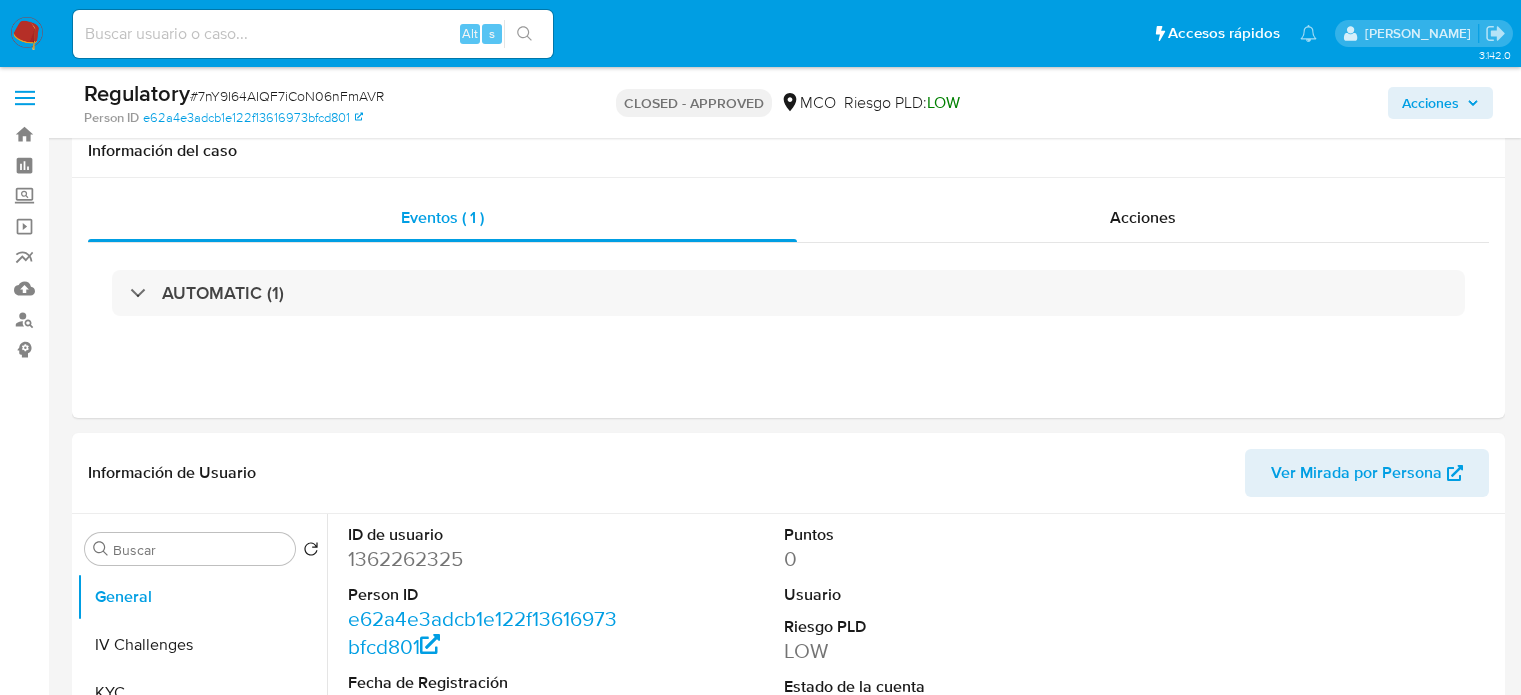 select on "10" 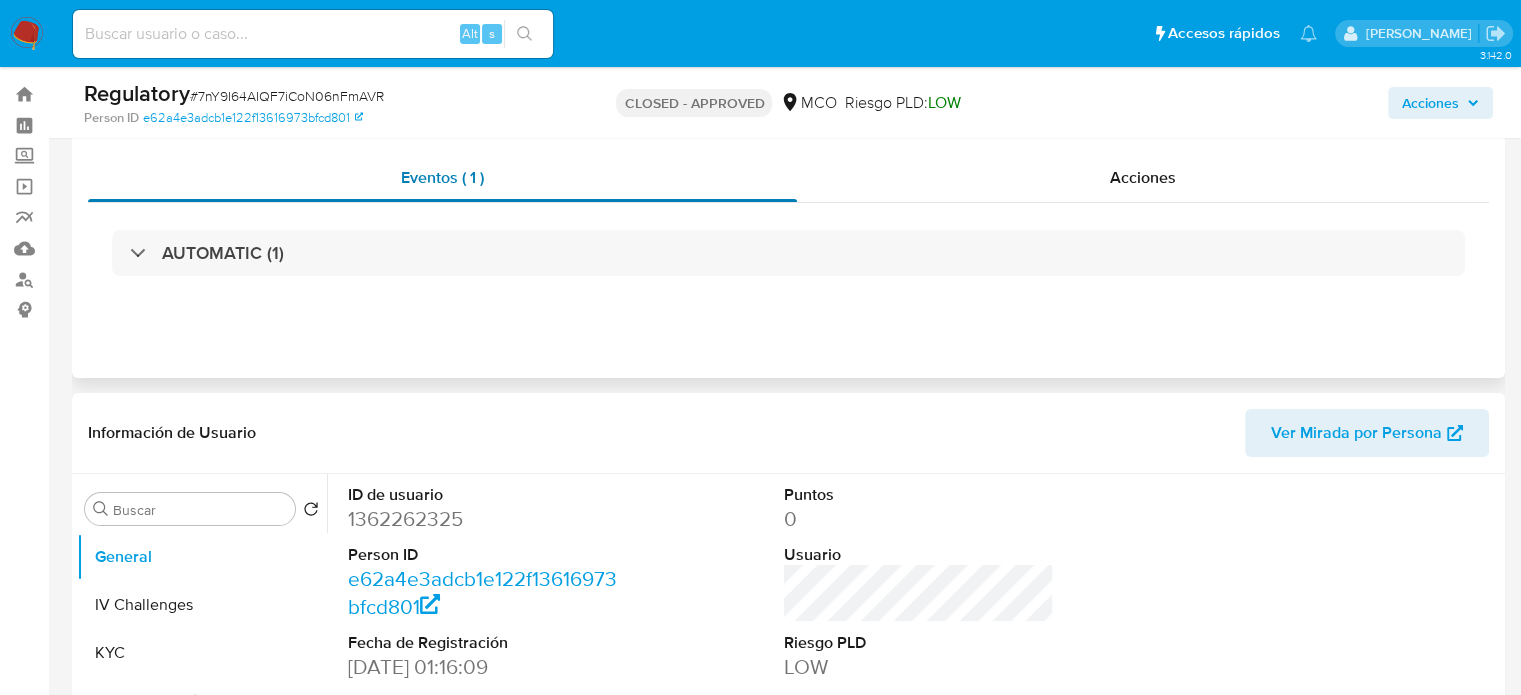scroll, scrollTop: 0, scrollLeft: 0, axis: both 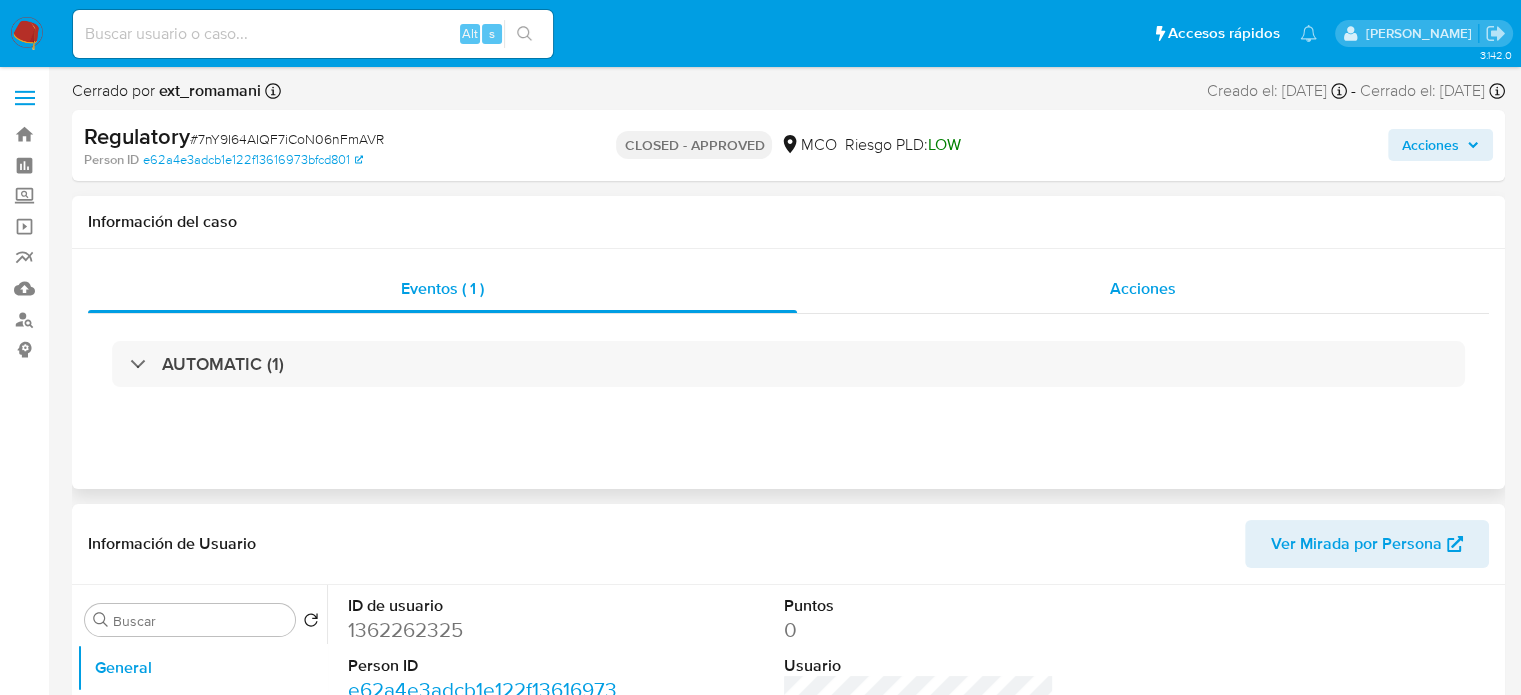 click on "Acciones" at bounding box center (1143, 289) 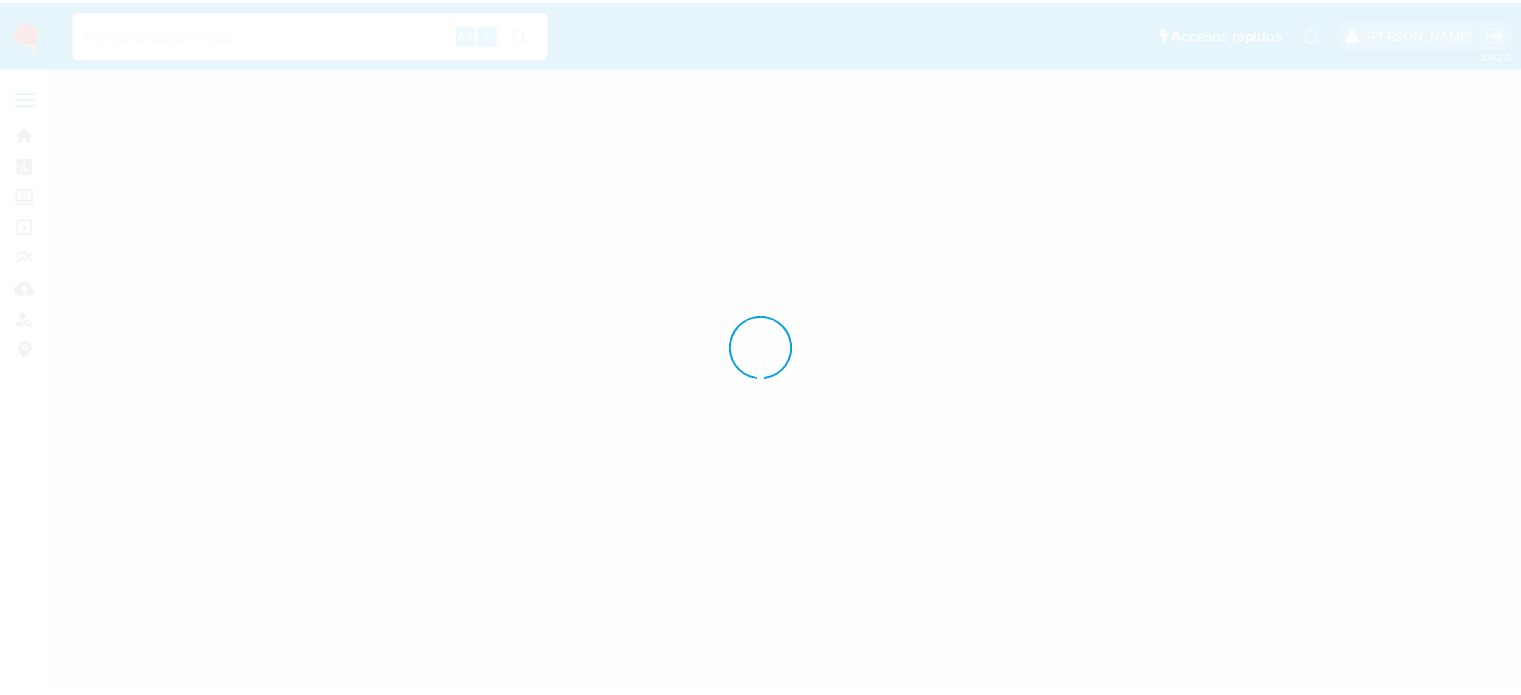 scroll, scrollTop: 0, scrollLeft: 0, axis: both 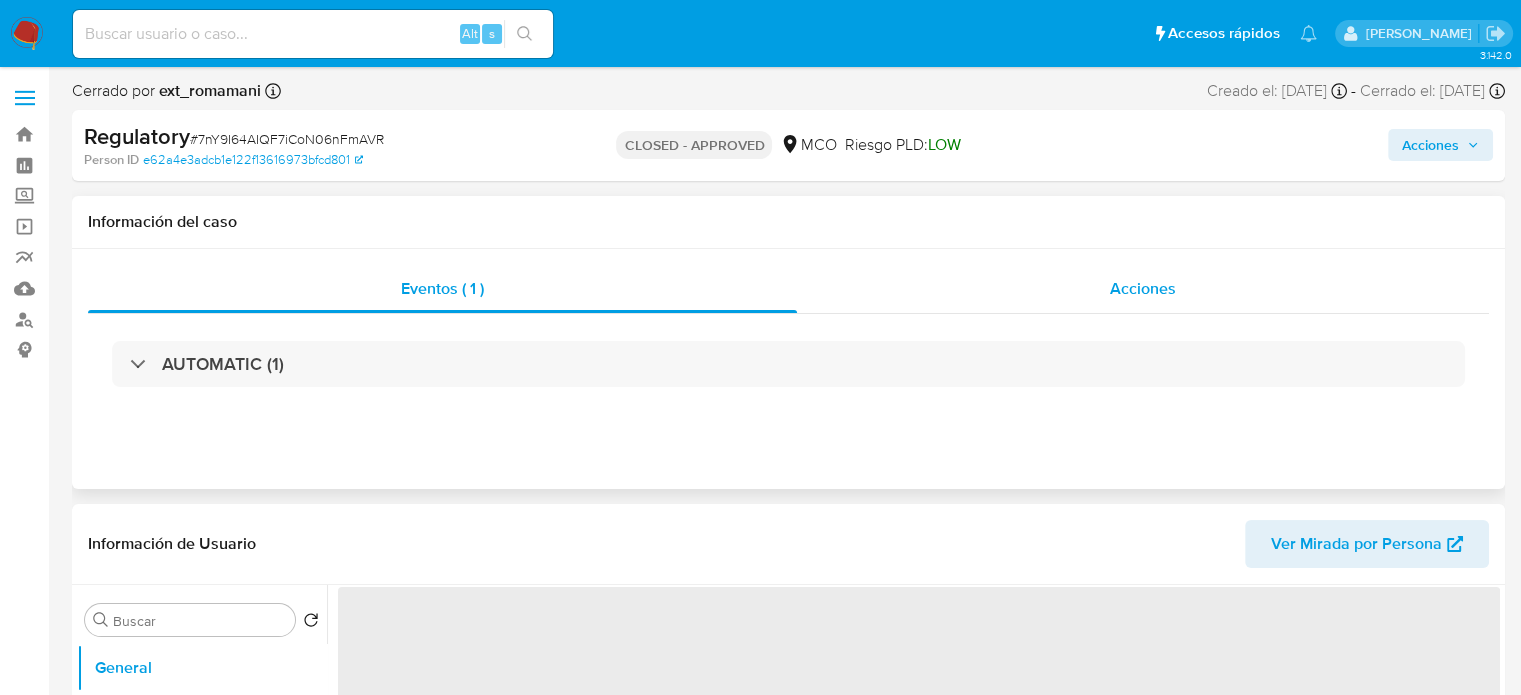 click on "Acciones" at bounding box center [1143, 289] 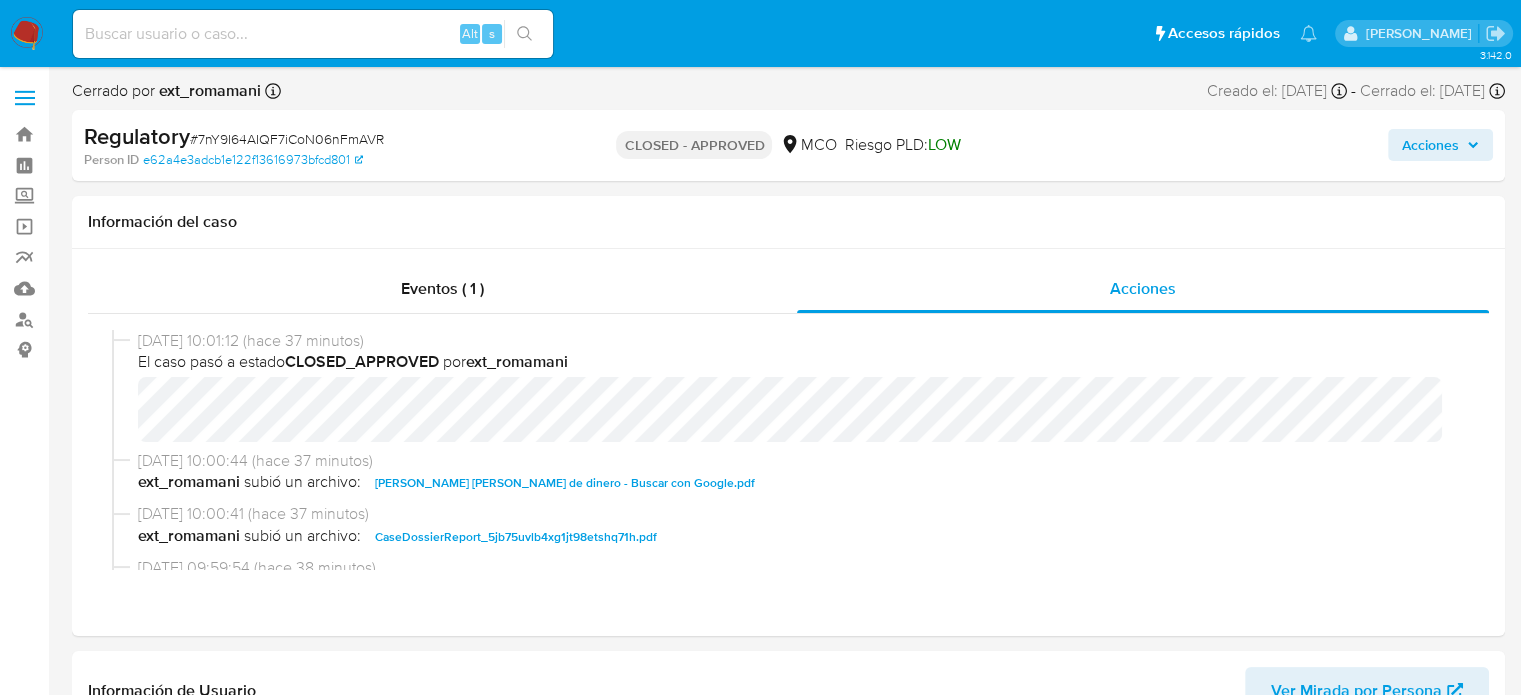 select on "10" 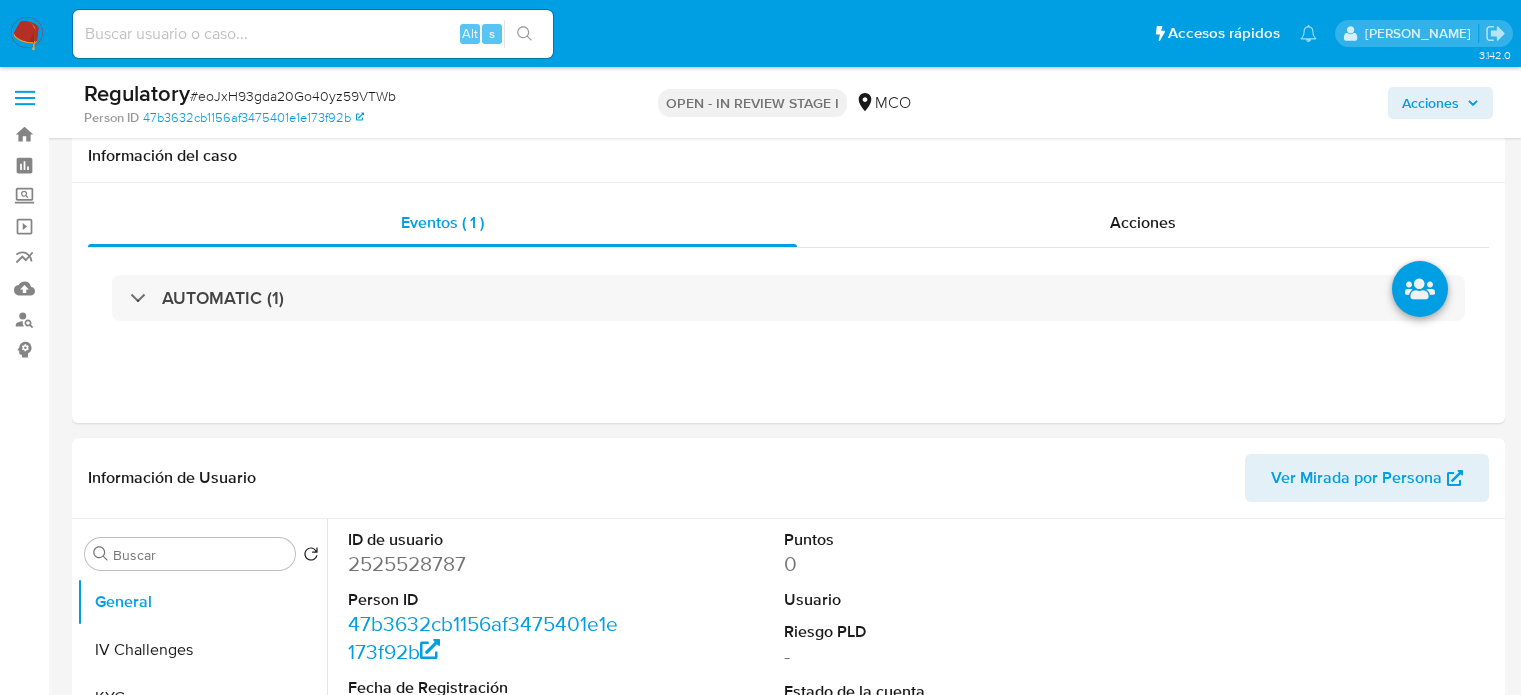 select on "10" 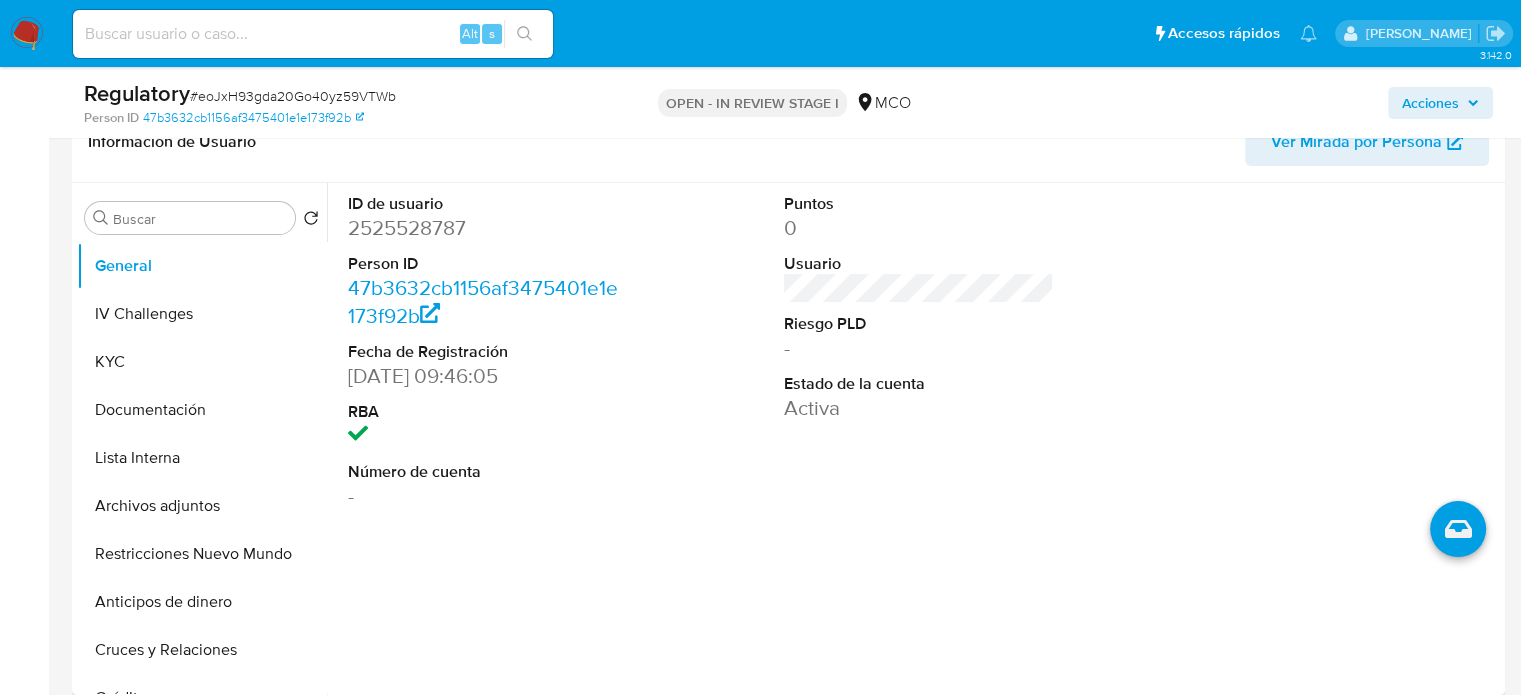 scroll, scrollTop: 400, scrollLeft: 0, axis: vertical 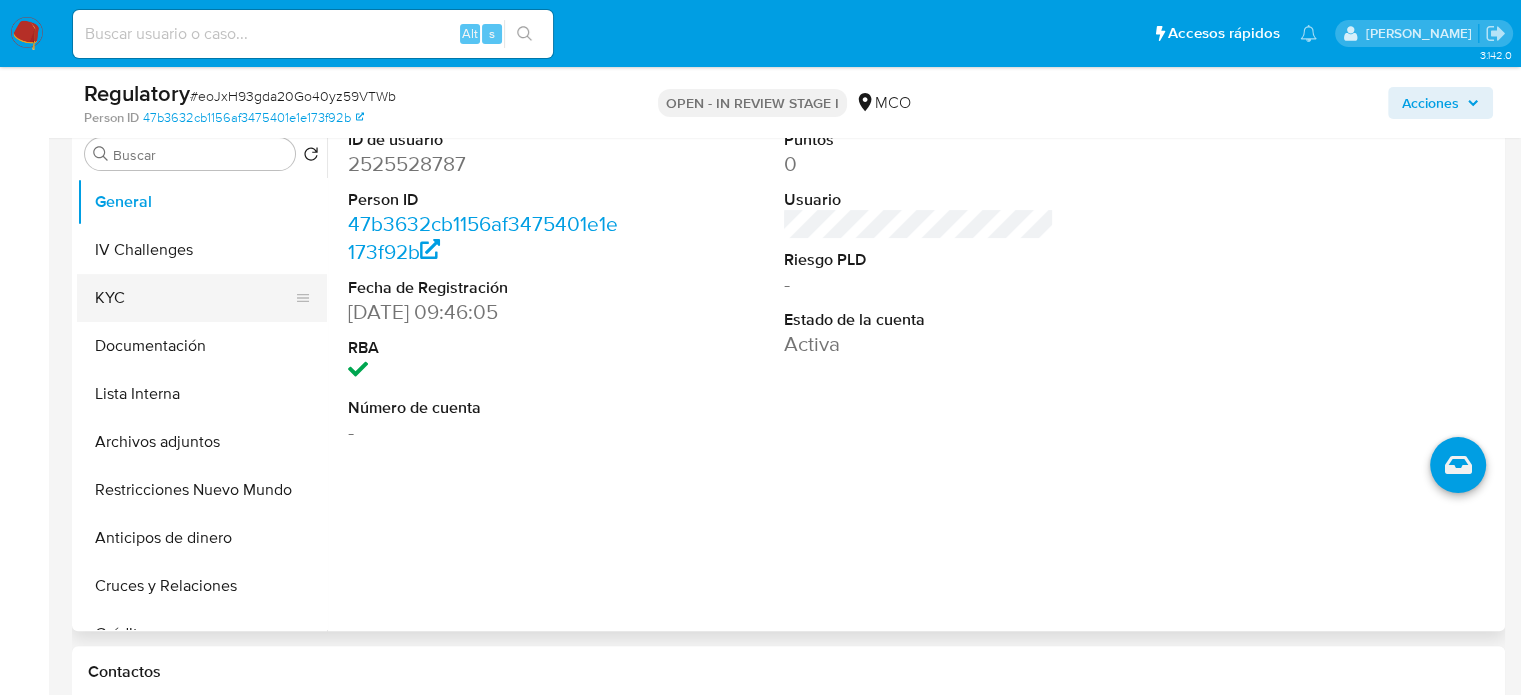 click on "KYC" at bounding box center (194, 298) 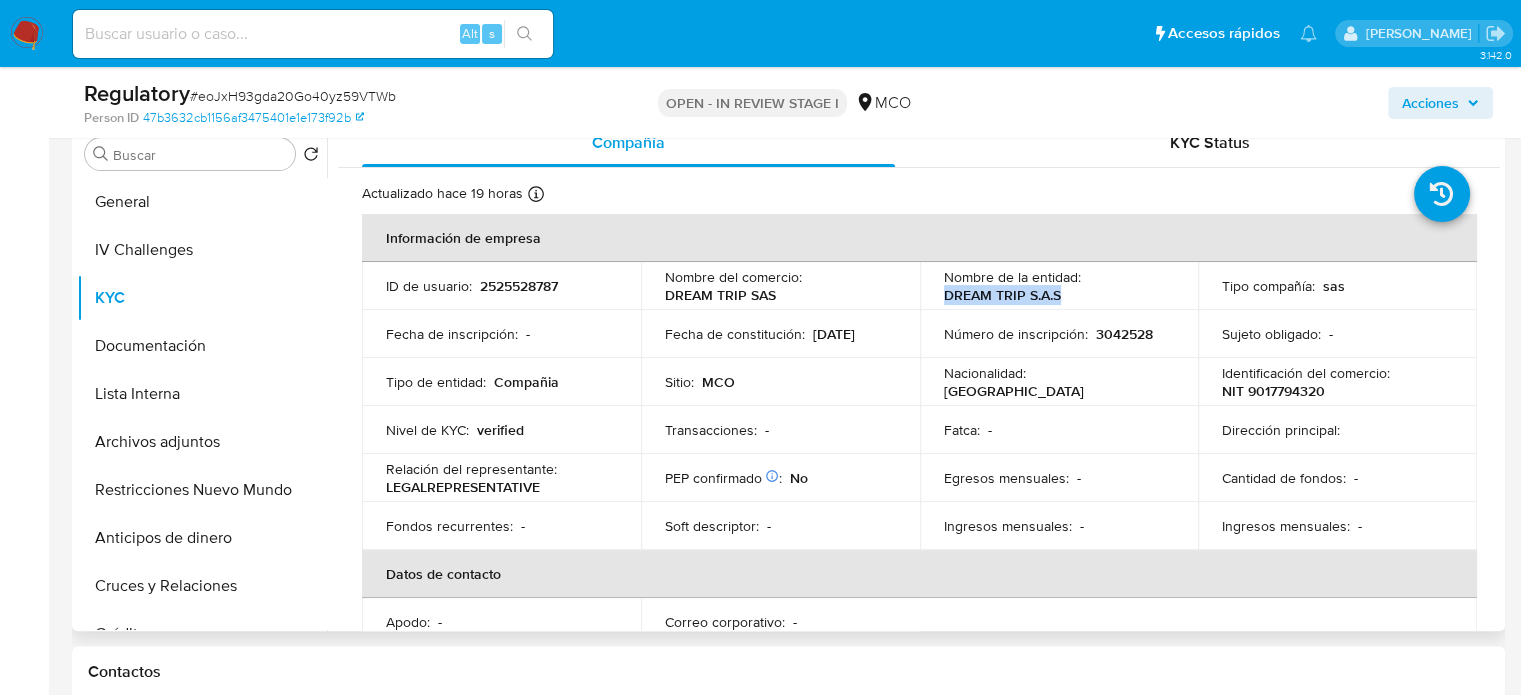 drag, startPoint x: 1100, startPoint y: 299, endPoint x: 937, endPoint y: 299, distance: 163 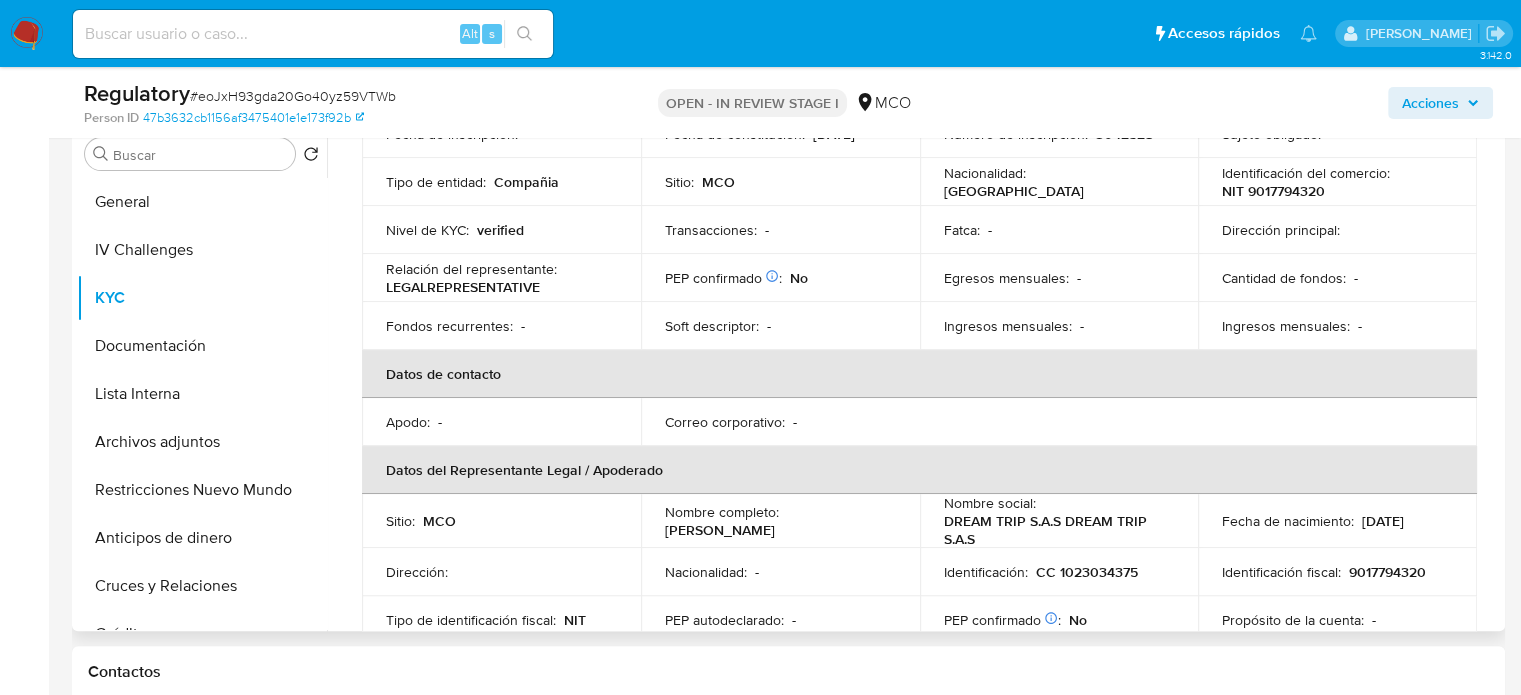 scroll, scrollTop: 300, scrollLeft: 0, axis: vertical 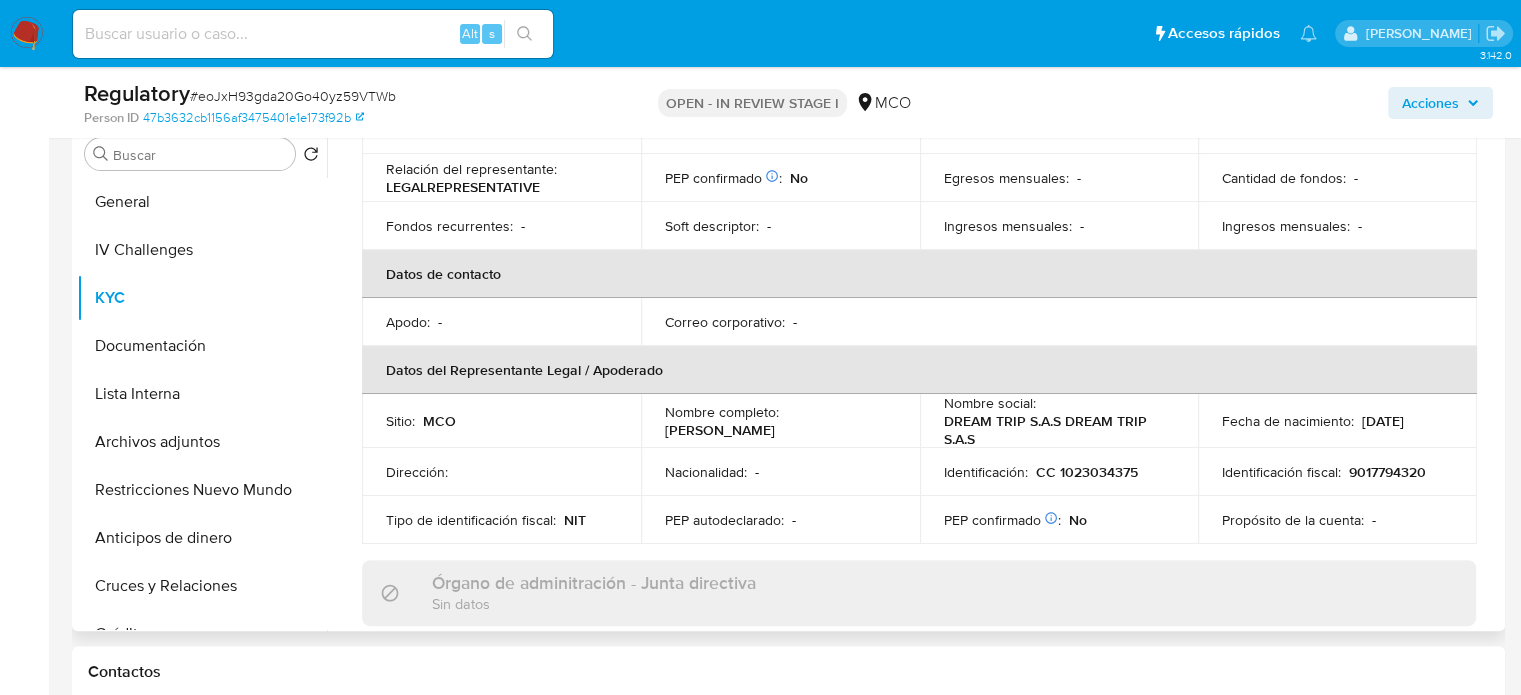 drag, startPoint x: 860, startPoint y: 426, endPoint x: 659, endPoint y: 429, distance: 201.02238 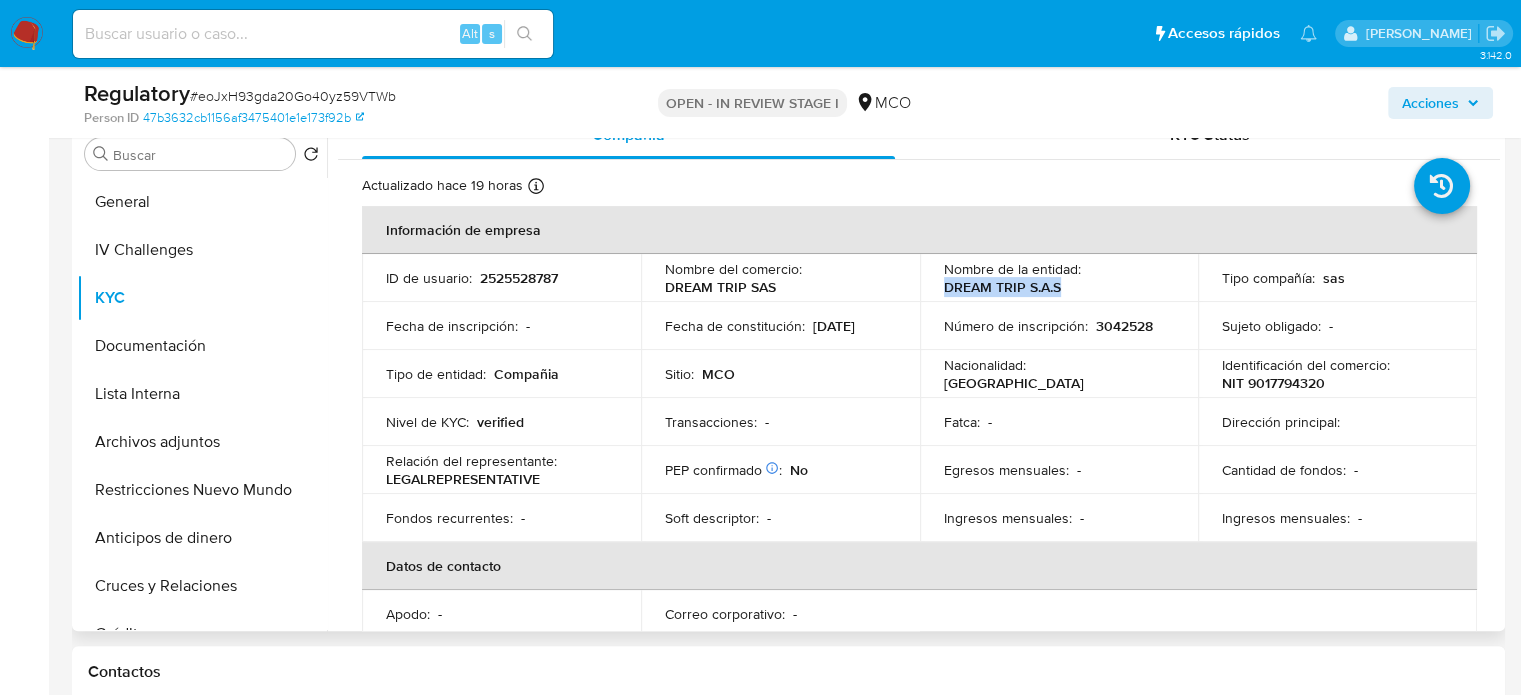 scroll, scrollTop: 0, scrollLeft: 0, axis: both 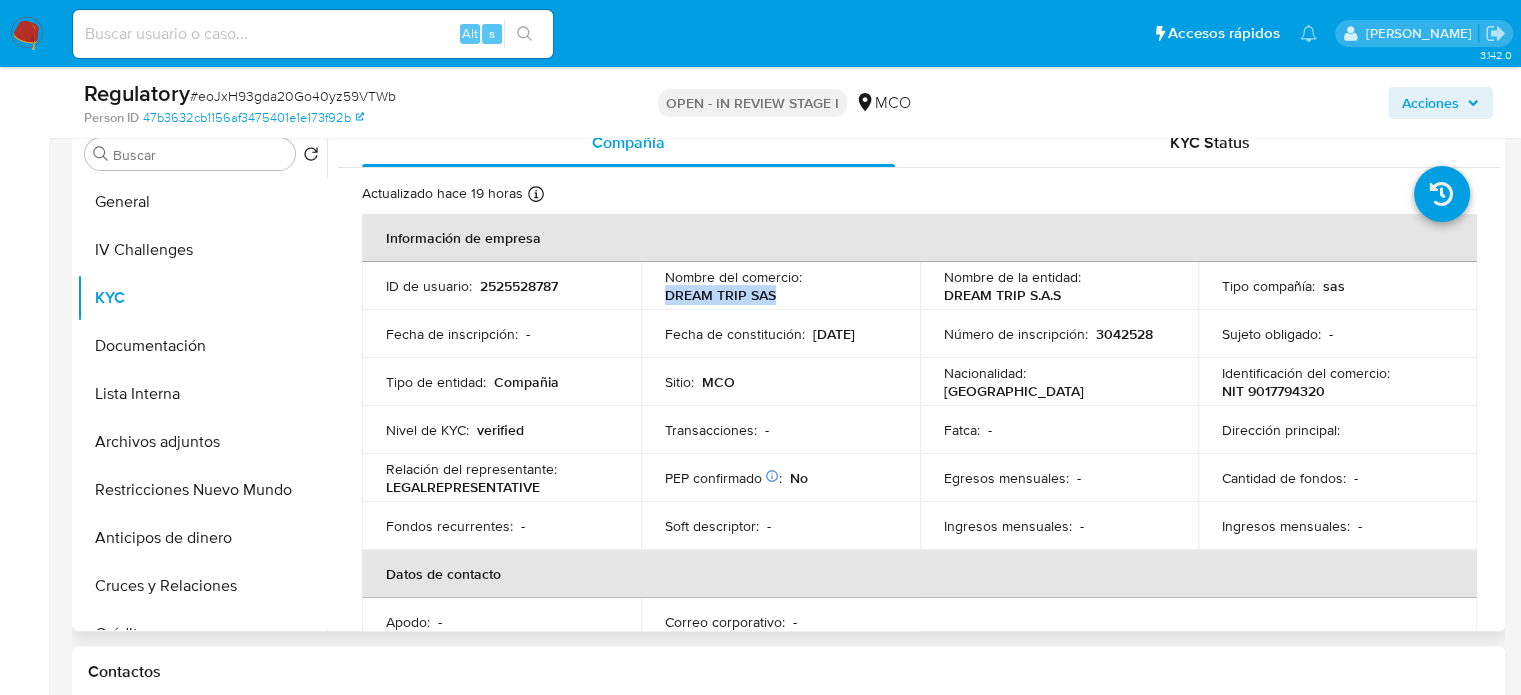 drag, startPoint x: 782, startPoint y: 294, endPoint x: 656, endPoint y: 295, distance: 126.00397 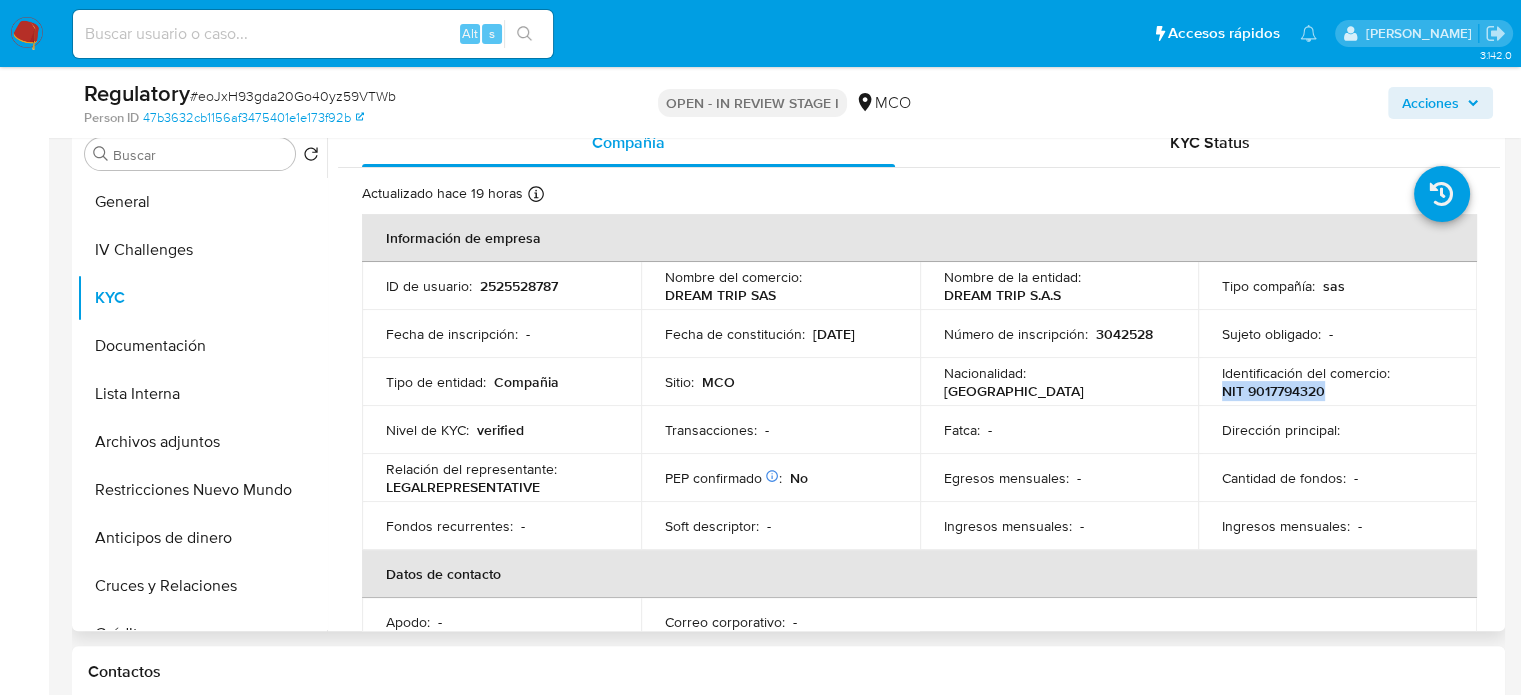 drag, startPoint x: 1318, startPoint y: 389, endPoint x: 1216, endPoint y: 398, distance: 102.396286 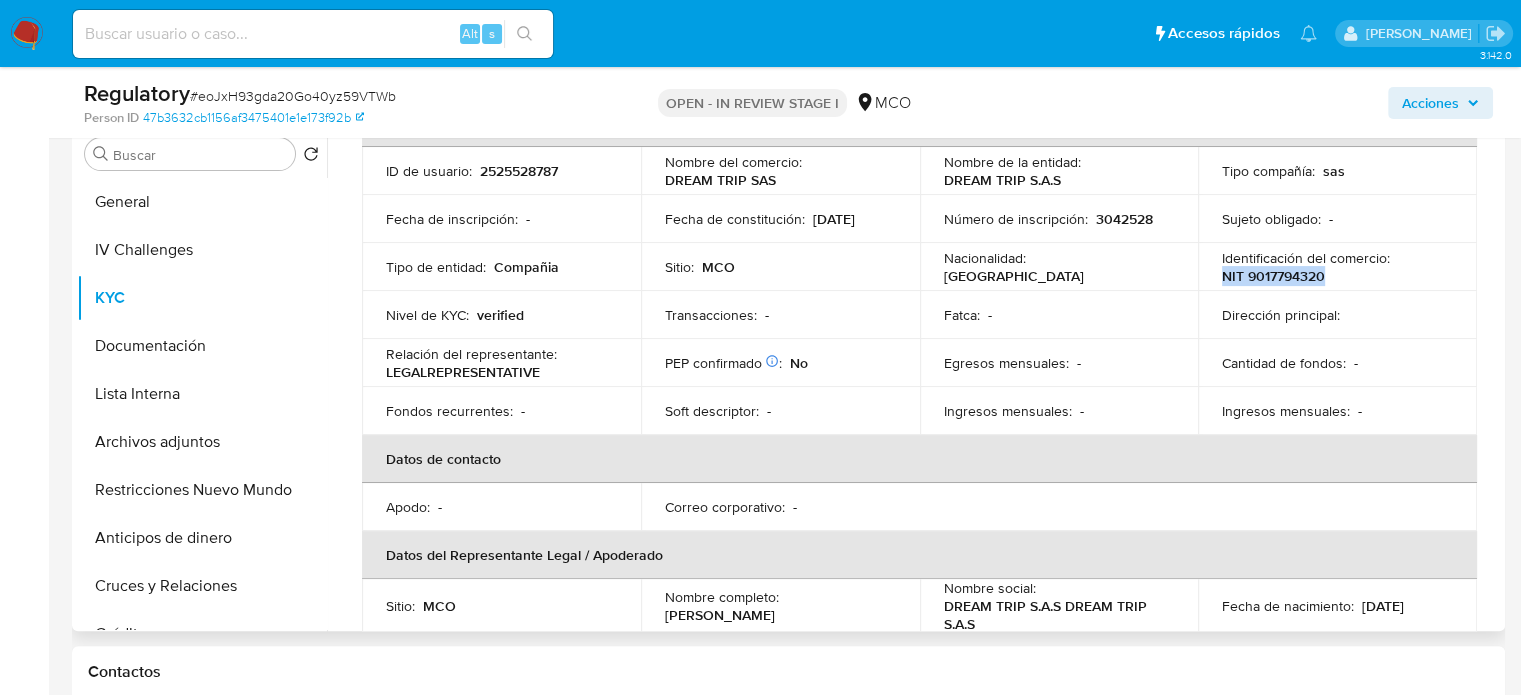 scroll, scrollTop: 300, scrollLeft: 0, axis: vertical 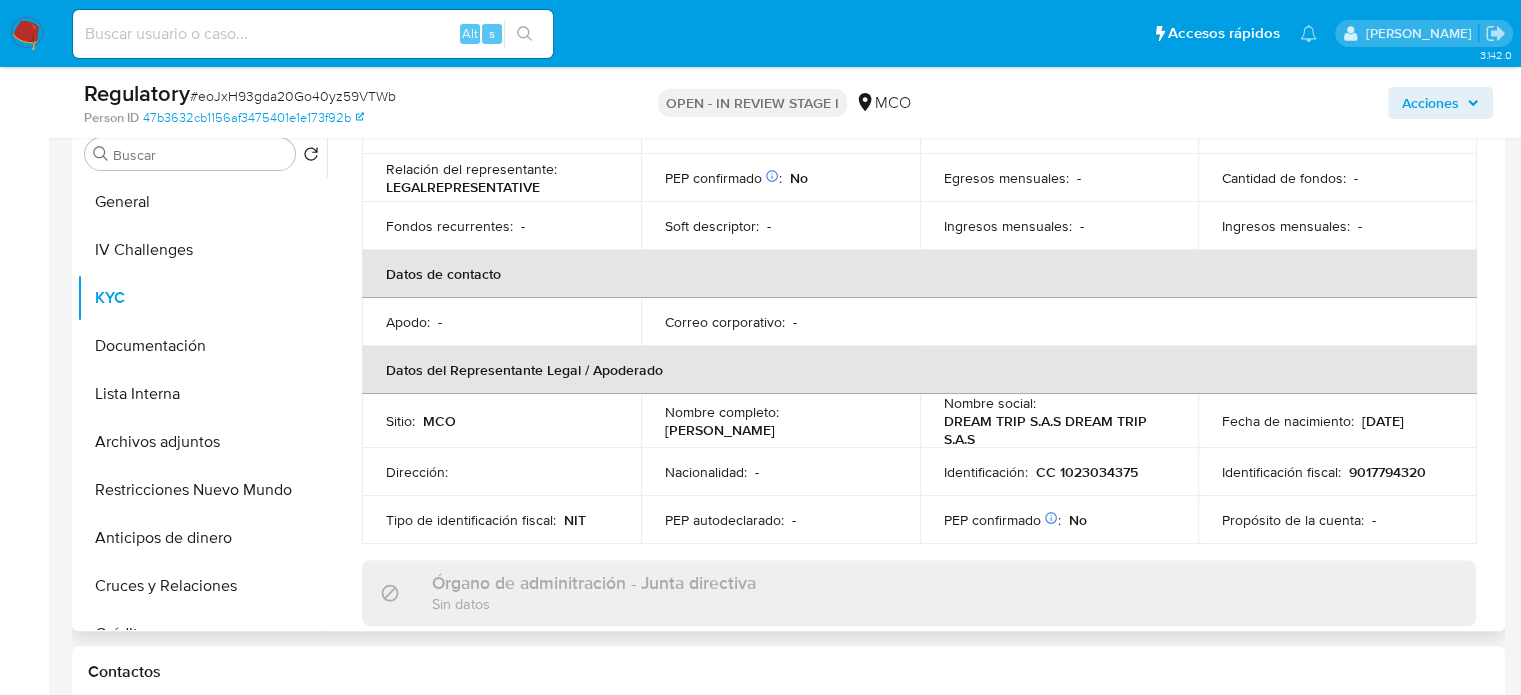 drag, startPoint x: 851, startPoint y: 436, endPoint x: 652, endPoint y: 431, distance: 199.0628 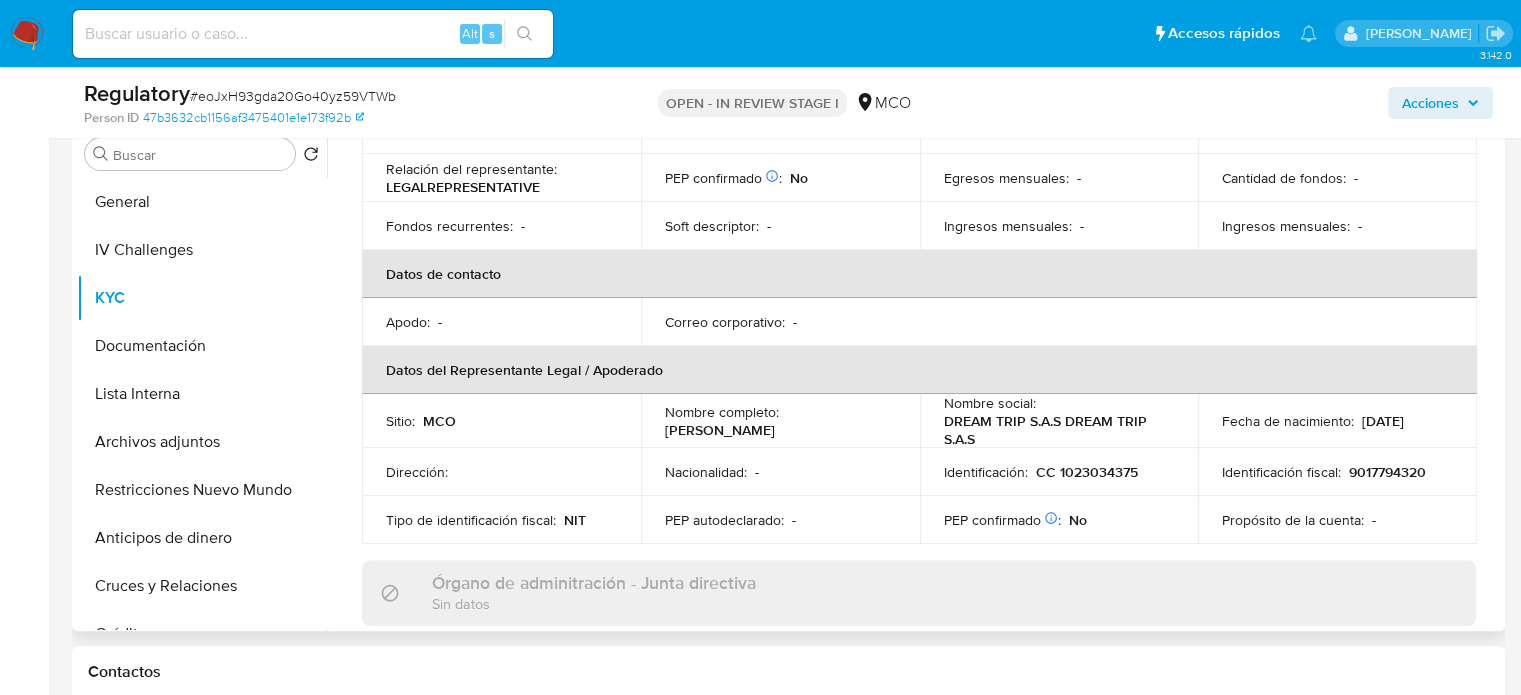 copy on "Yisel Tatiana Rincon Cuevas" 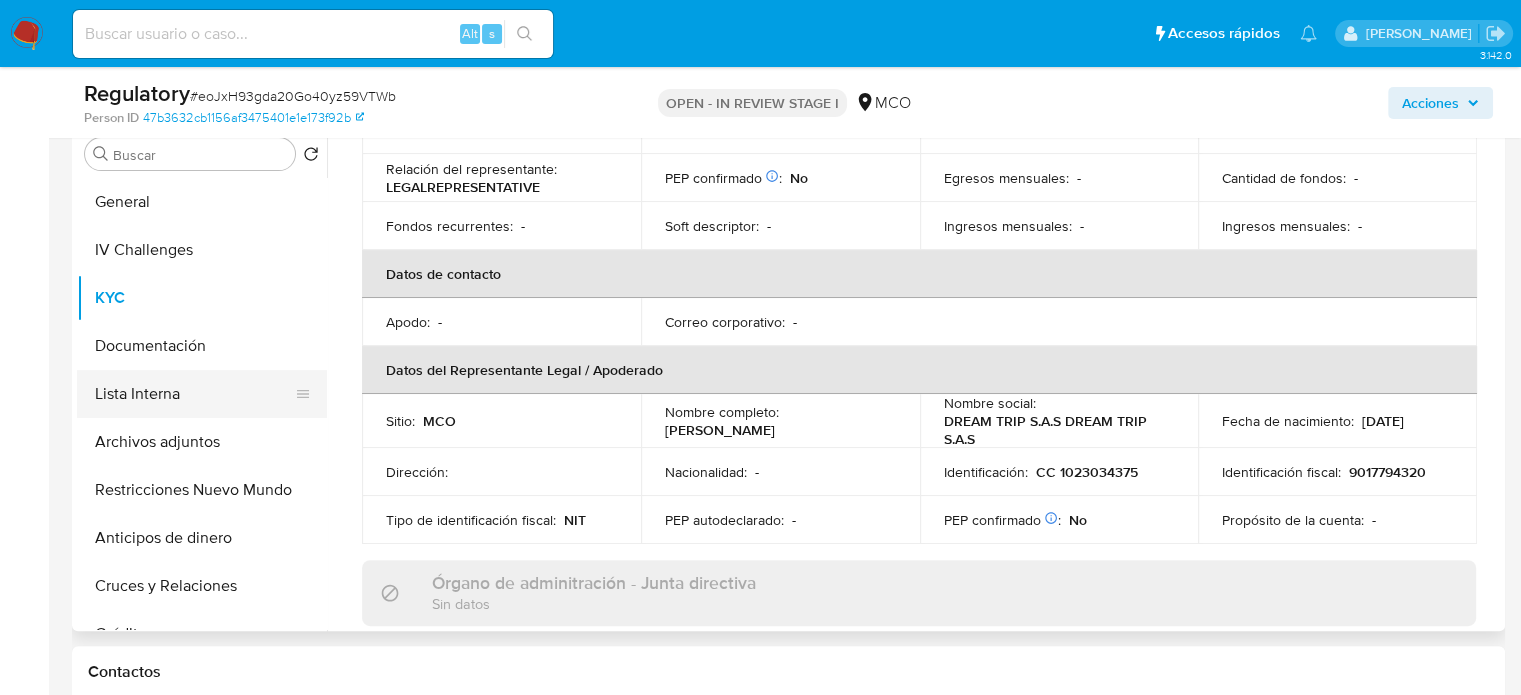 drag, startPoint x: 156, startPoint y: 388, endPoint x: 253, endPoint y: 403, distance: 98.15294 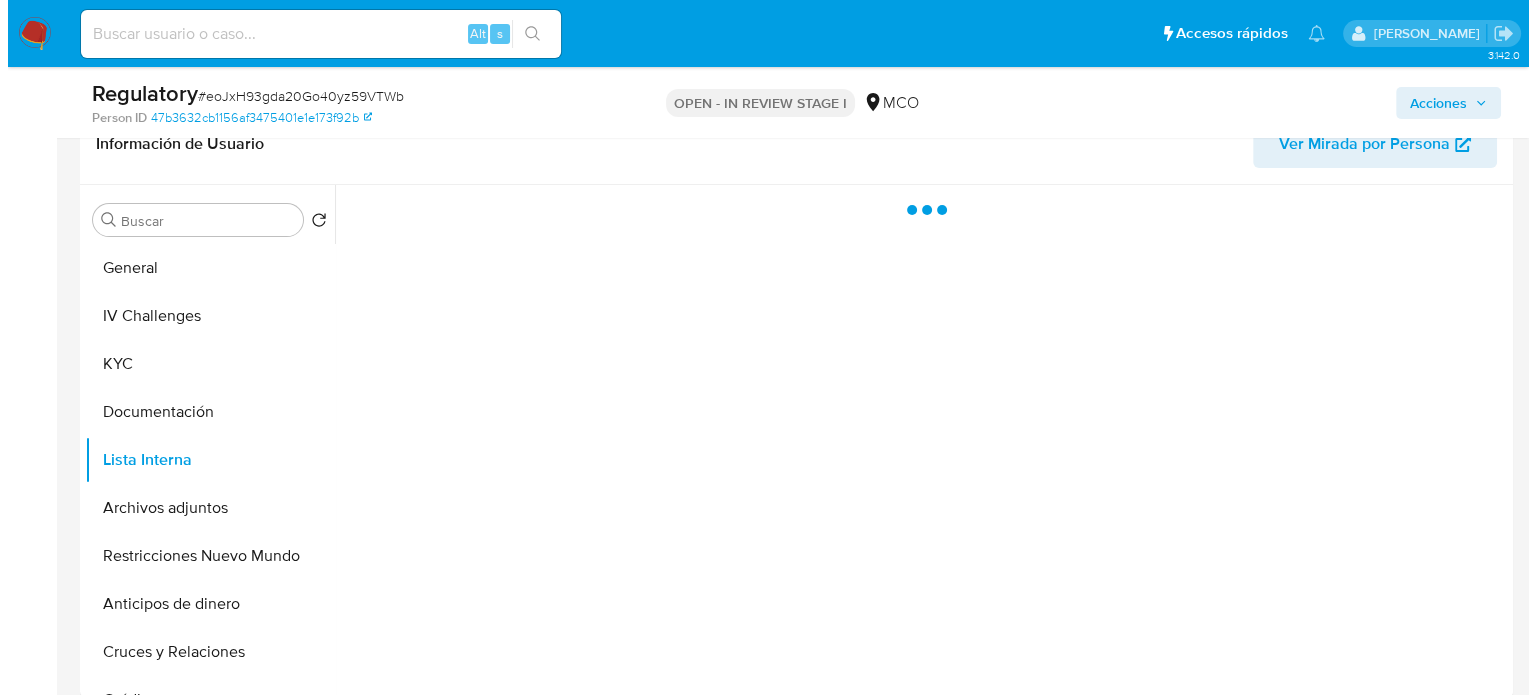 scroll, scrollTop: 300, scrollLeft: 0, axis: vertical 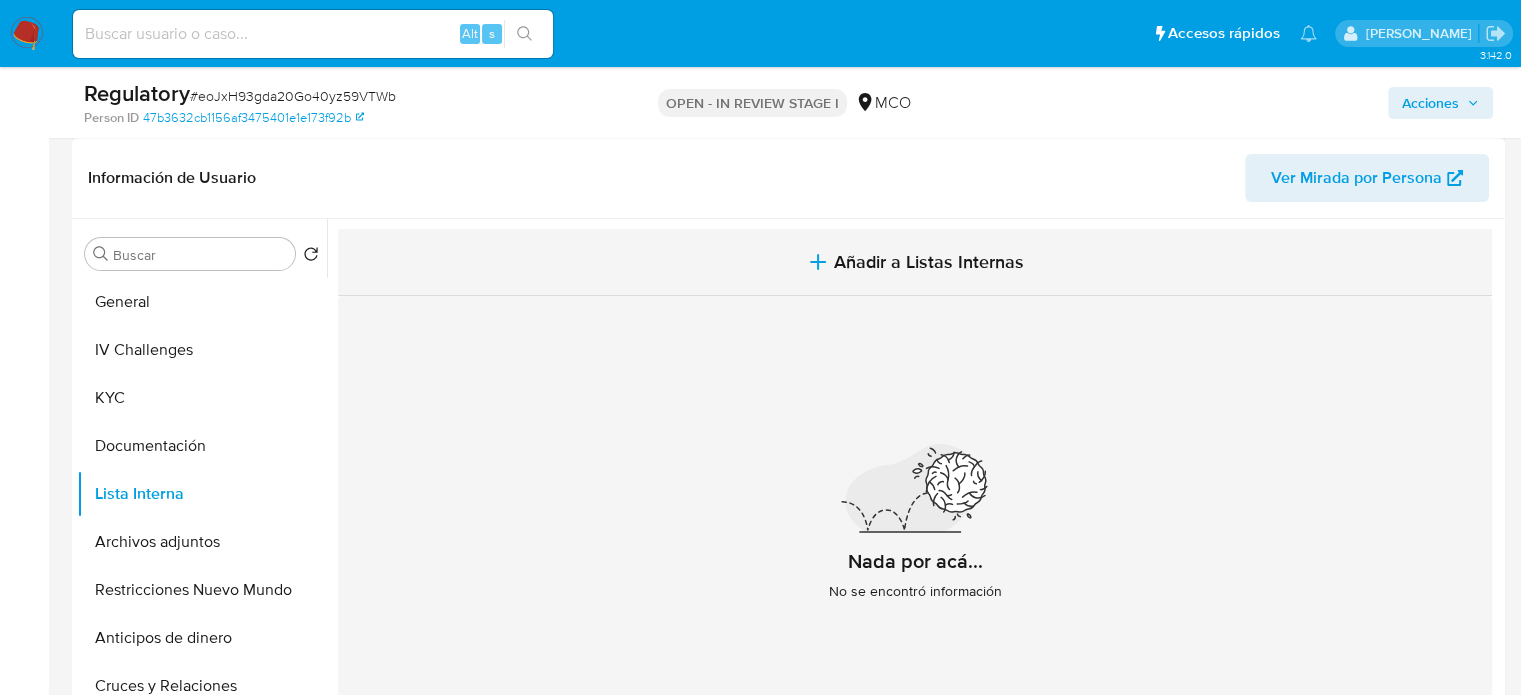 click on "Añadir a Listas Internas" at bounding box center [929, 262] 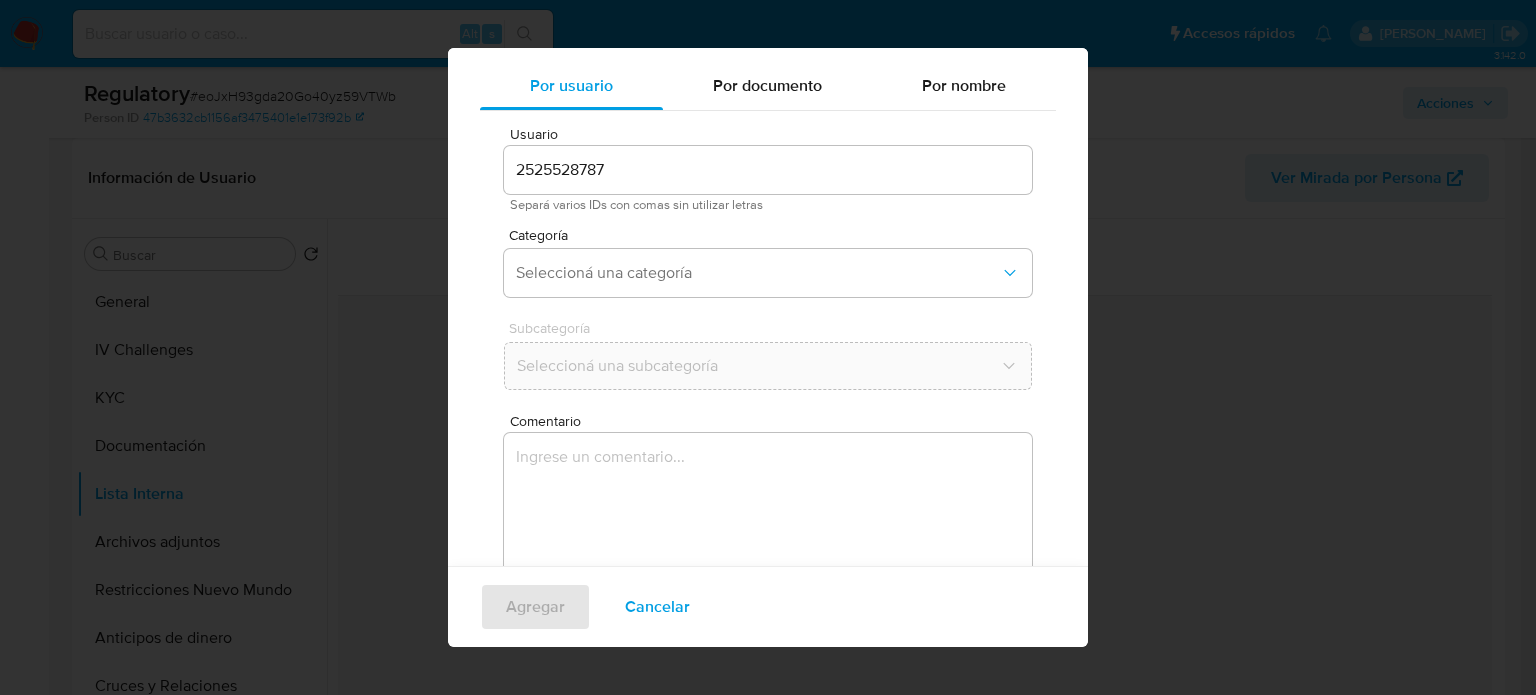 scroll, scrollTop: 84, scrollLeft: 0, axis: vertical 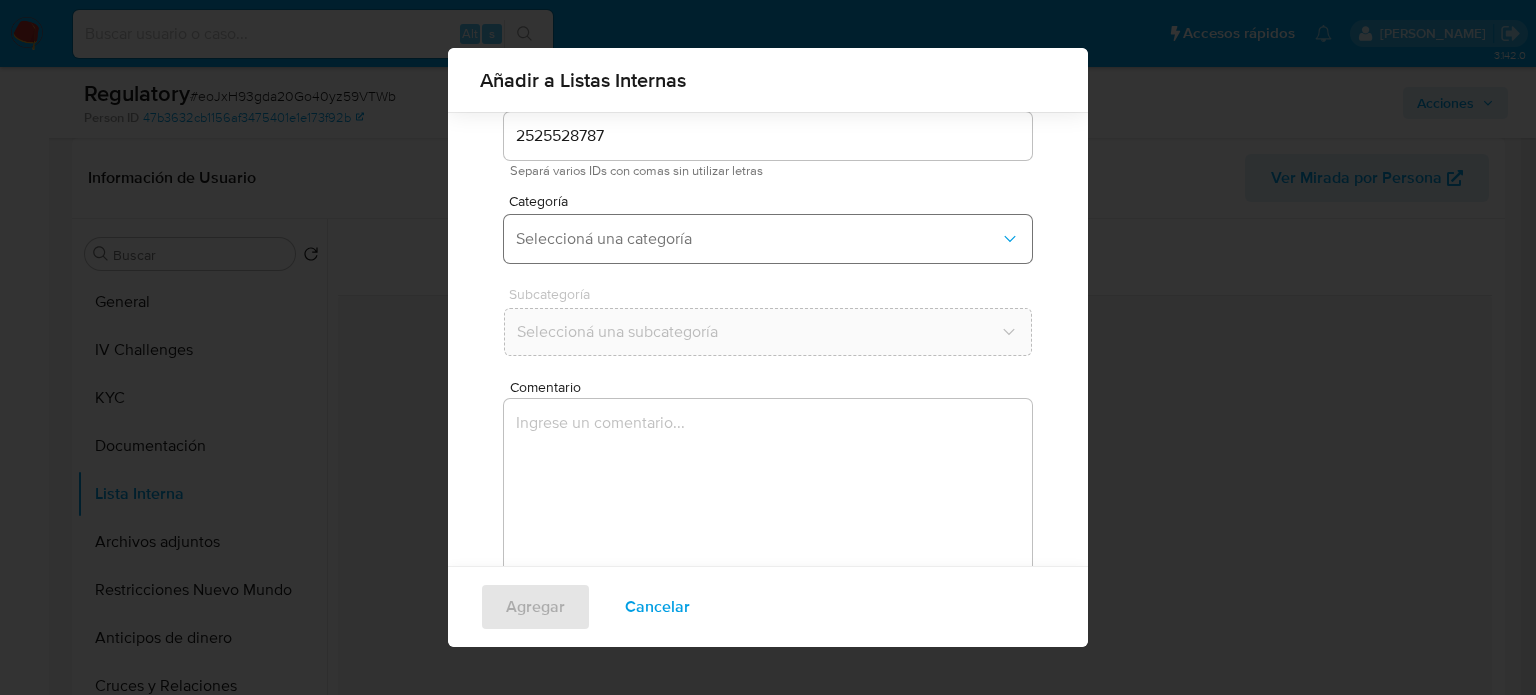 click on "Seleccioná una categoría" at bounding box center (758, 239) 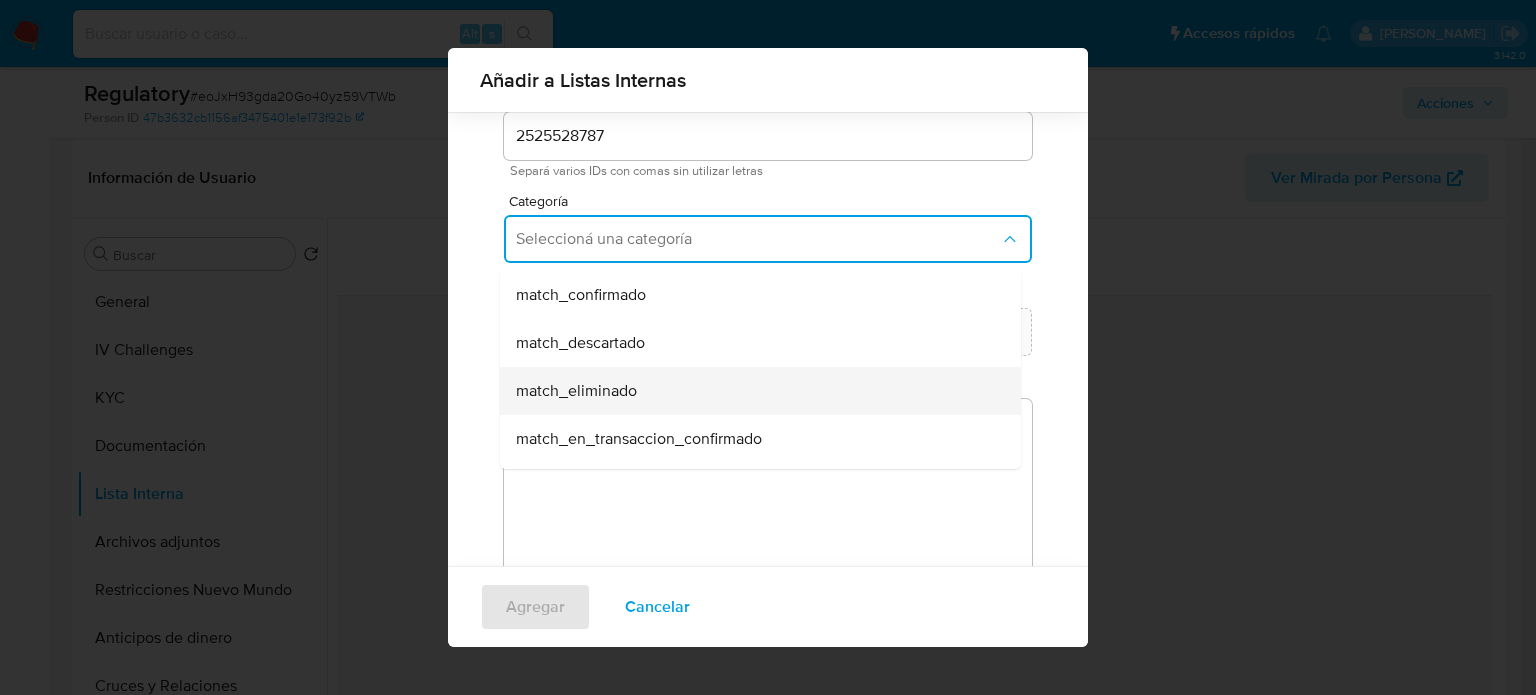 scroll, scrollTop: 200, scrollLeft: 0, axis: vertical 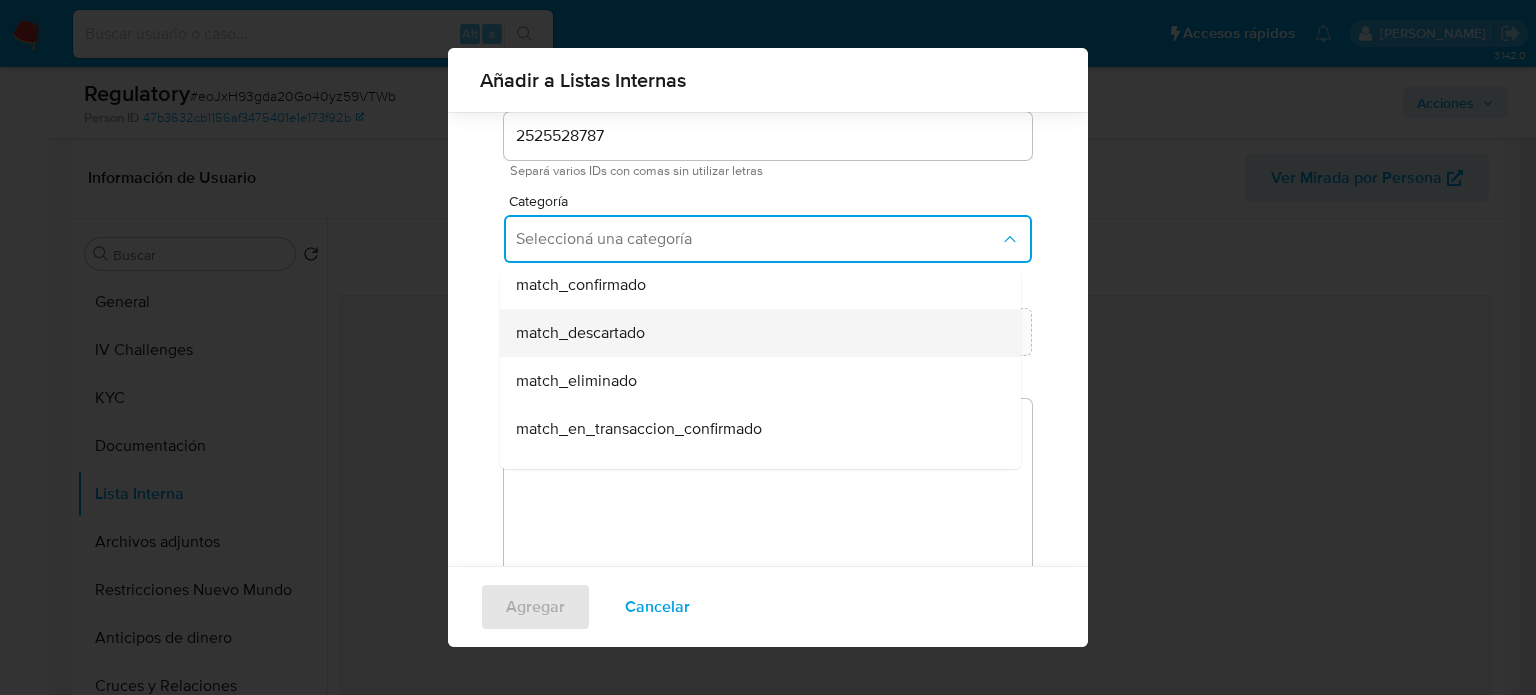 click on "match_descartado" at bounding box center [580, 333] 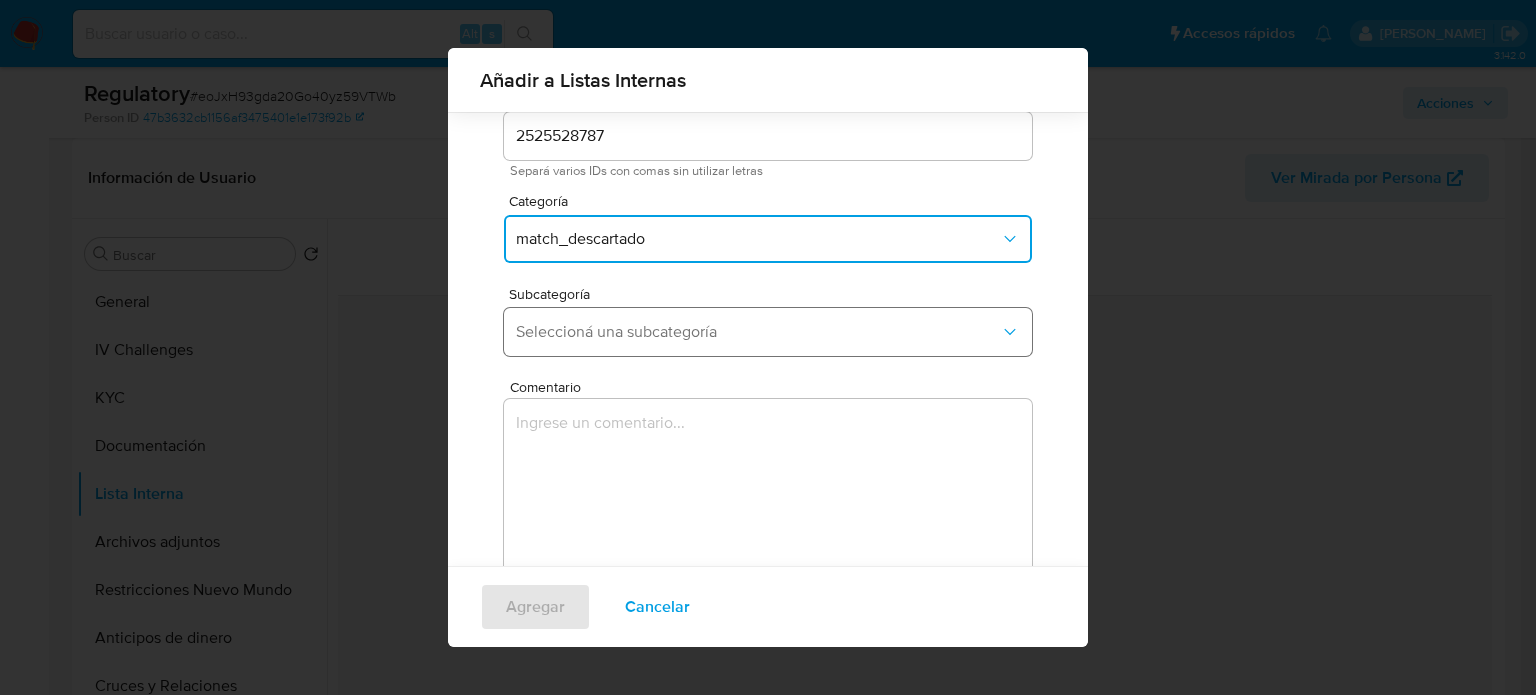 click on "Seleccioná una subcategoría" at bounding box center [758, 332] 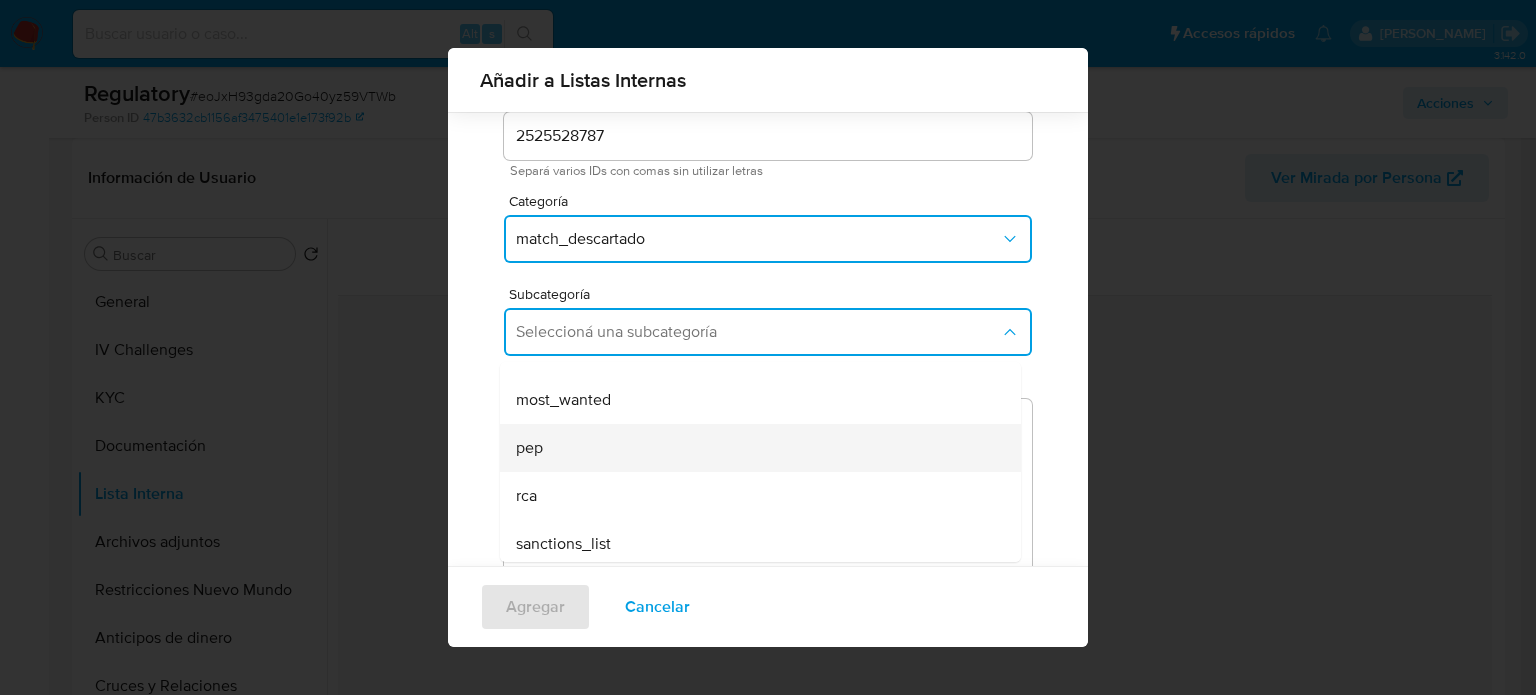 scroll, scrollTop: 136, scrollLeft: 0, axis: vertical 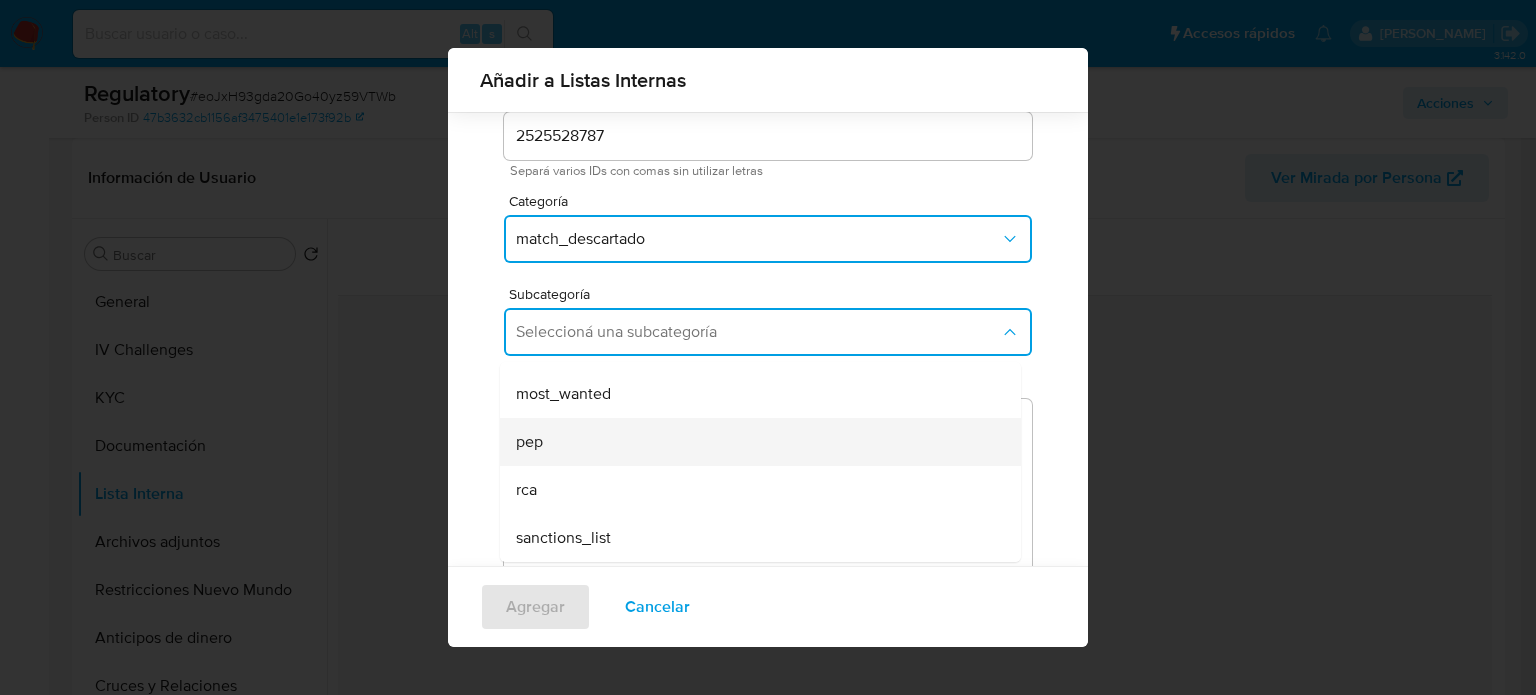 click on "pep" at bounding box center [754, 442] 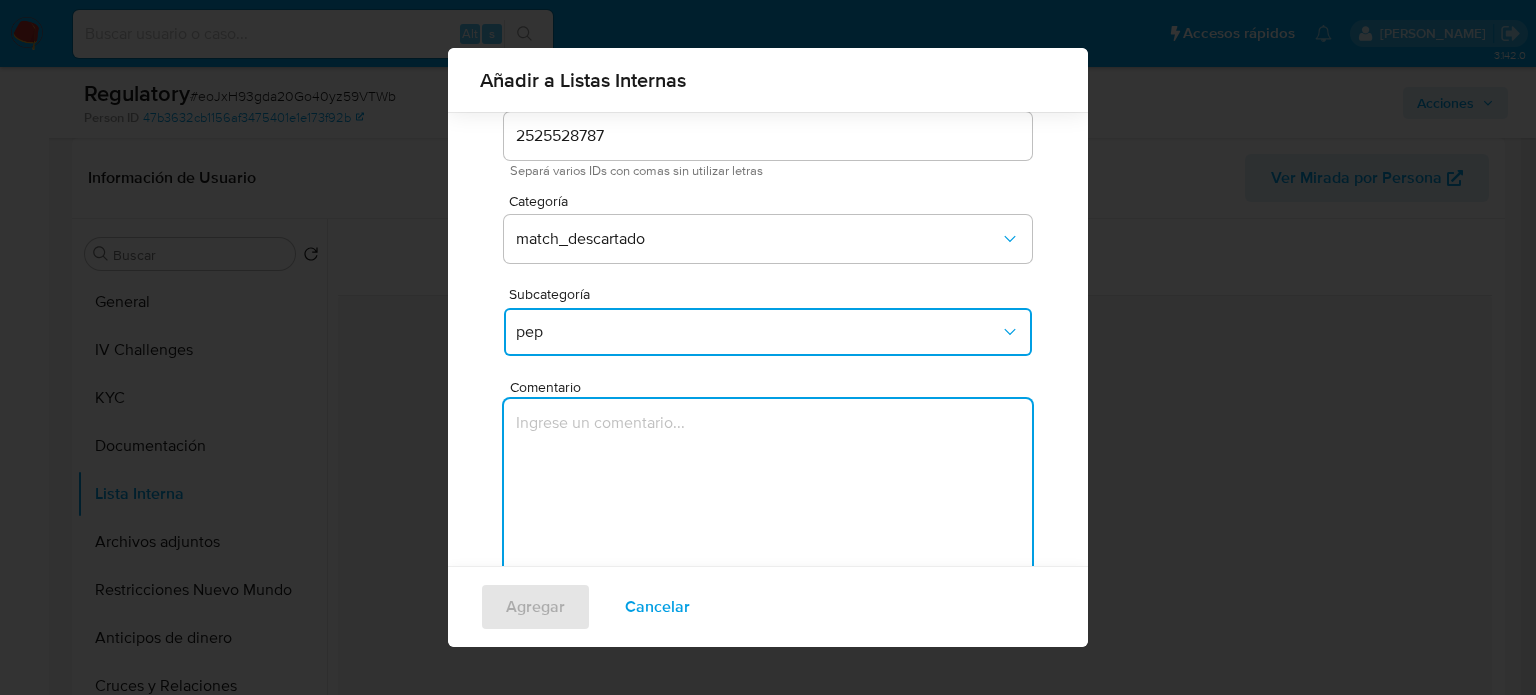 click at bounding box center [768, 495] 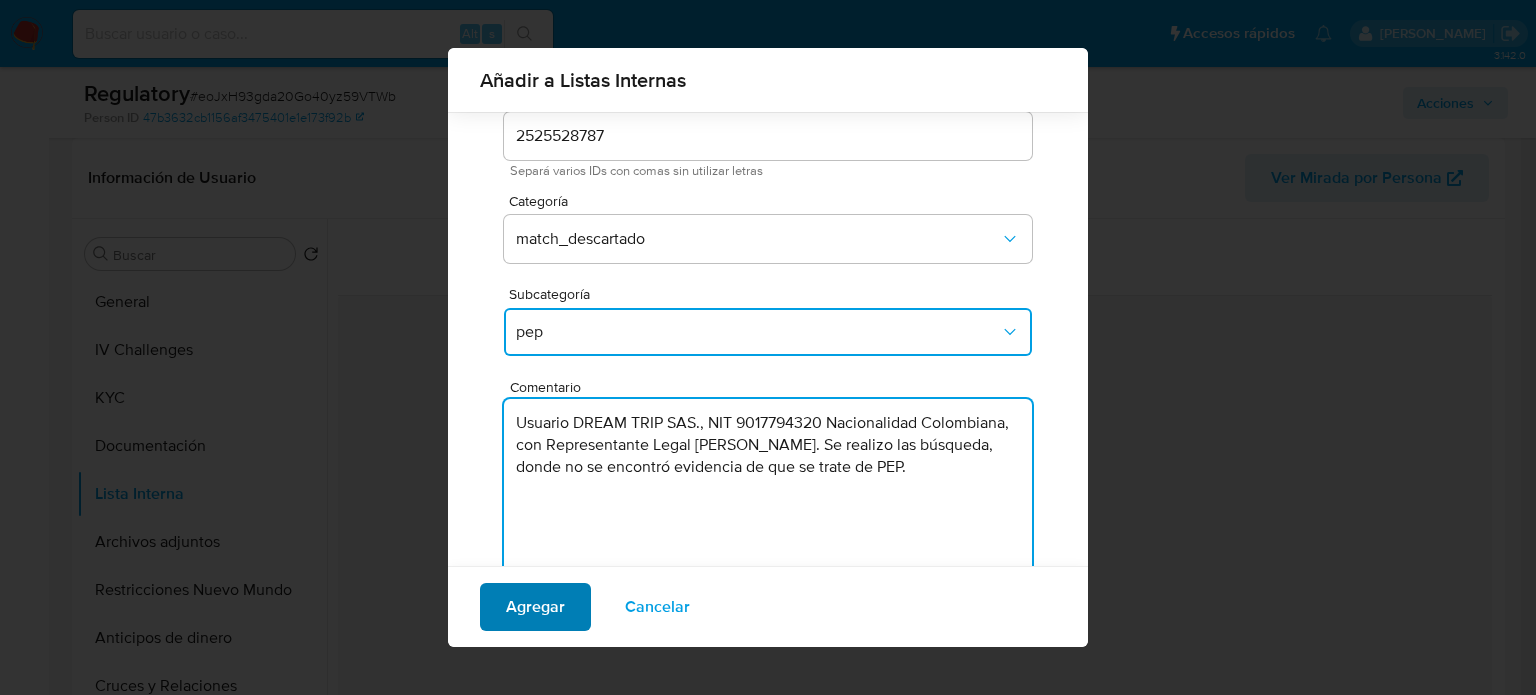type on "Usuario DREAM TRIP SAS., NIT 9017794320 Nacionalidad Colombiana, con Representante Legal [PERSON_NAME]. Se realizo las búsqueda, donde no se encontró evidencia de que se trate de PEP." 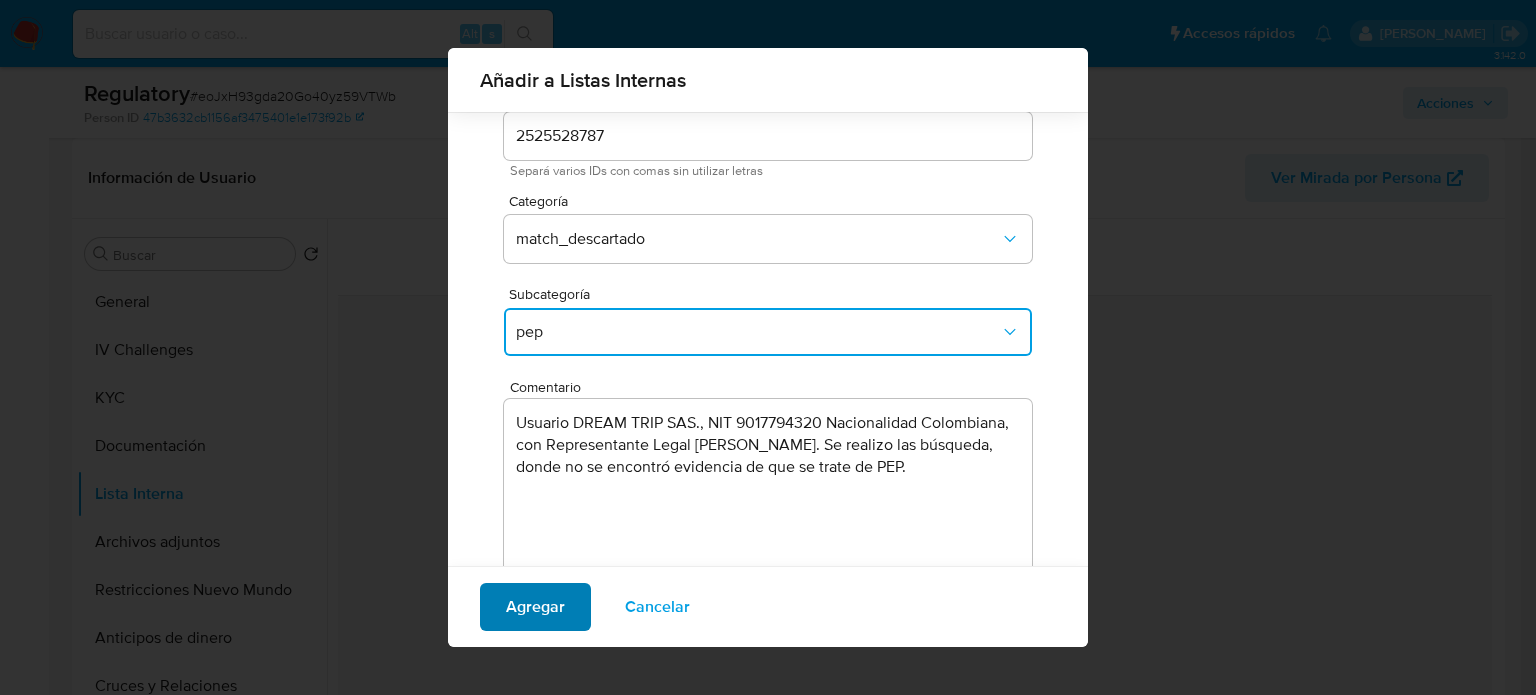 click on "Agregar" at bounding box center (535, 607) 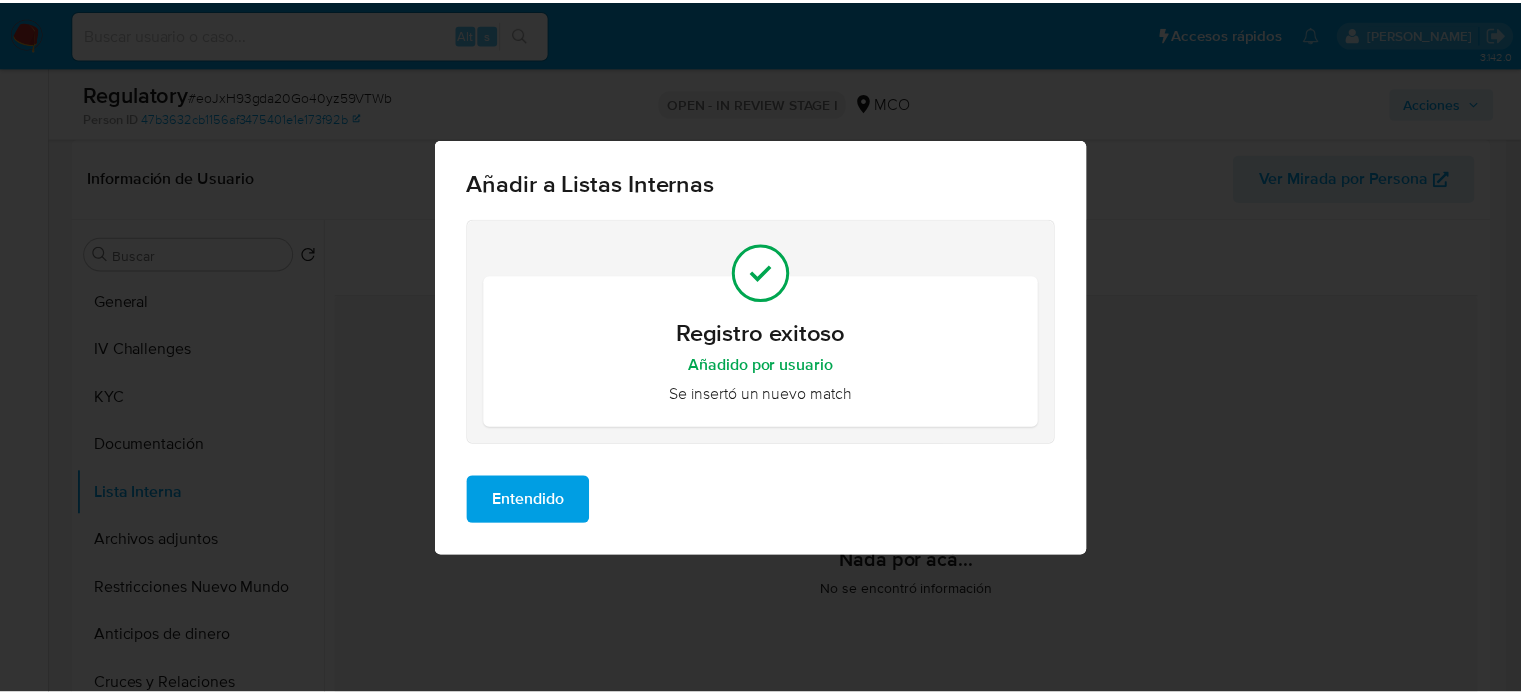 scroll, scrollTop: 0, scrollLeft: 0, axis: both 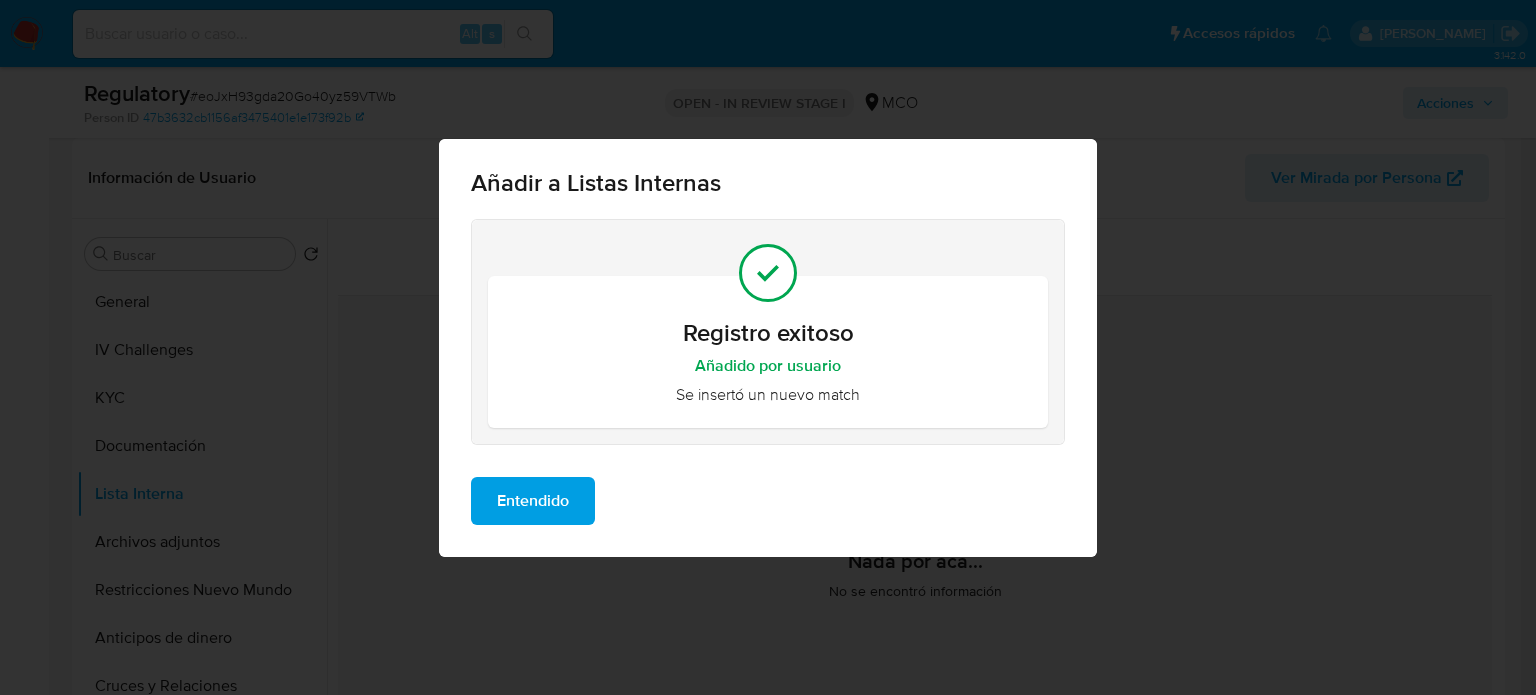 drag, startPoint x: 537, startPoint y: 491, endPoint x: 356, endPoint y: 578, distance: 200.8233 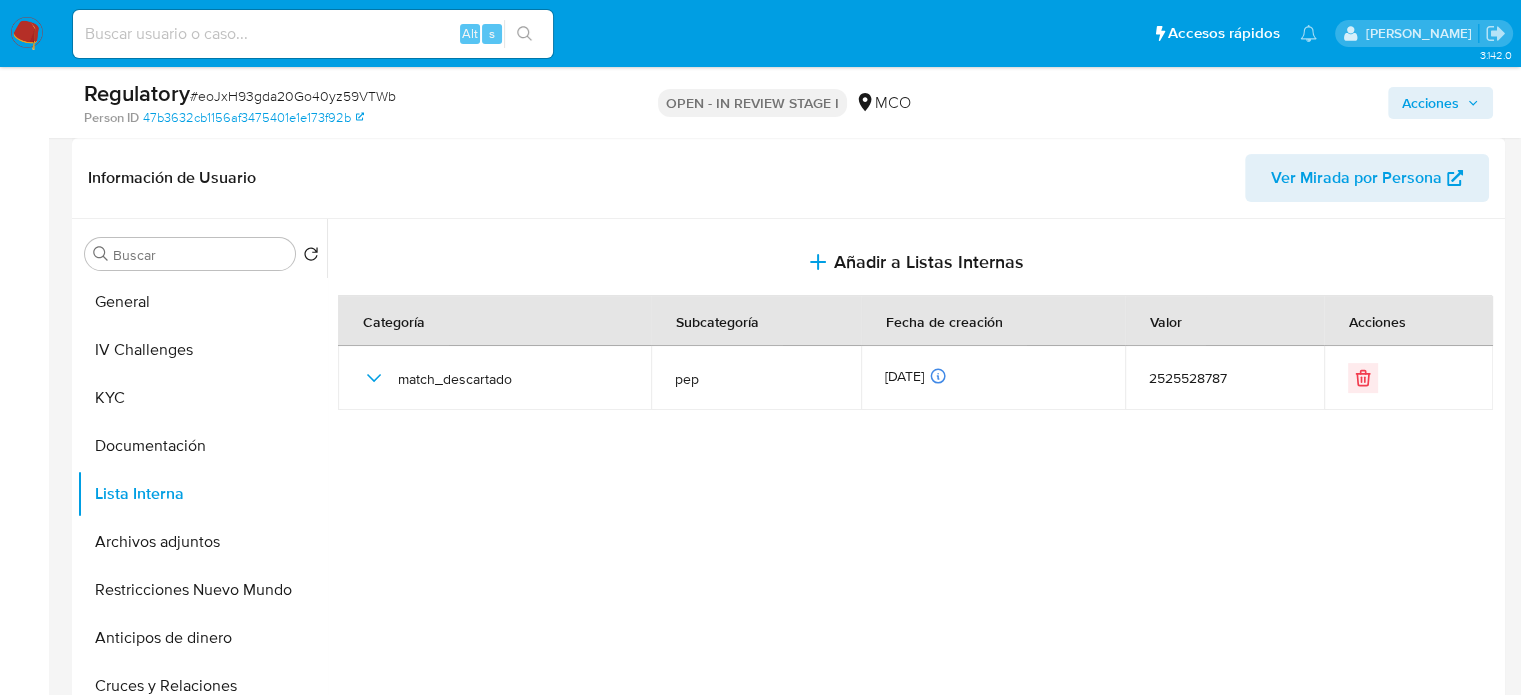 drag, startPoint x: 146, startPoint y: 539, endPoint x: 836, endPoint y: 568, distance: 690.60913 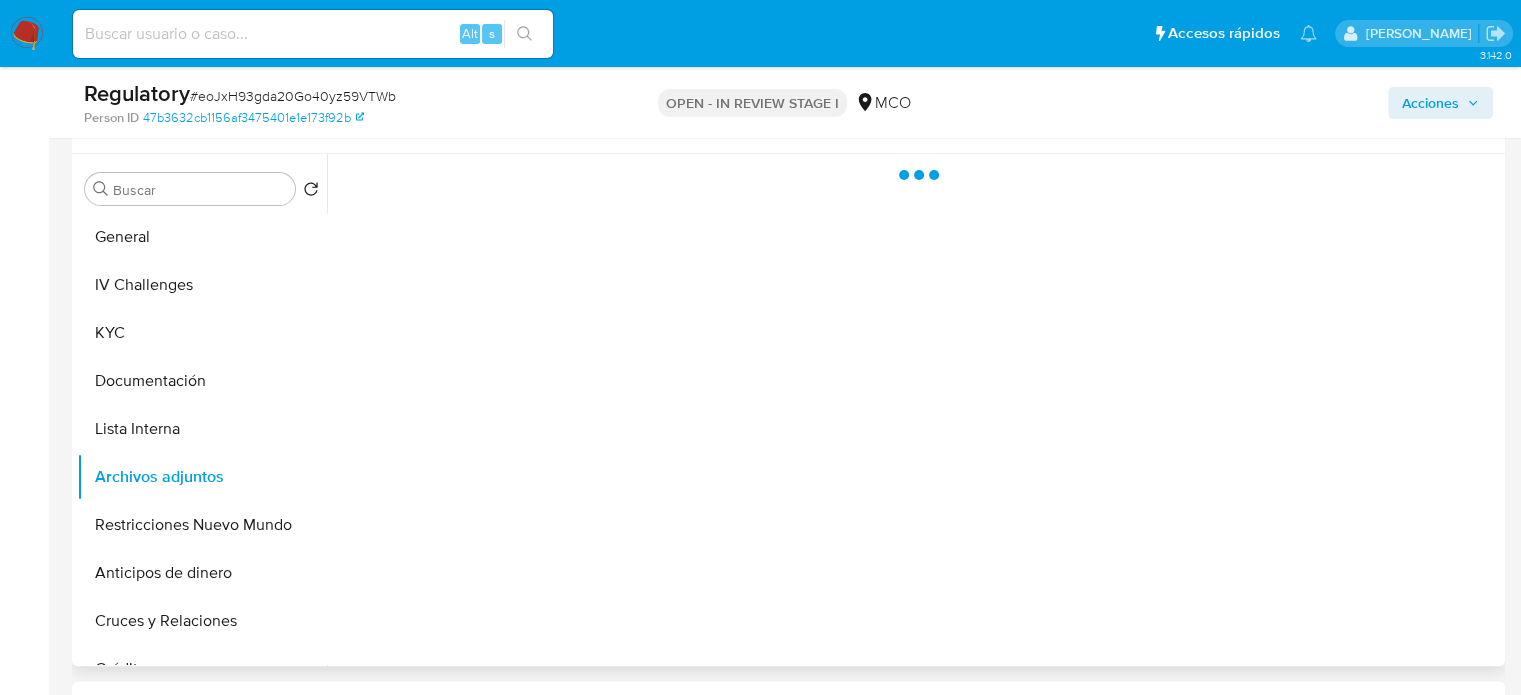 scroll, scrollTop: 400, scrollLeft: 0, axis: vertical 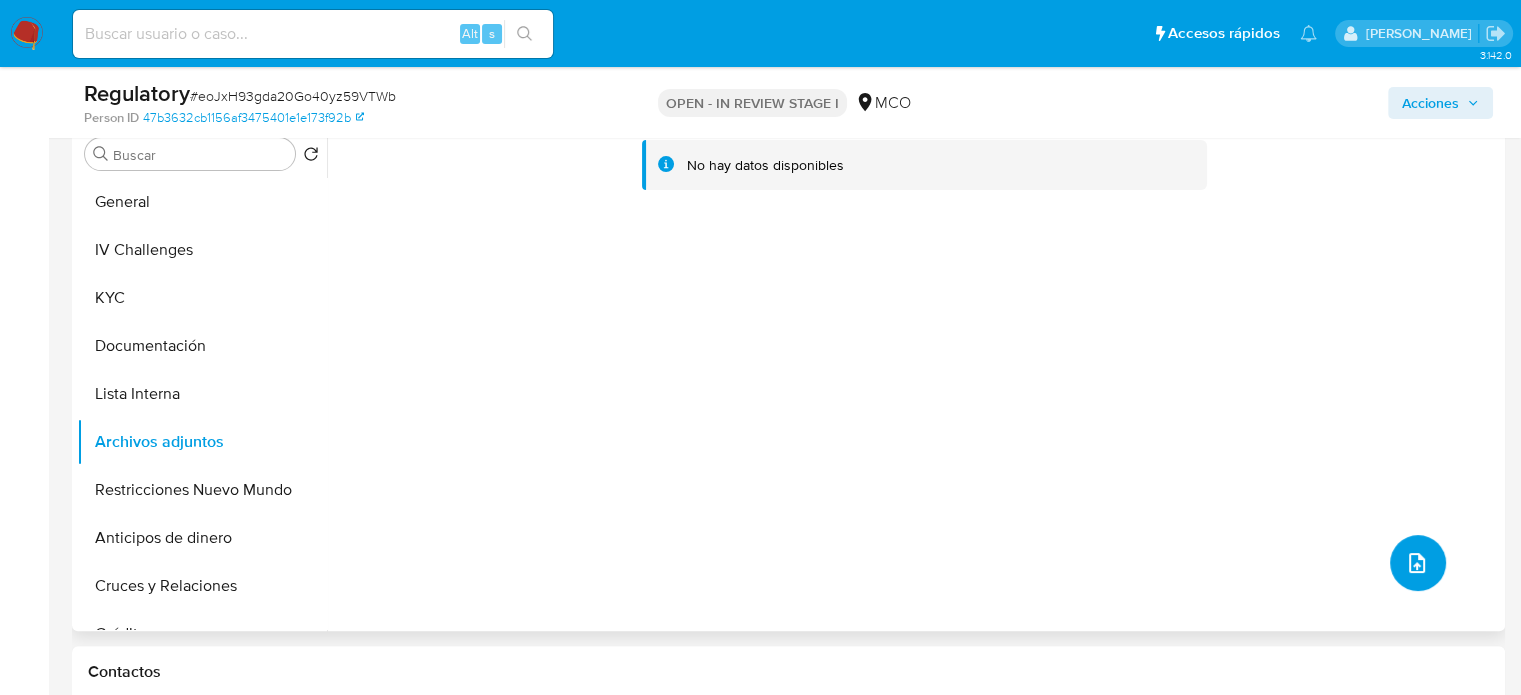click 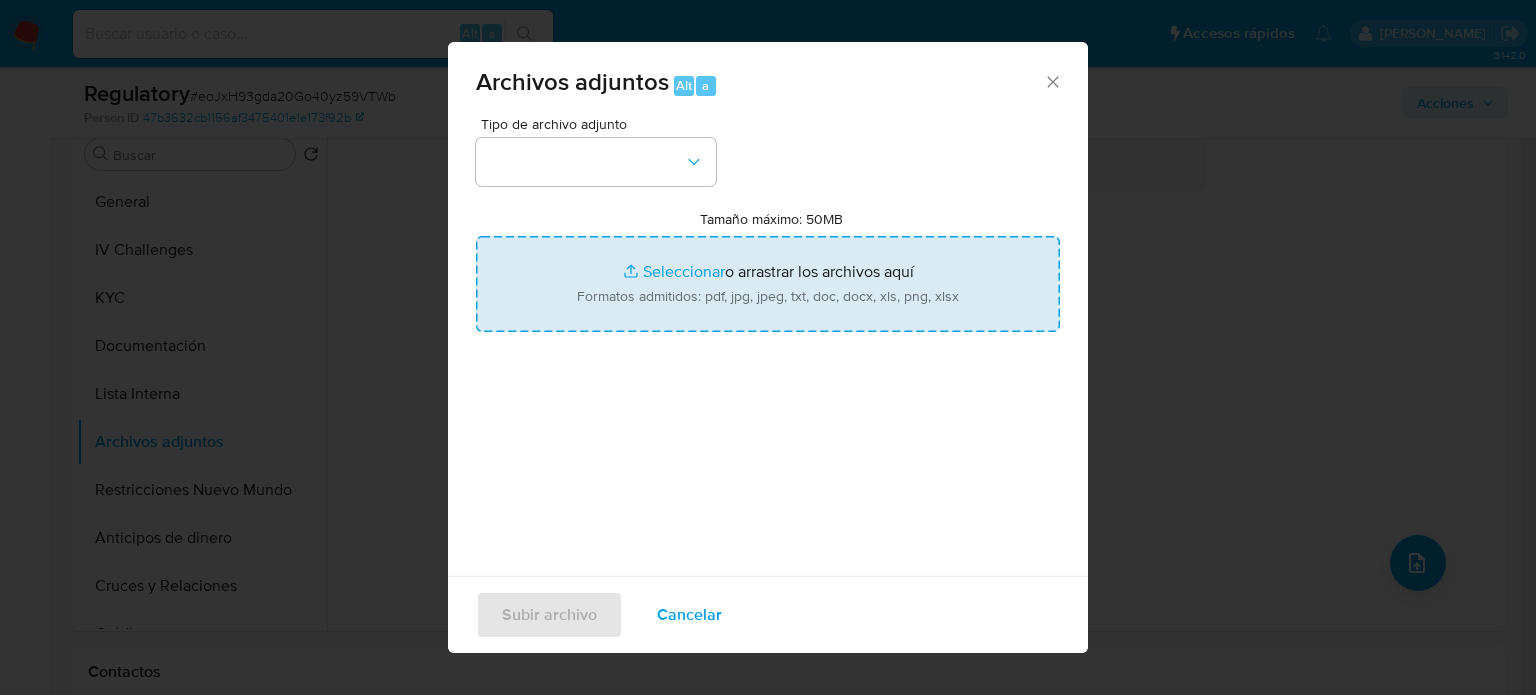 click on "Tamaño máximo: 50MB Seleccionar archivos" at bounding box center [768, 284] 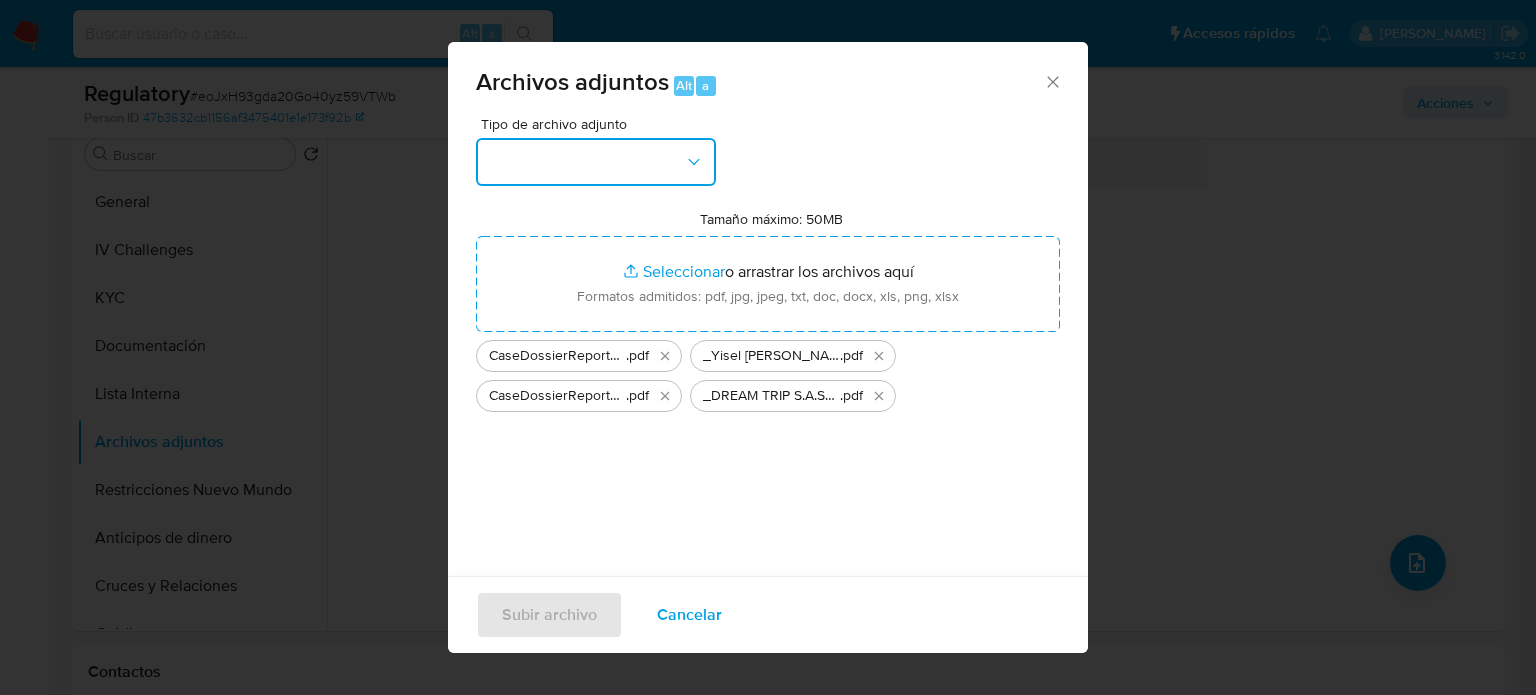click at bounding box center (596, 162) 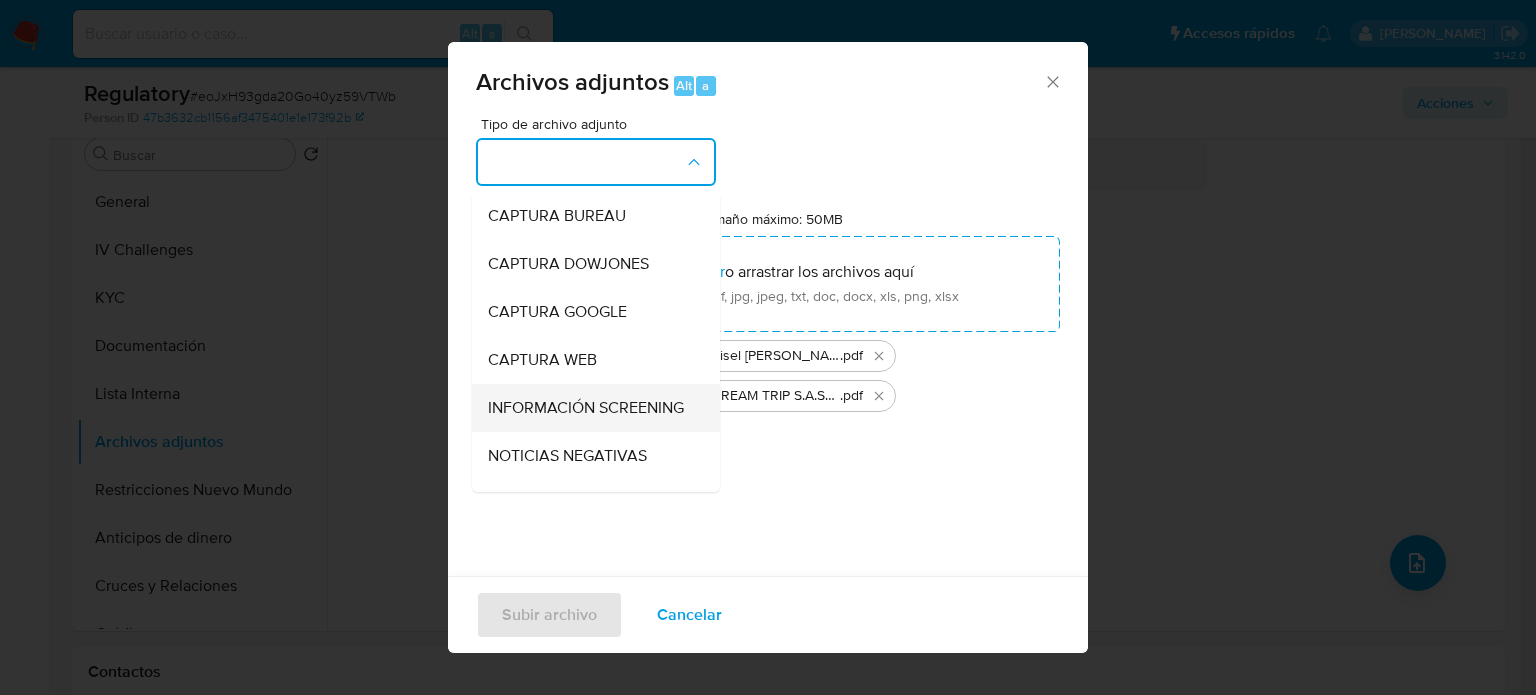 click on "INFORMACIÓN SCREENING" at bounding box center (586, 408) 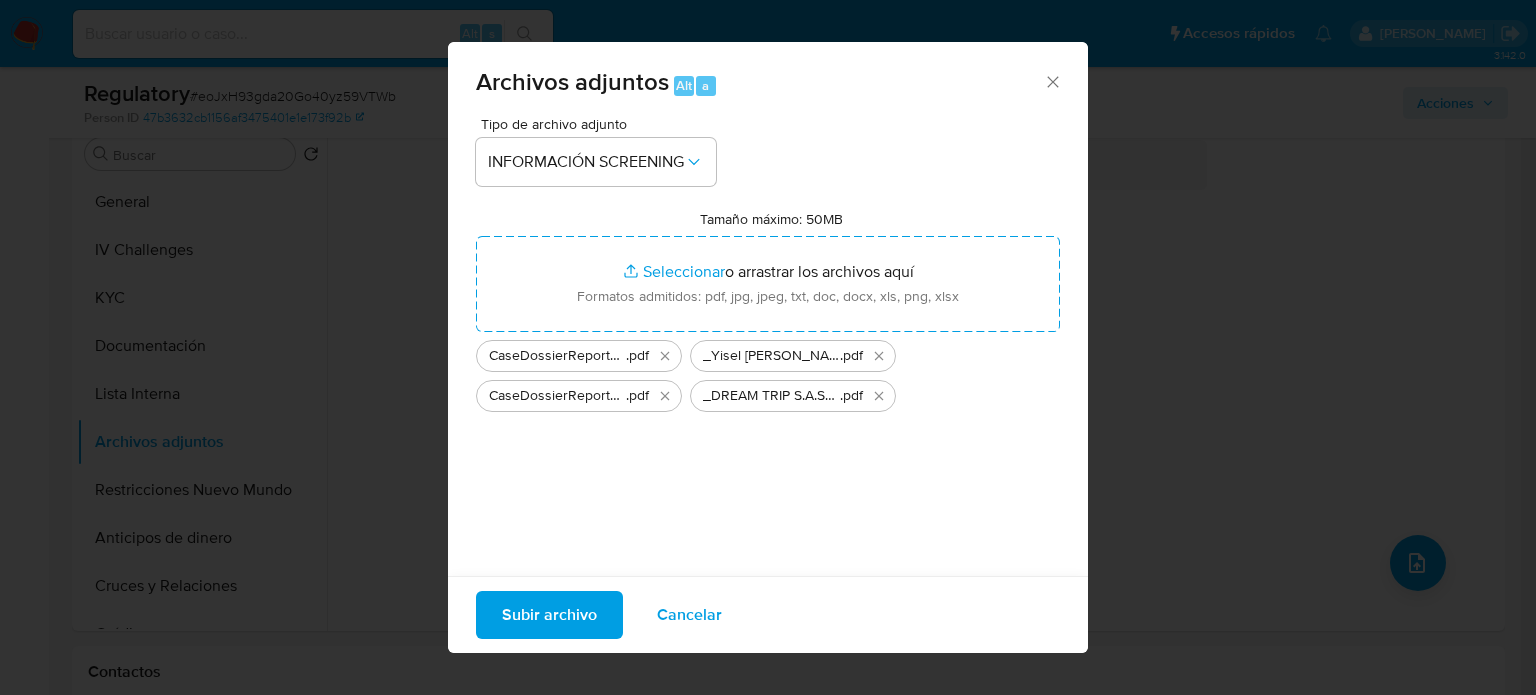 click on "Subir archivo" at bounding box center [549, 615] 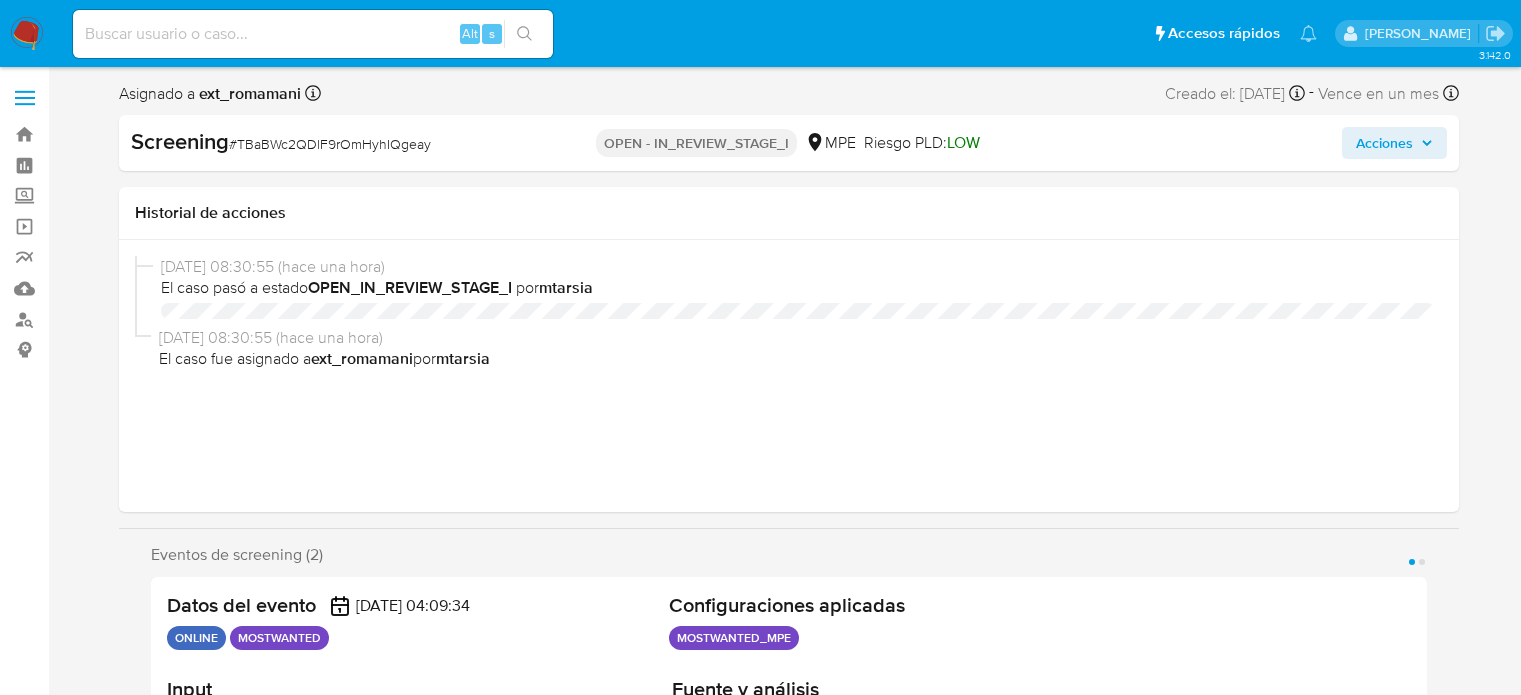 select on "10" 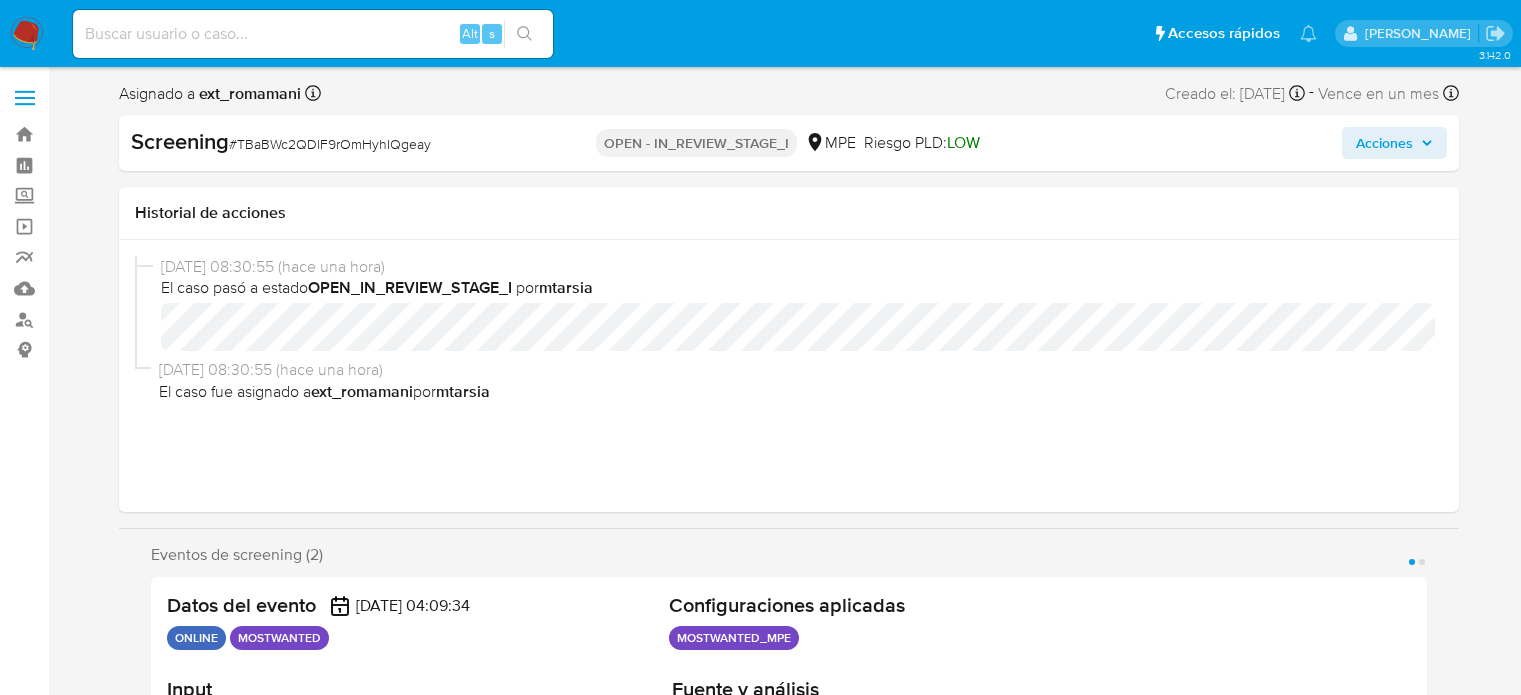 scroll, scrollTop: 0, scrollLeft: 0, axis: both 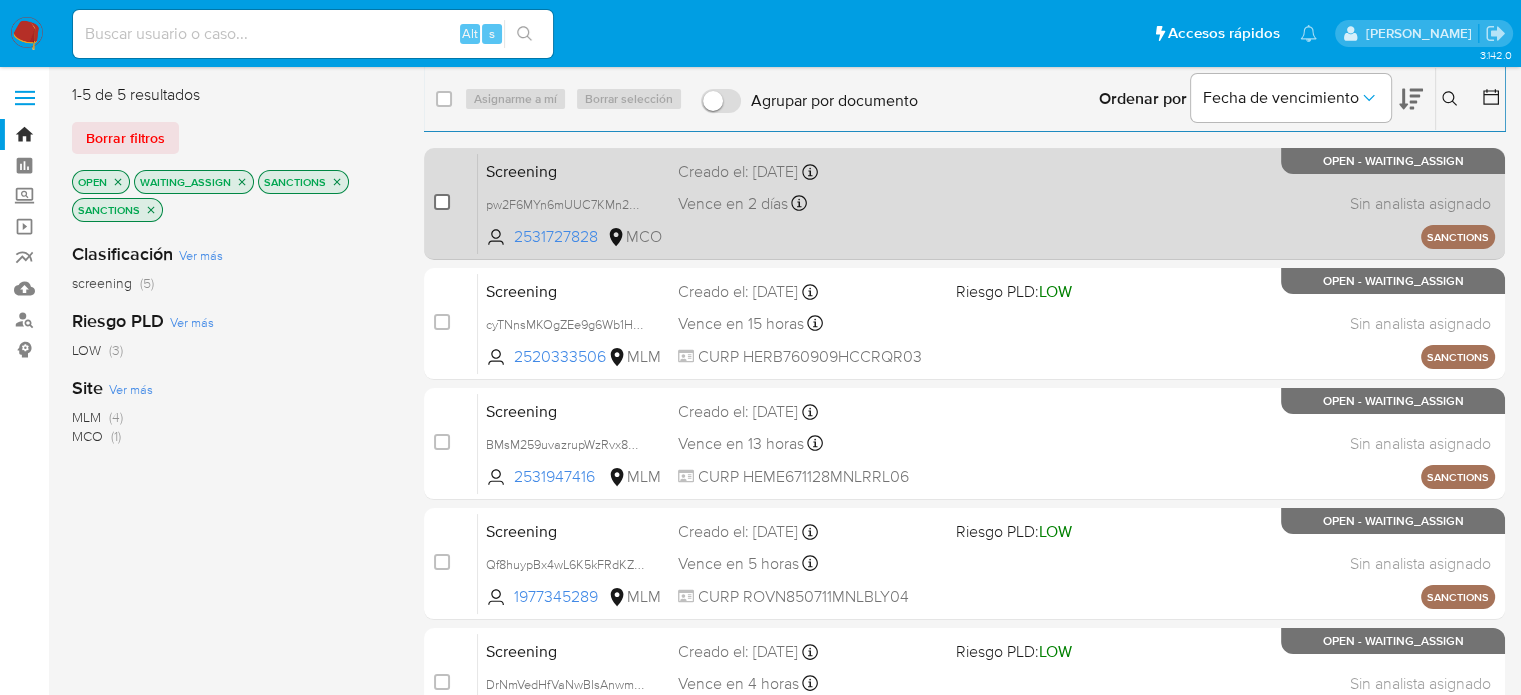 click at bounding box center (442, 202) 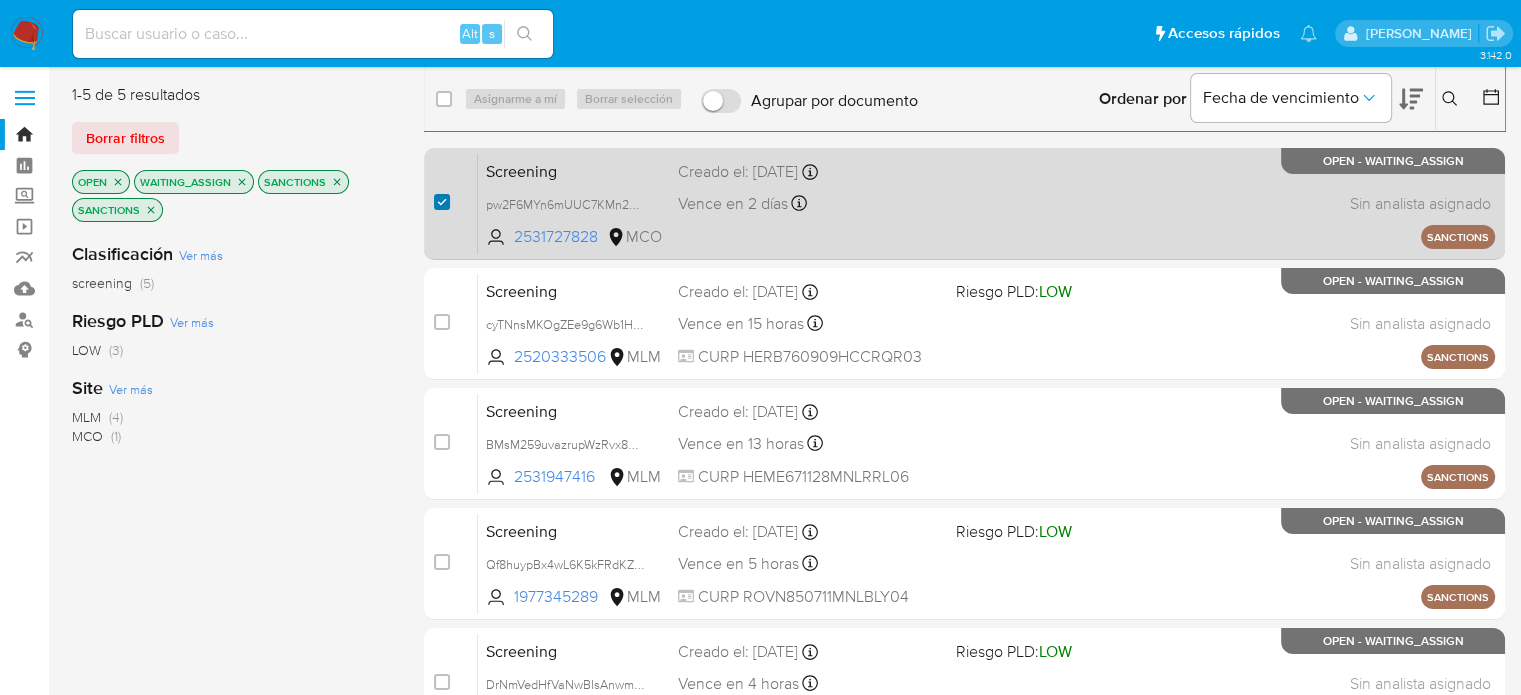 checkbox on "true" 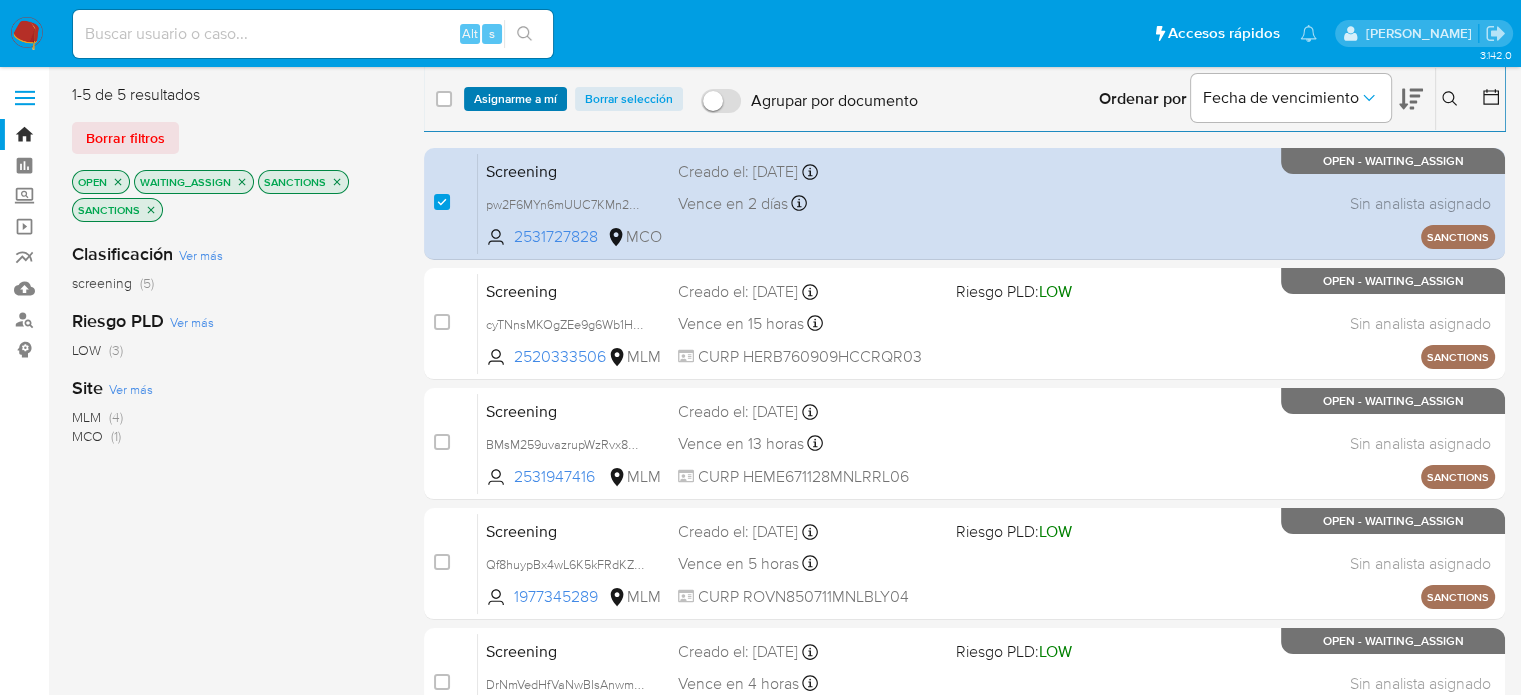 click on "Asignarme a mí" at bounding box center [515, 99] 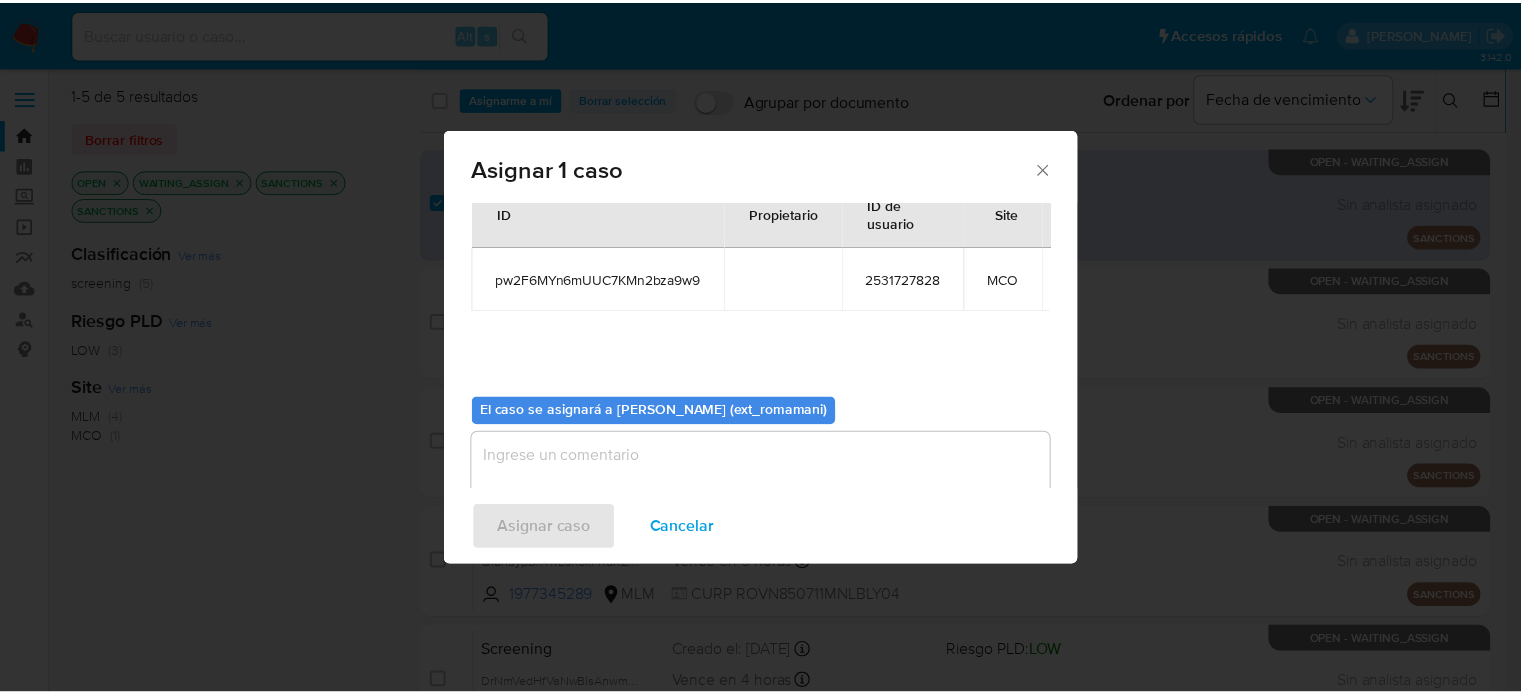scroll, scrollTop: 118, scrollLeft: 0, axis: vertical 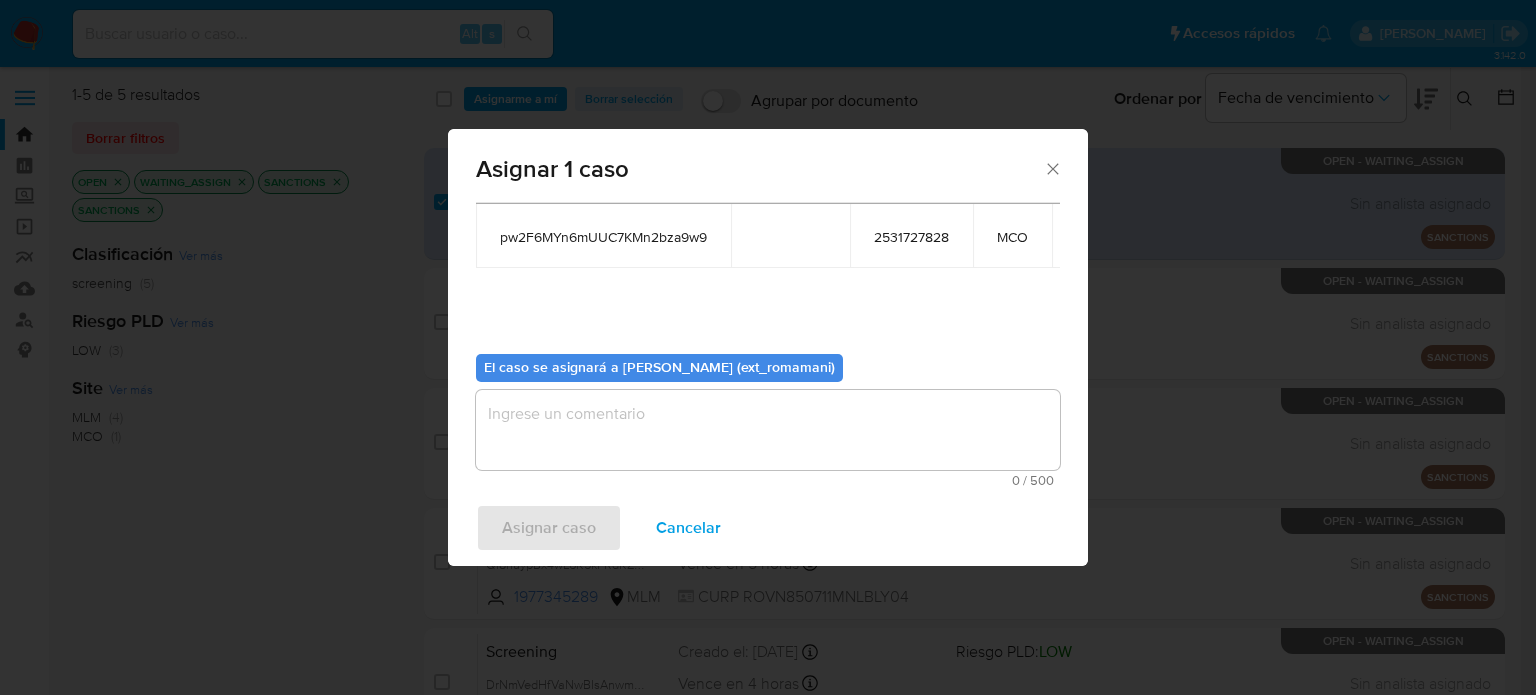 click at bounding box center [768, 430] 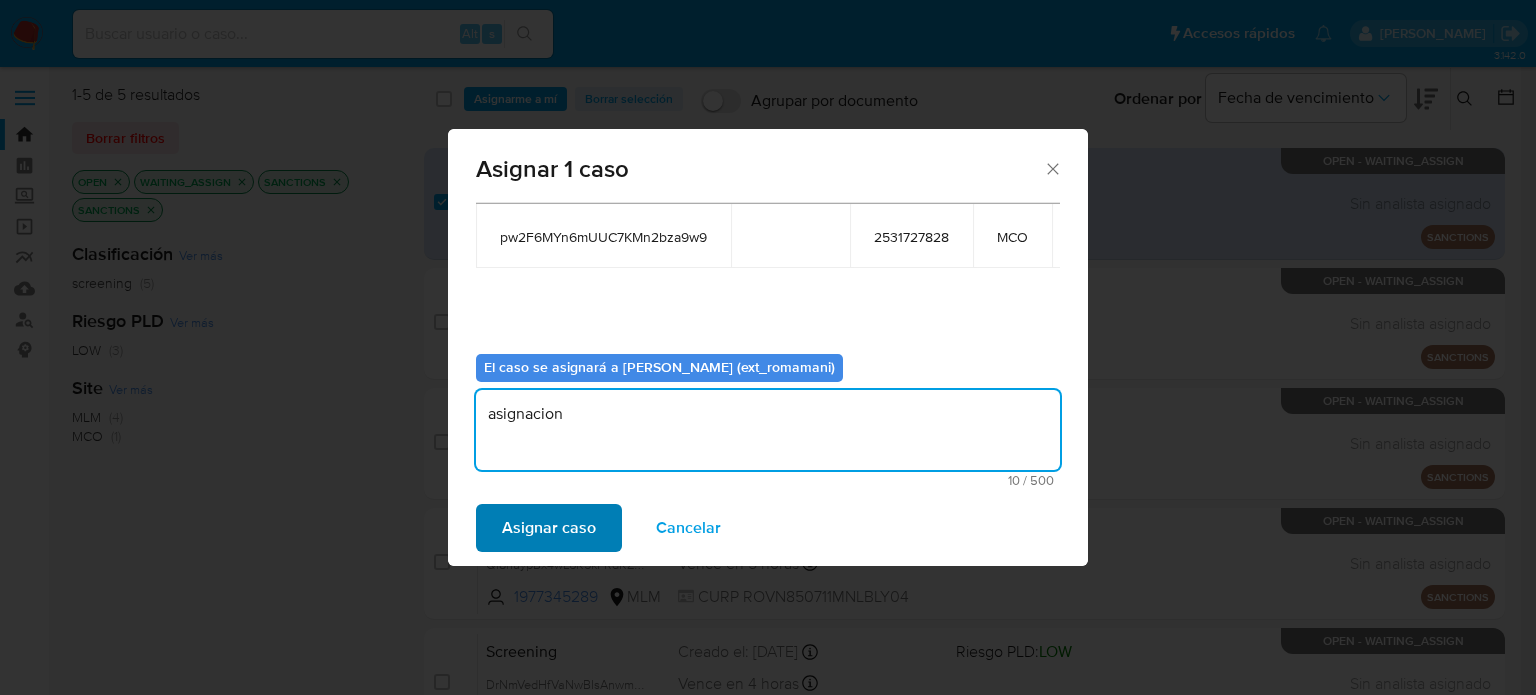 type on "asignacion" 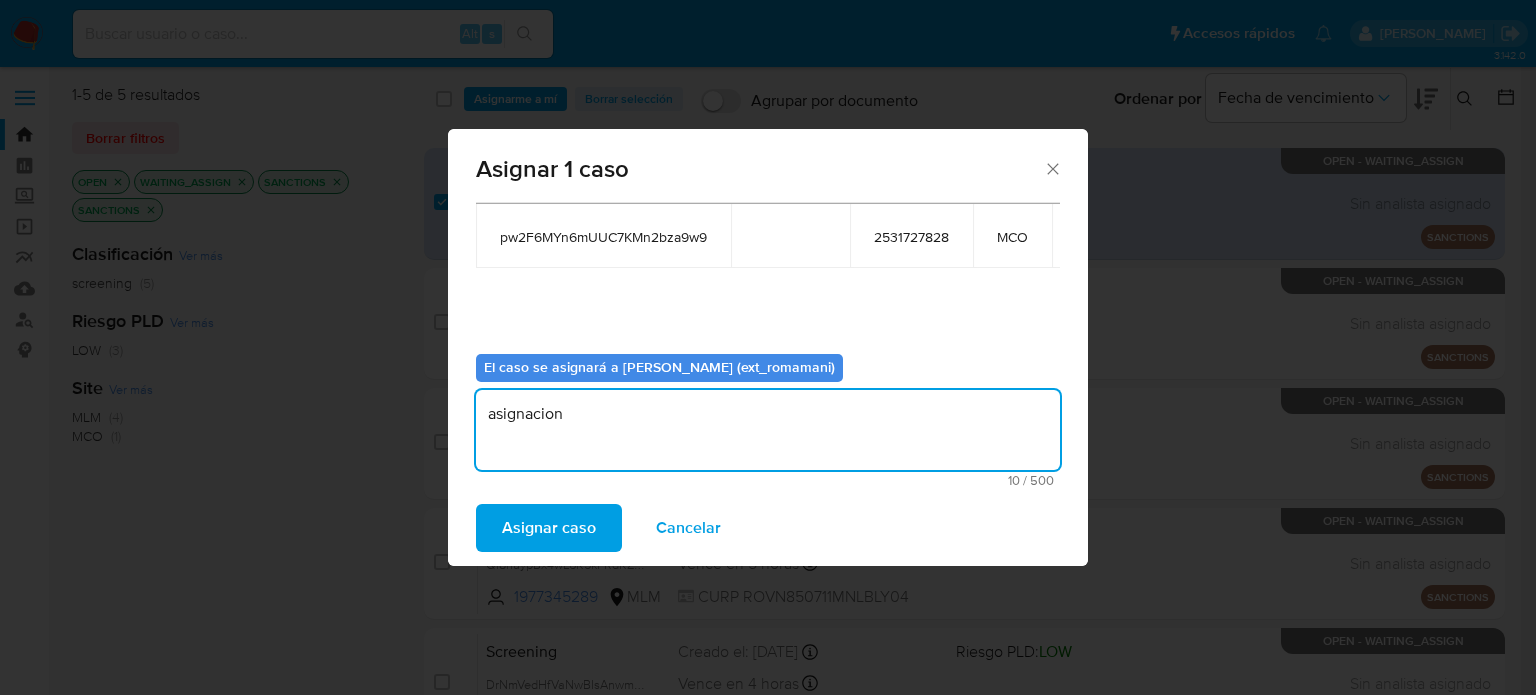 click on "Asignar caso" at bounding box center (549, 528) 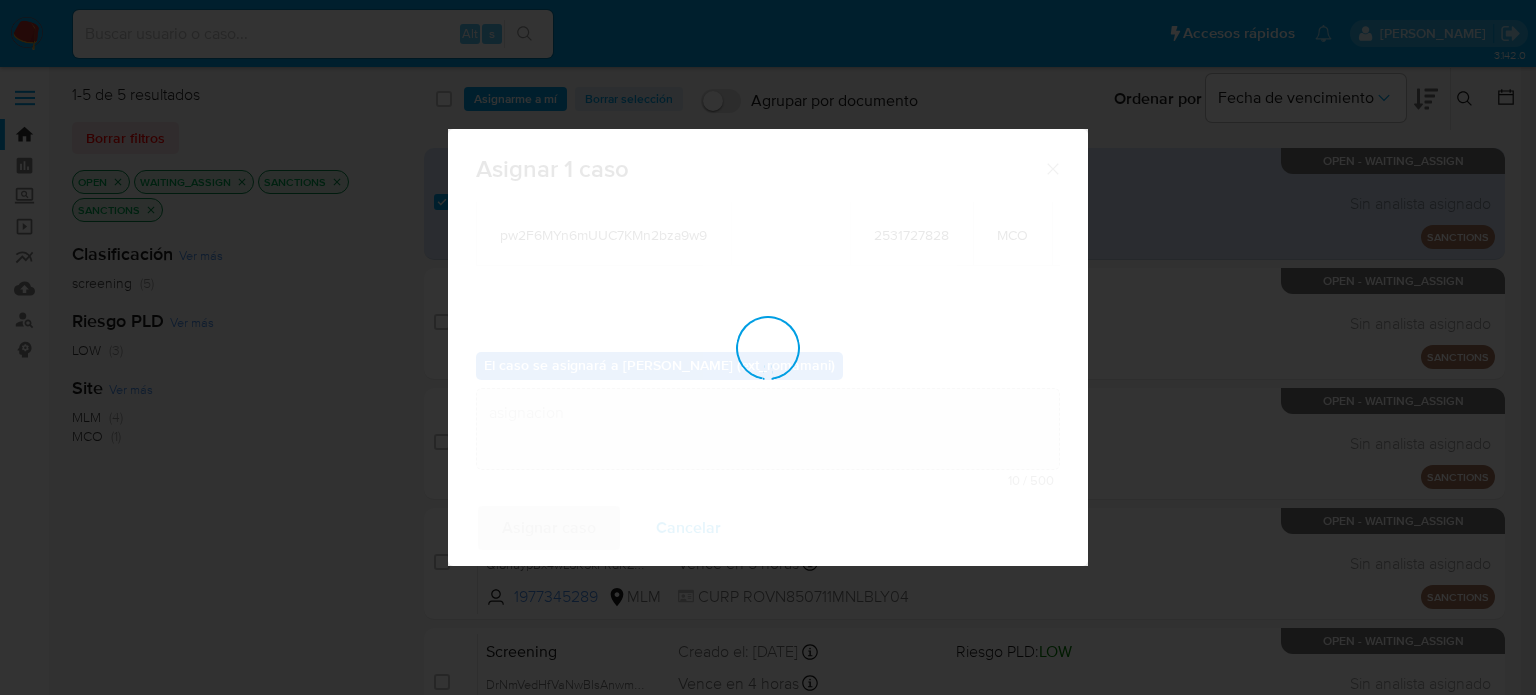 type 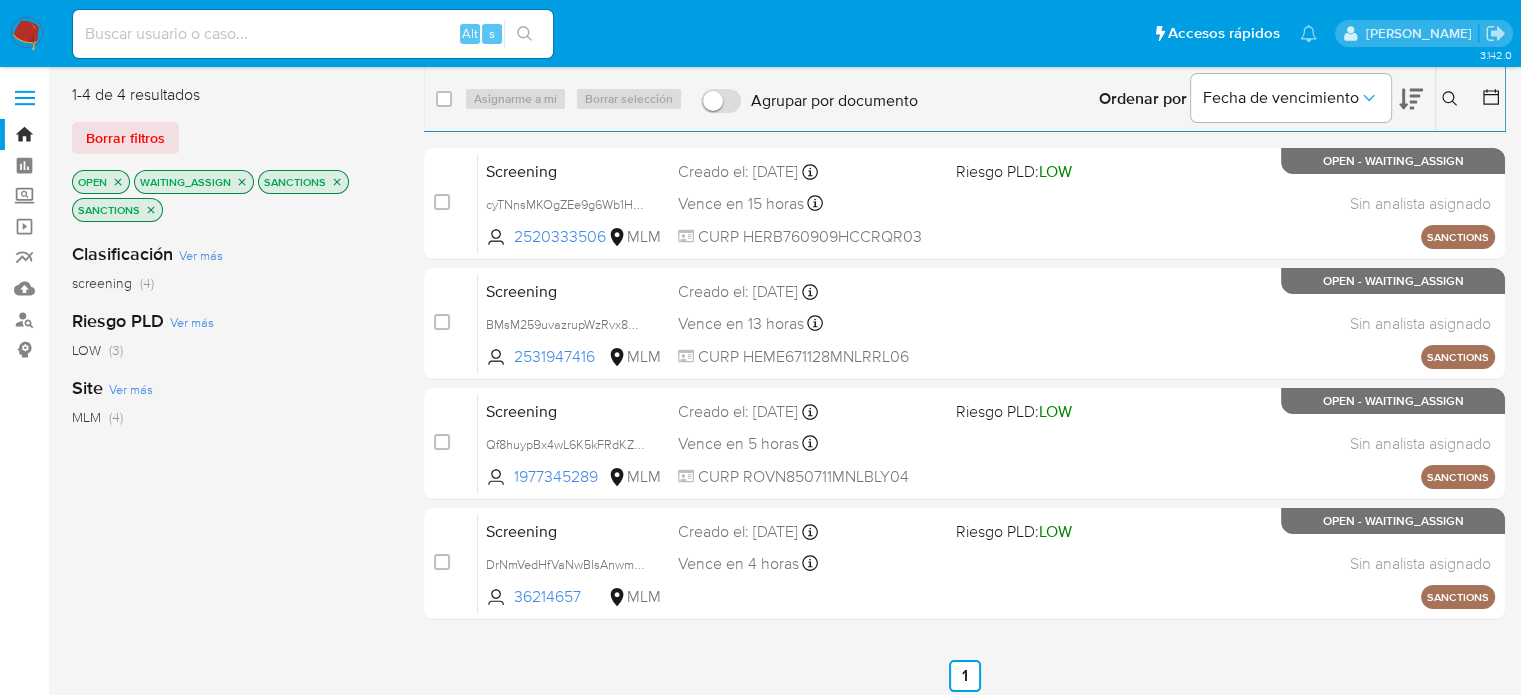 click at bounding box center (27, 34) 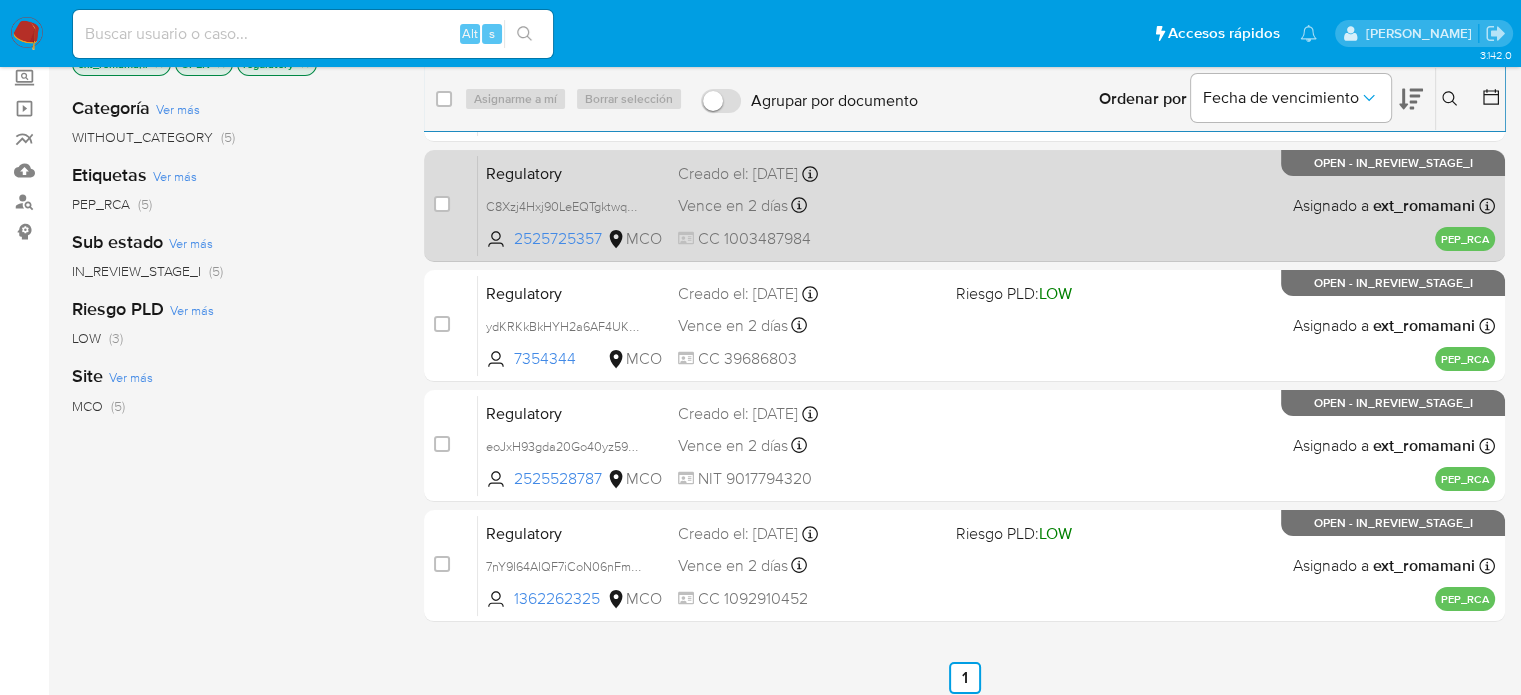 scroll, scrollTop: 0, scrollLeft: 0, axis: both 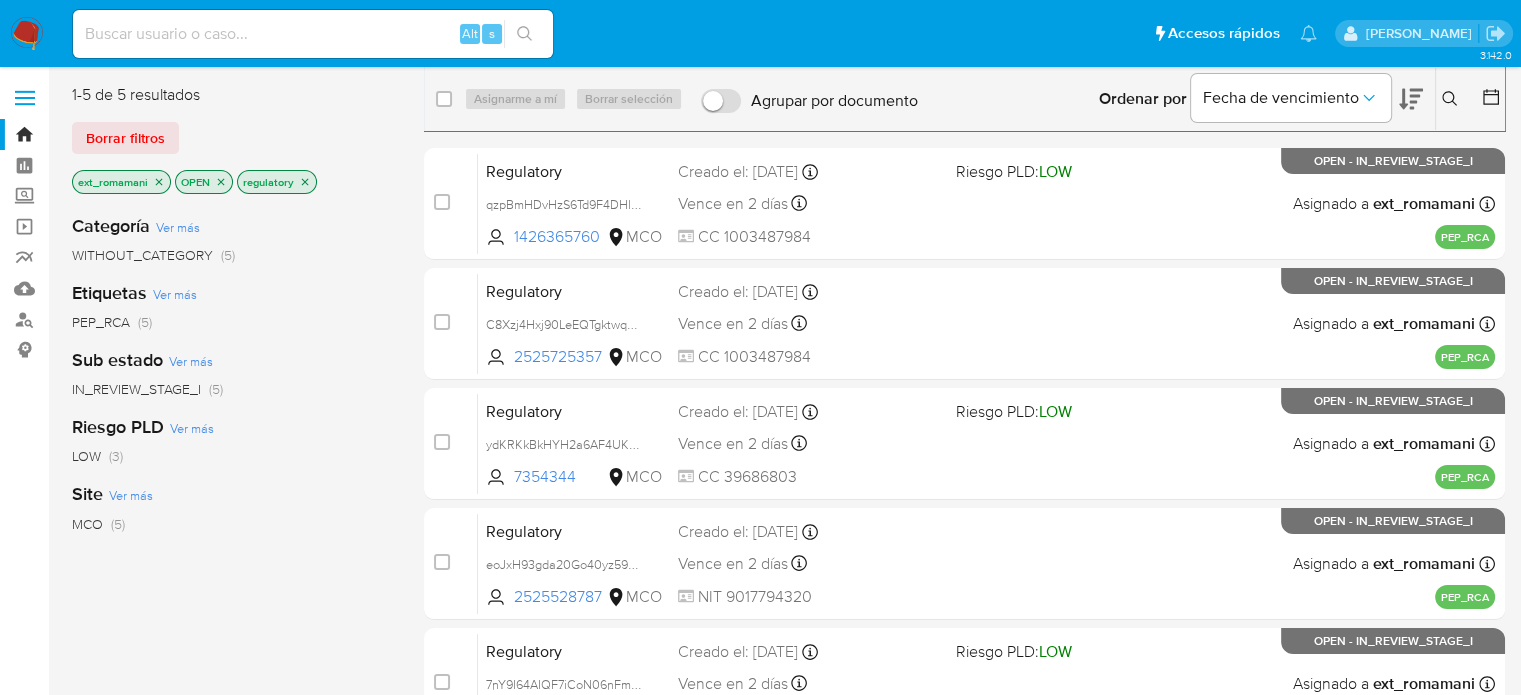 click at bounding box center [27, 34] 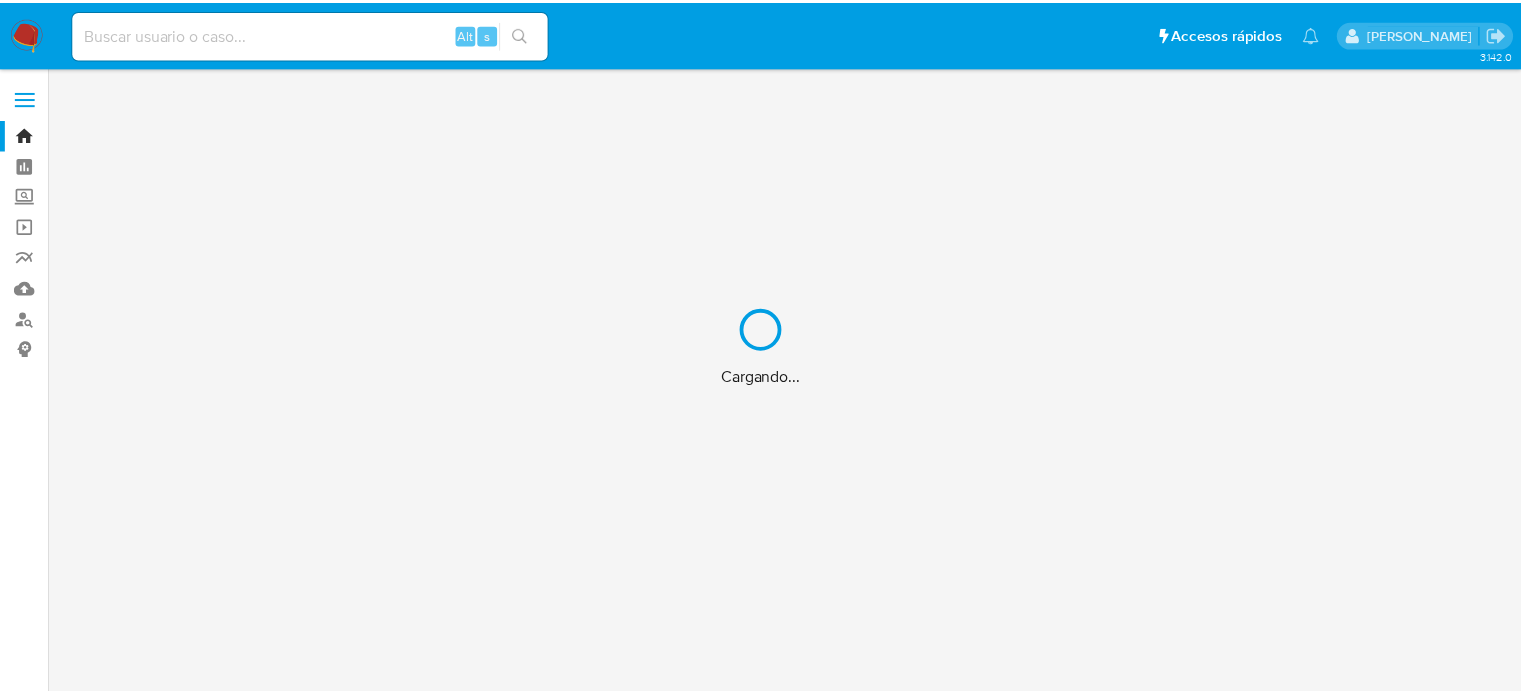 scroll, scrollTop: 0, scrollLeft: 0, axis: both 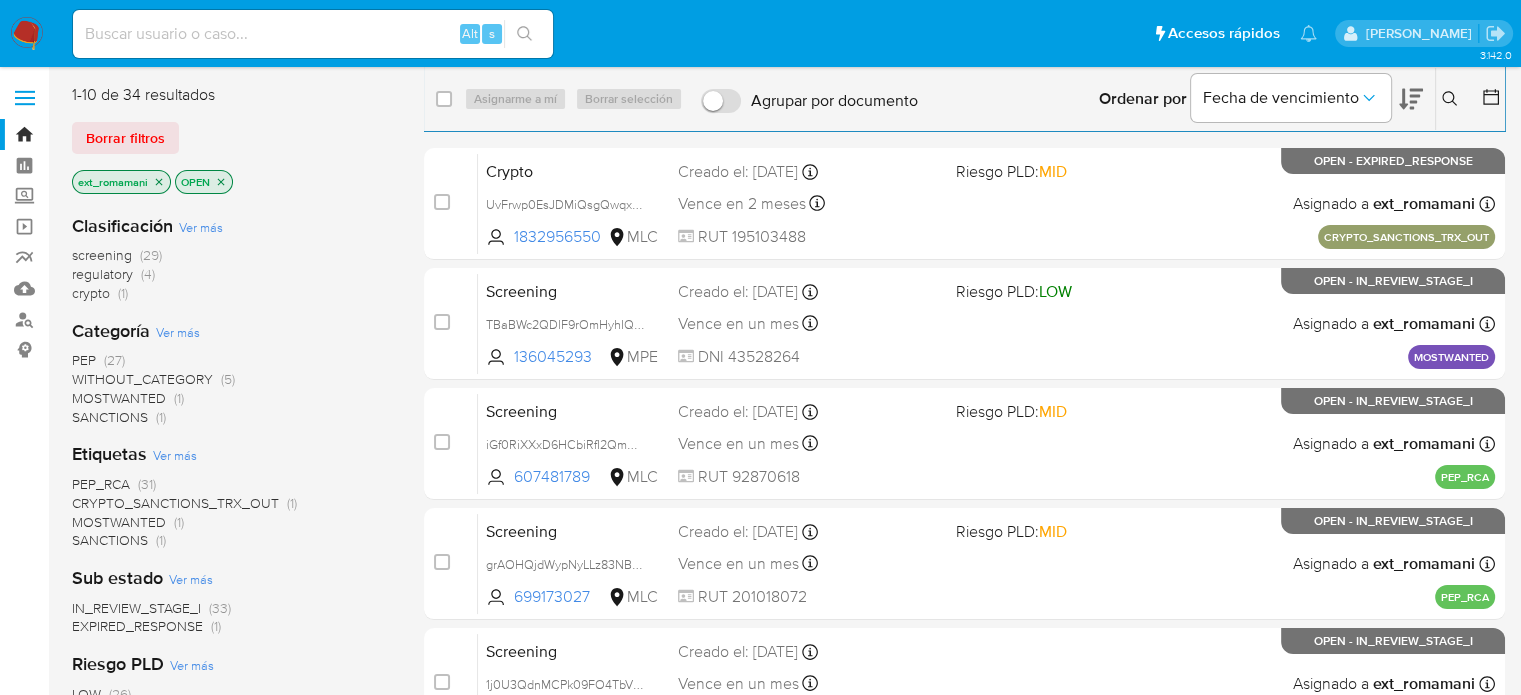 click on "(1)" at bounding box center [161, 417] 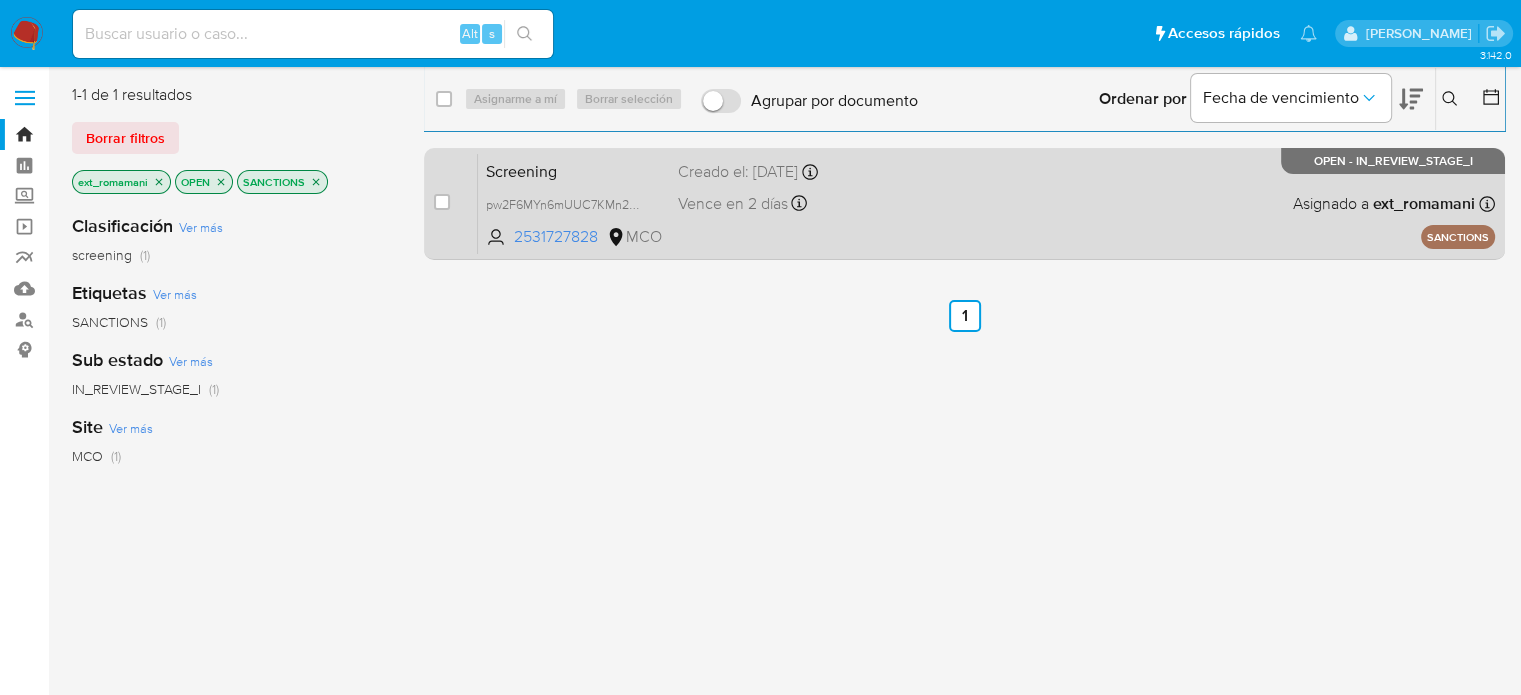 click on "Screening pw2F6MYn6mUUC7KMn2bza9w9 2531727828 MCO Creado el: 02/07/2025   Creado el: 02/07/2025 09:53:10 Vence en 2 días   Vence el 04/07/2025 09:53:10 Asignado a   ext_romamani   Asignado el: 02/07/2025 10:40:31 SANCTIONS OPEN - IN_REVIEW_STAGE_I" at bounding box center [986, 203] 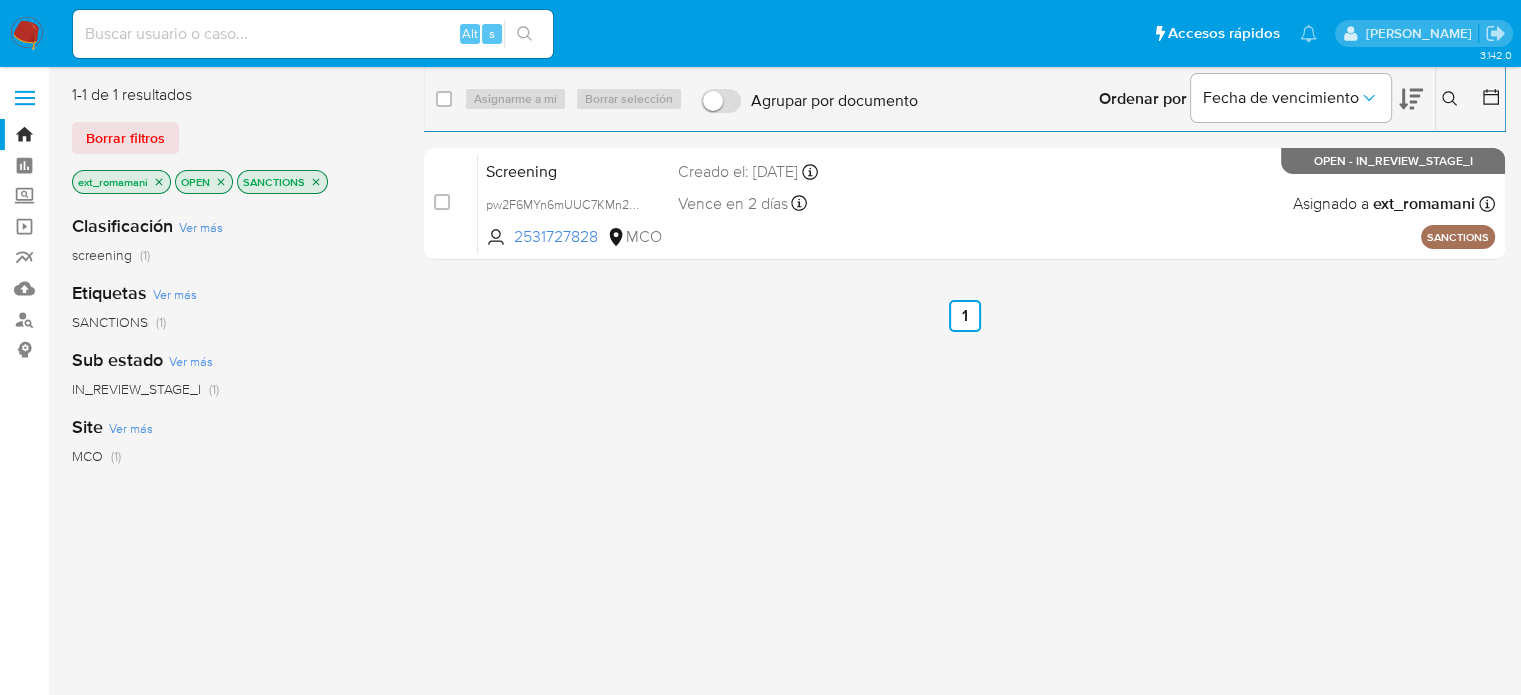 click at bounding box center [27, 34] 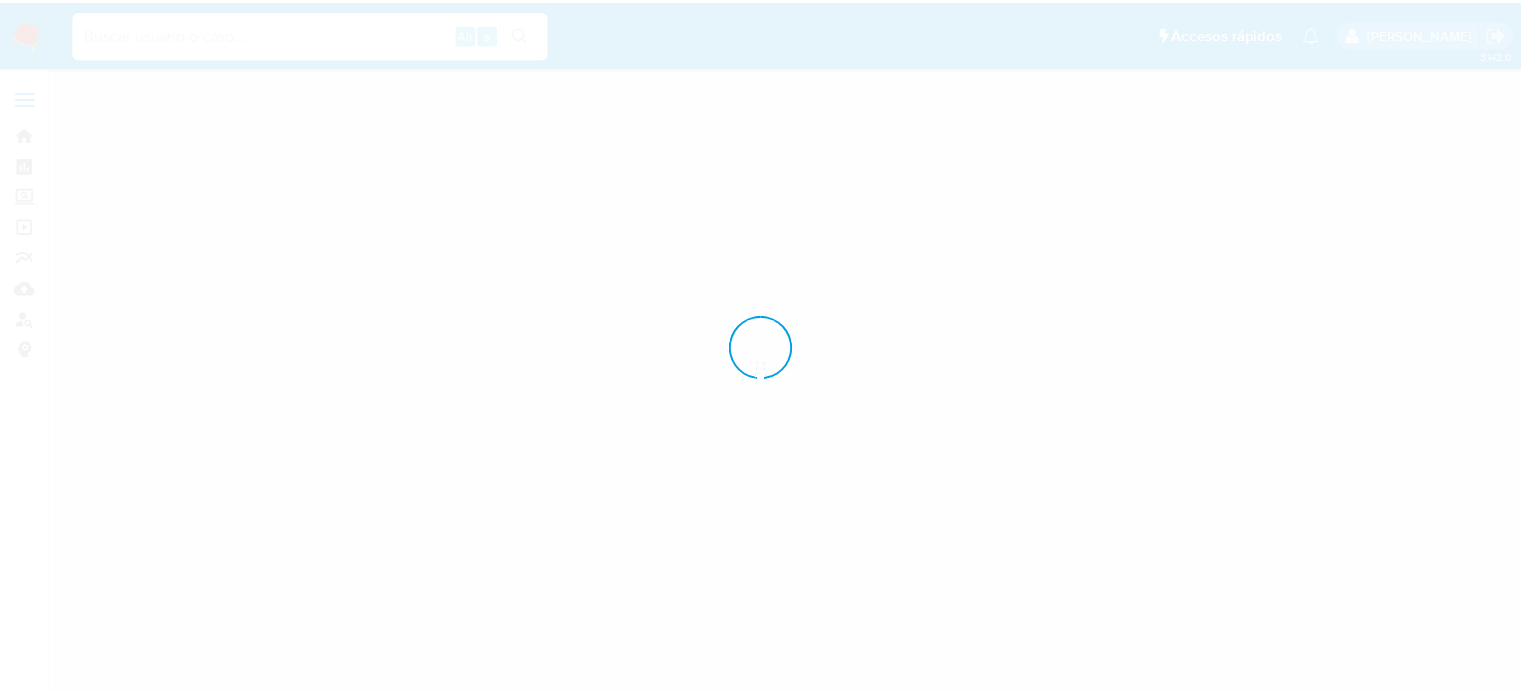 scroll, scrollTop: 0, scrollLeft: 0, axis: both 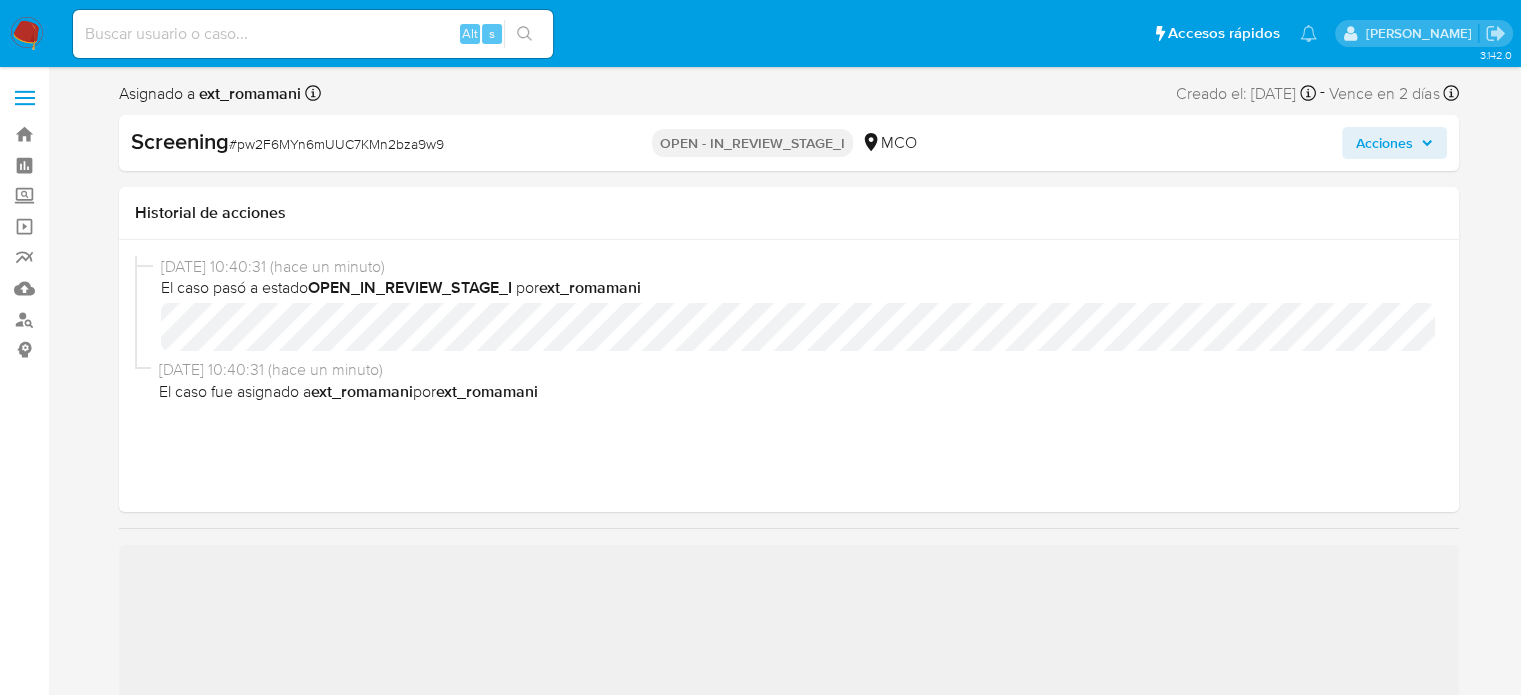 select on "10" 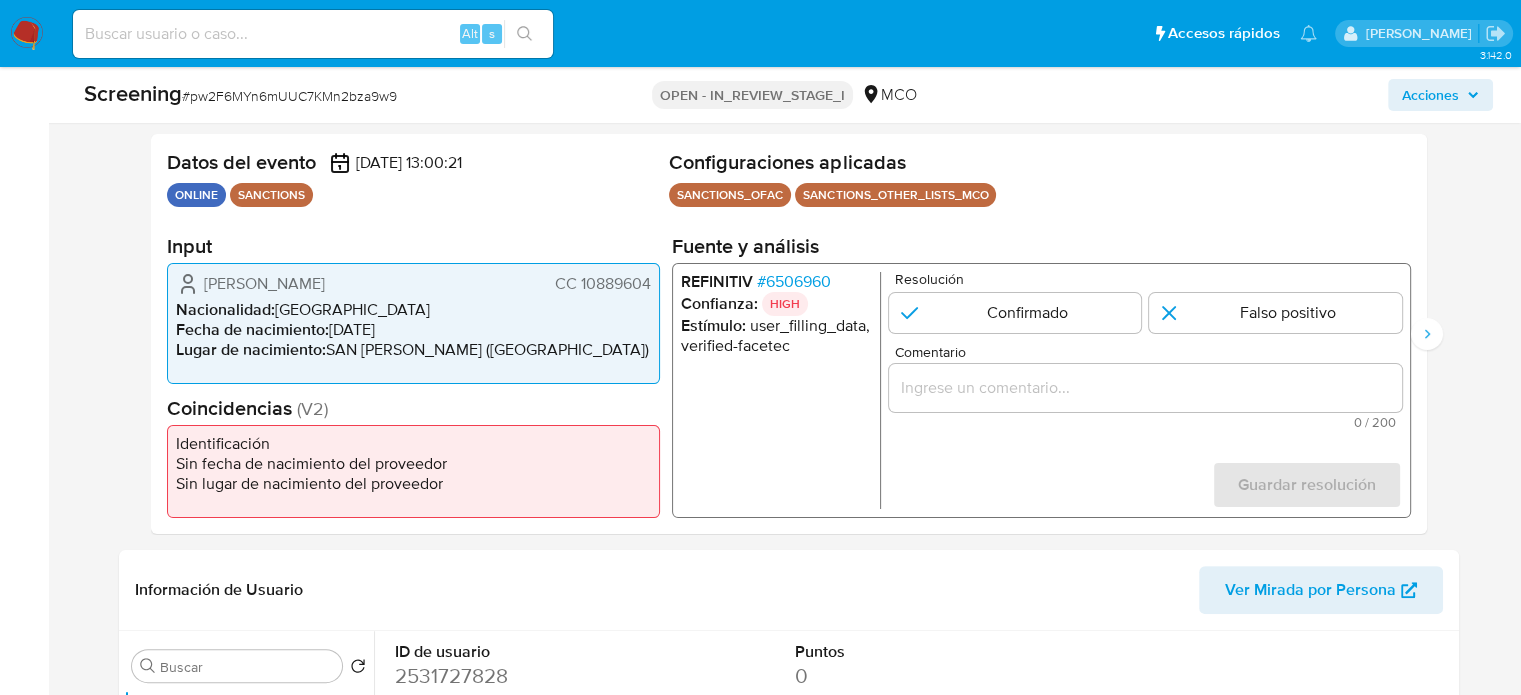 scroll, scrollTop: 400, scrollLeft: 0, axis: vertical 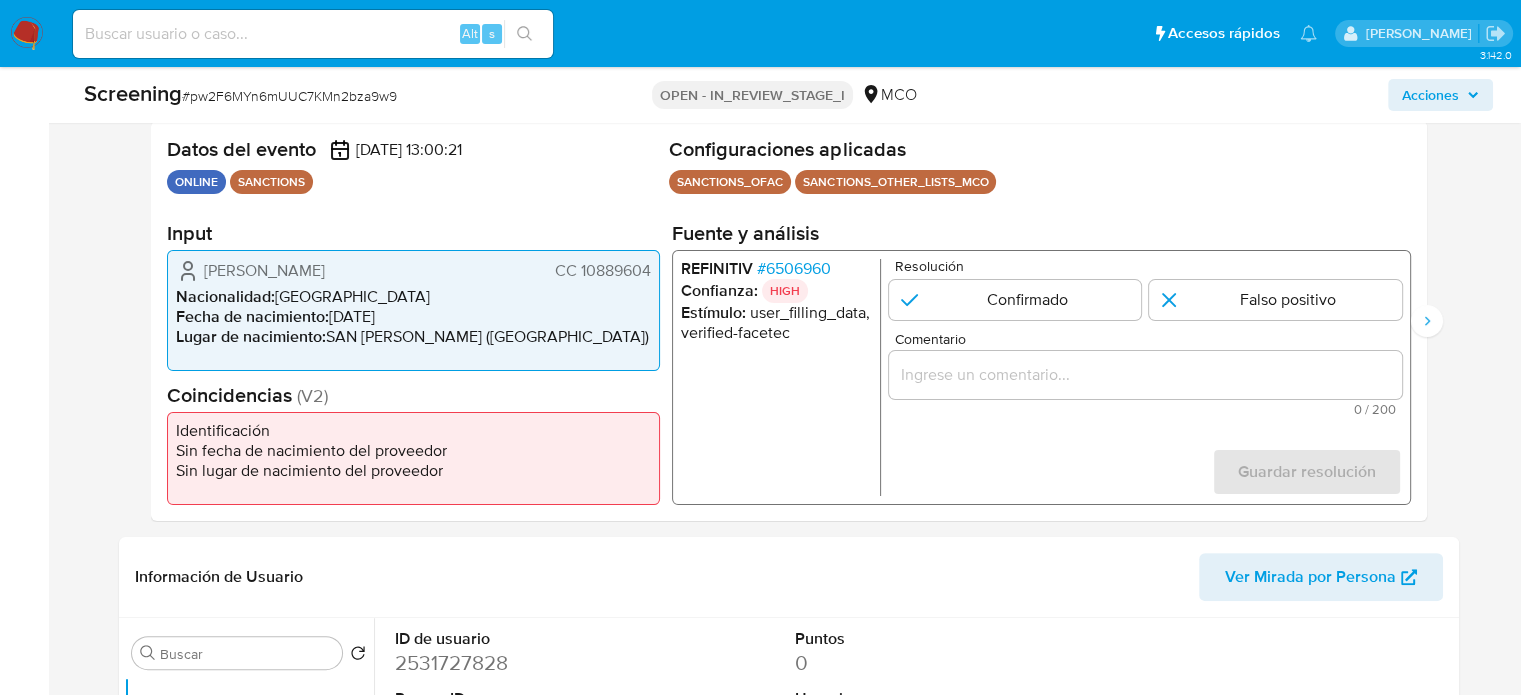drag, startPoint x: 1032, startPoint y: 395, endPoint x: 1034, endPoint y: 380, distance: 15.132746 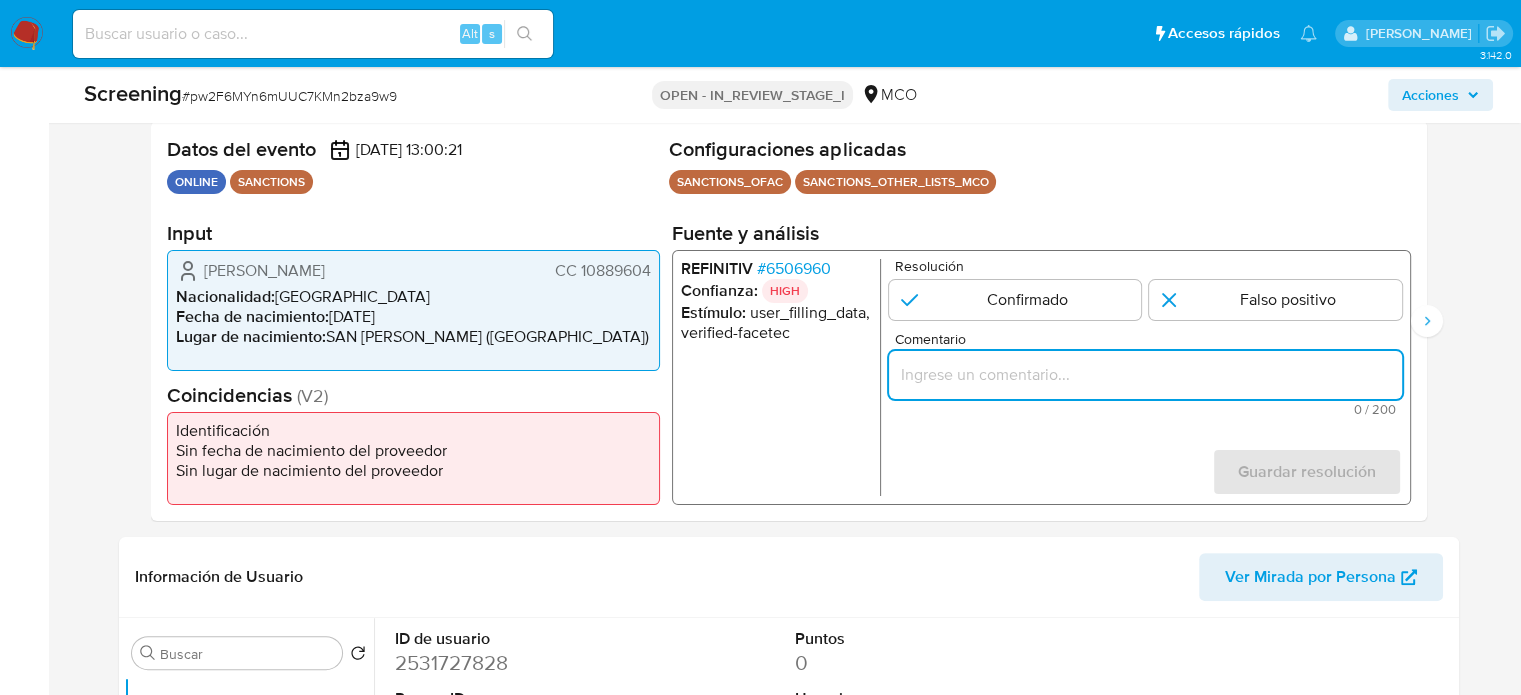 paste on "Titular de cuenta  sin coincidencias en listas activas." 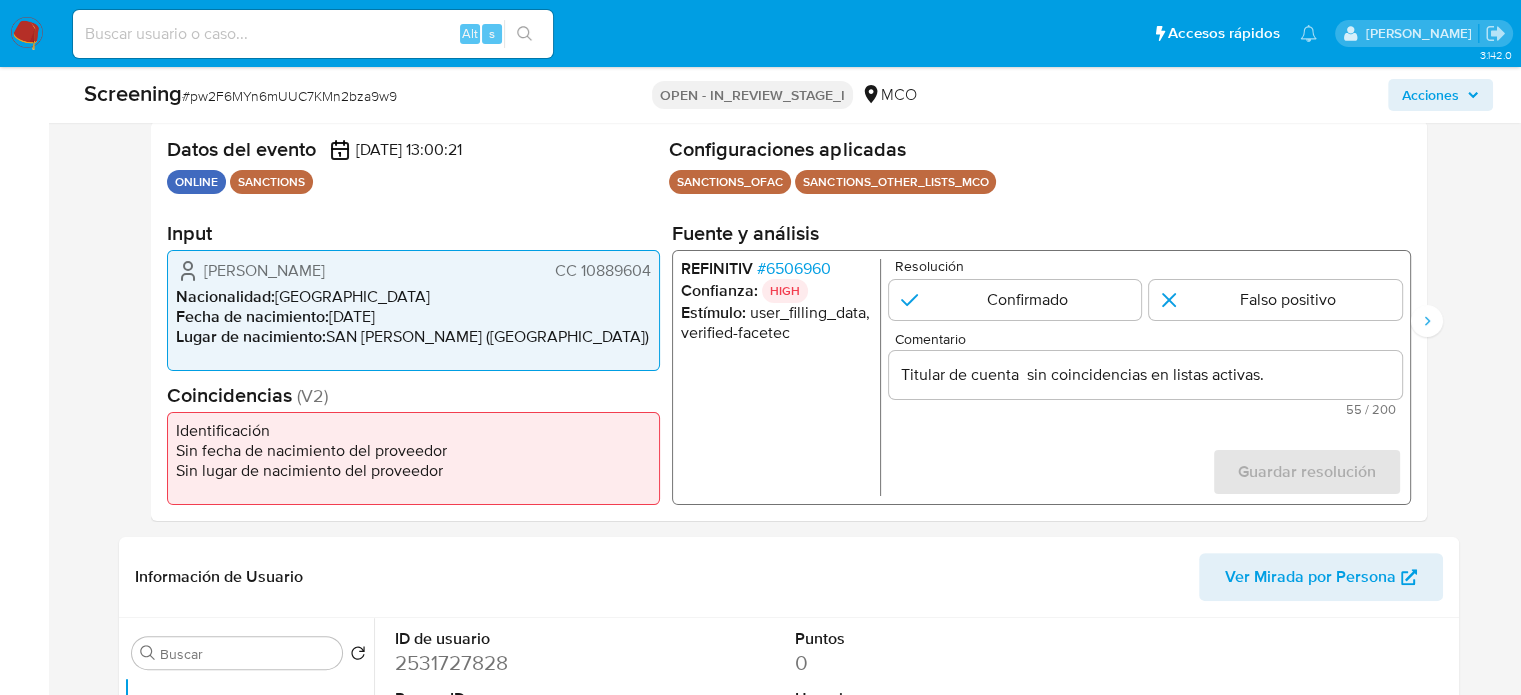 drag, startPoint x: 196, startPoint y: 266, endPoint x: 660, endPoint y: 274, distance: 464.06897 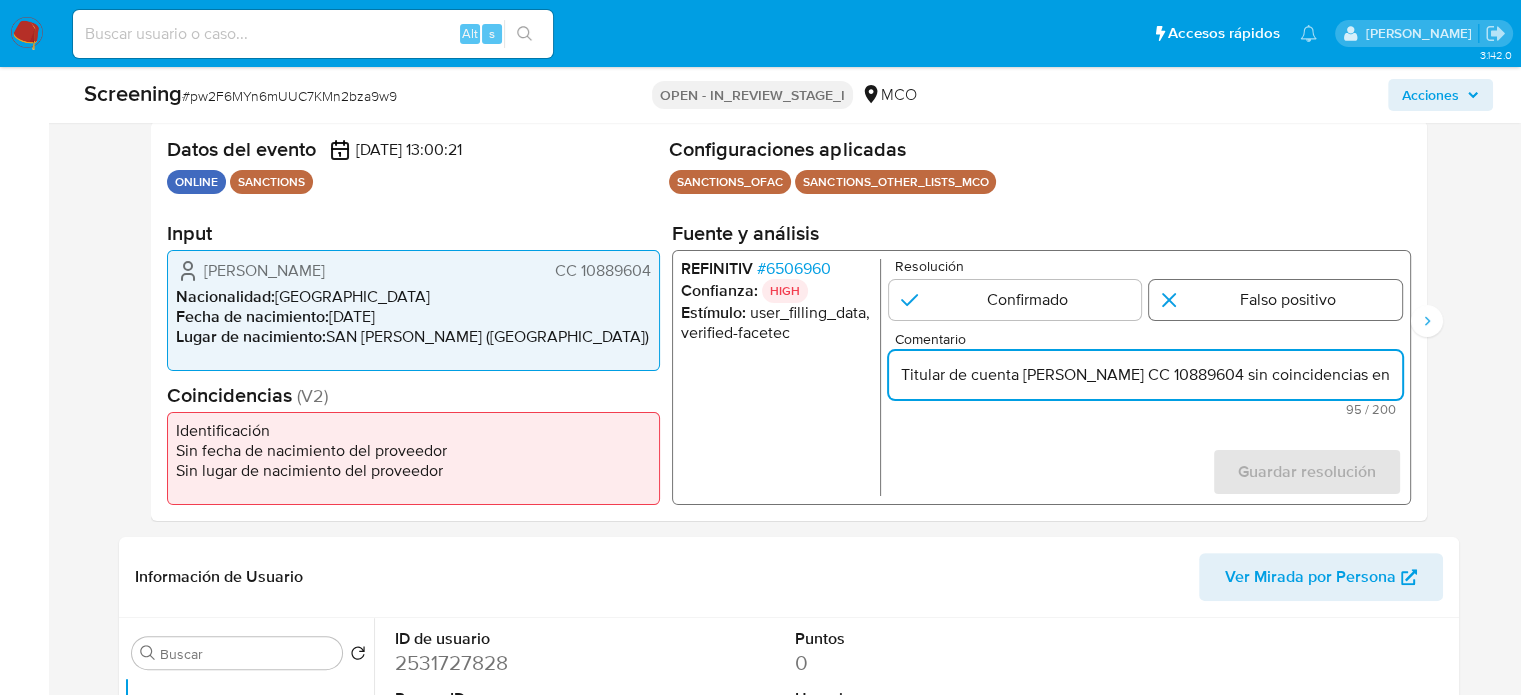 type on "Titular de cuenta [PERSON_NAME] CC 10889604 sin coincidencias en listas activas." 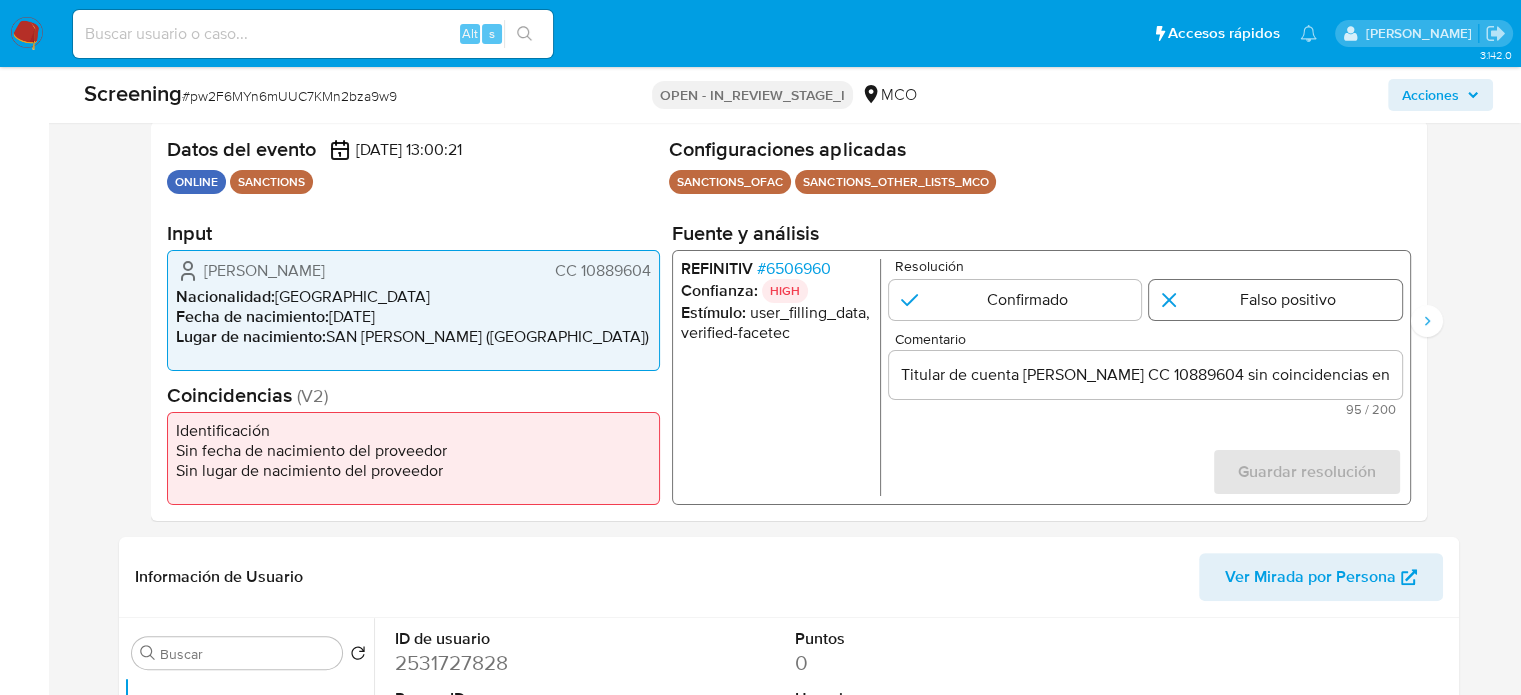 click at bounding box center (1275, 300) 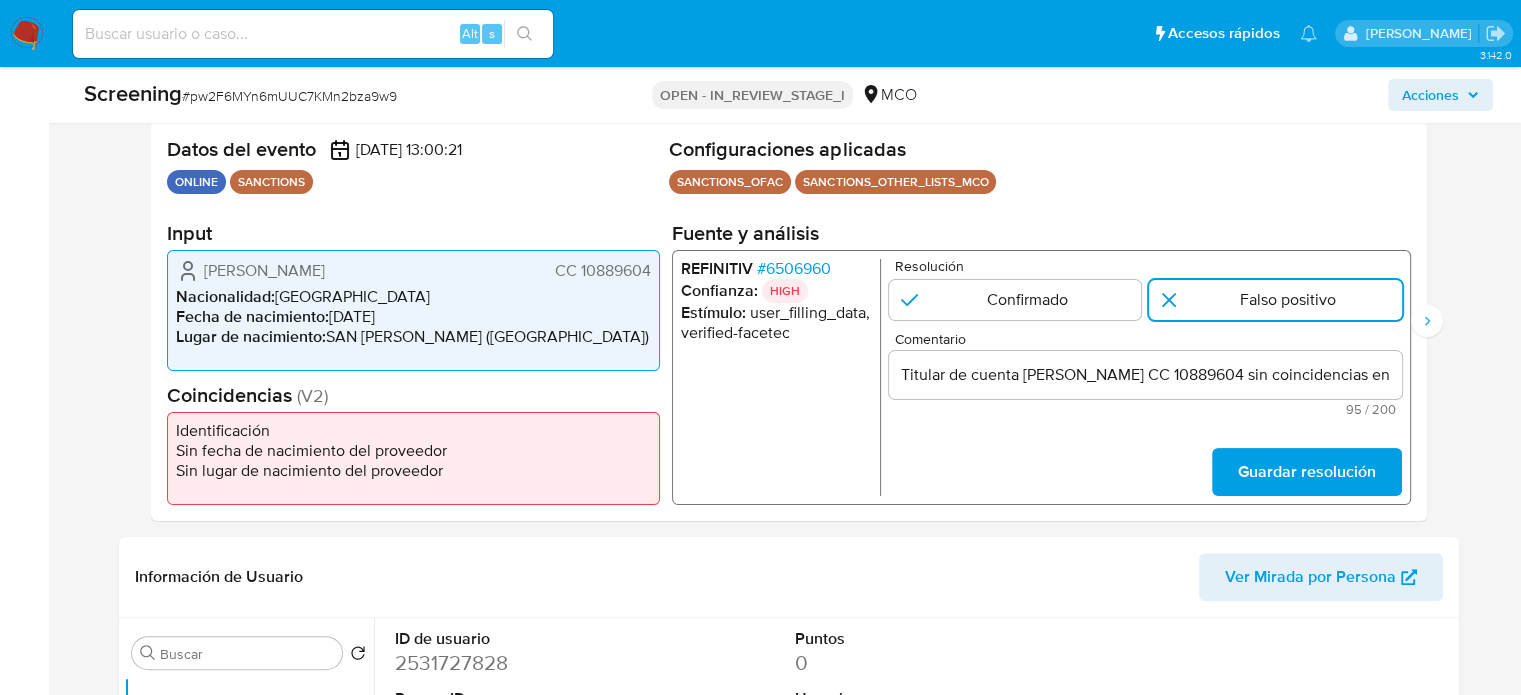 drag, startPoint x: 1158, startPoint y: 395, endPoint x: 1168, endPoint y: 370, distance: 26.925823 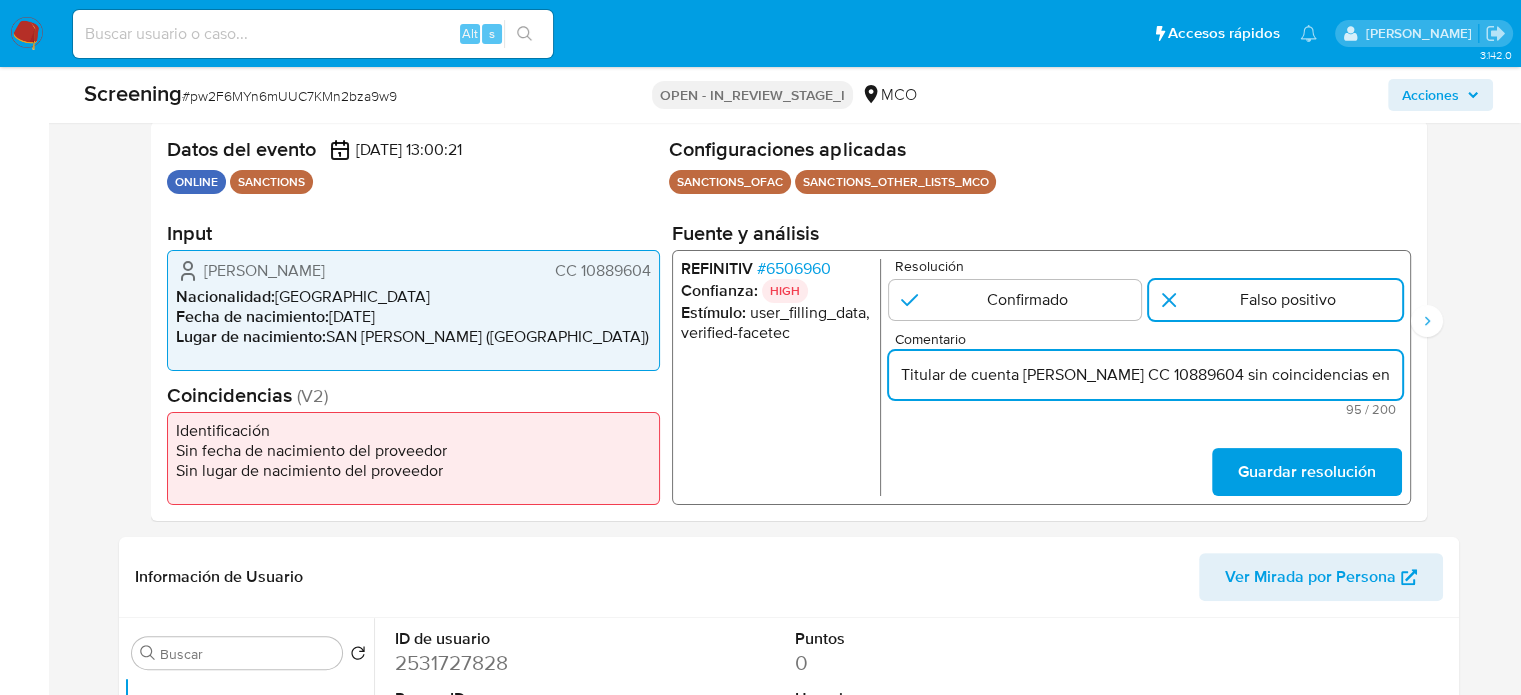 click on "Titular de cuenta [PERSON_NAME] CC 10889604 sin coincidencias en listas activas." at bounding box center [1144, 375] 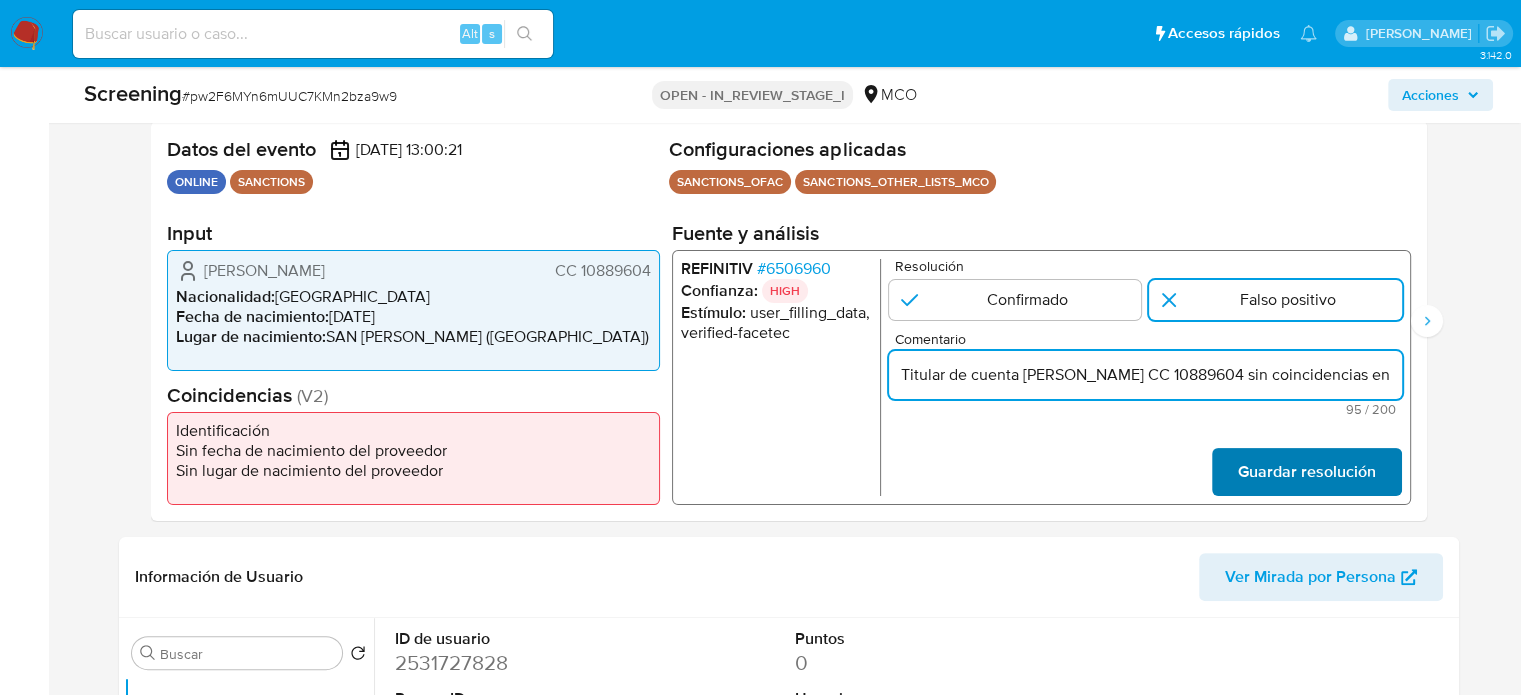 type 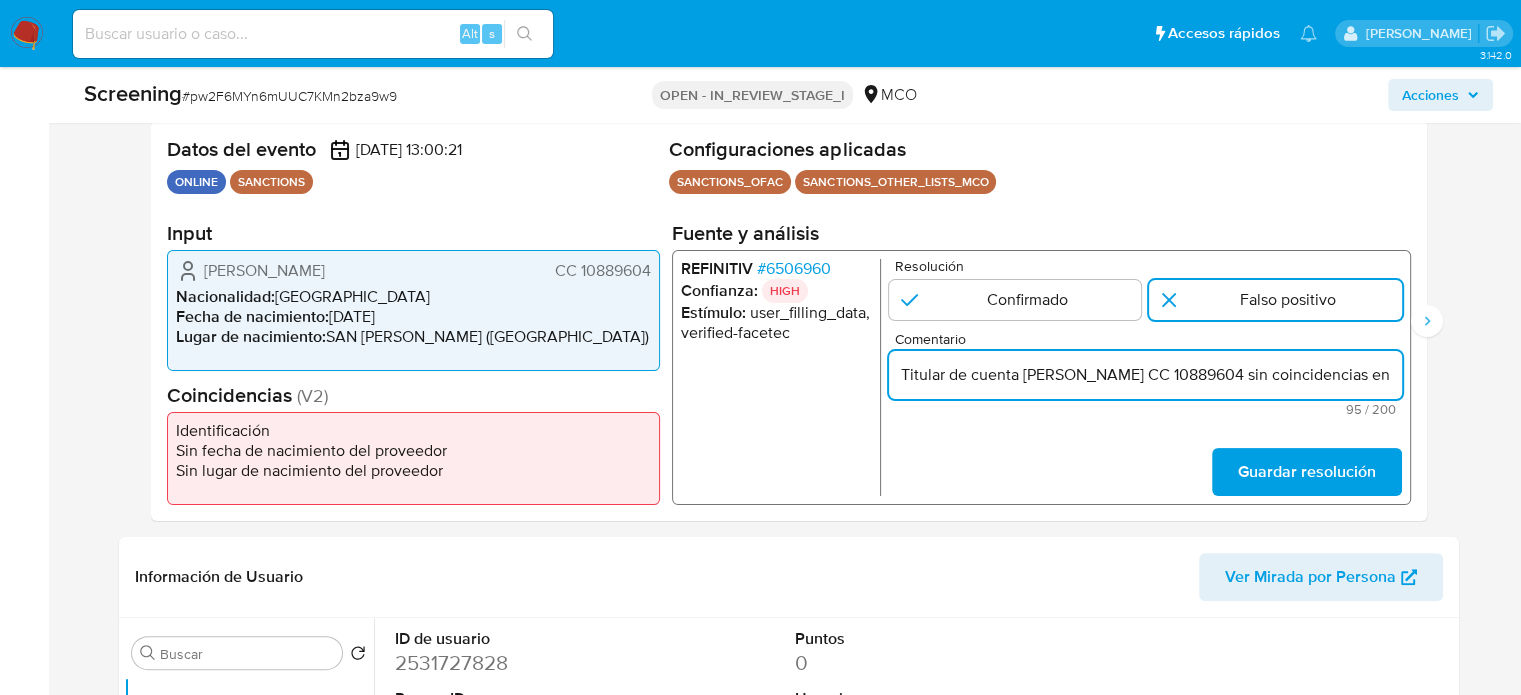 drag, startPoint x: 1371, startPoint y: 459, endPoint x: 1416, endPoint y: 367, distance: 102.41582 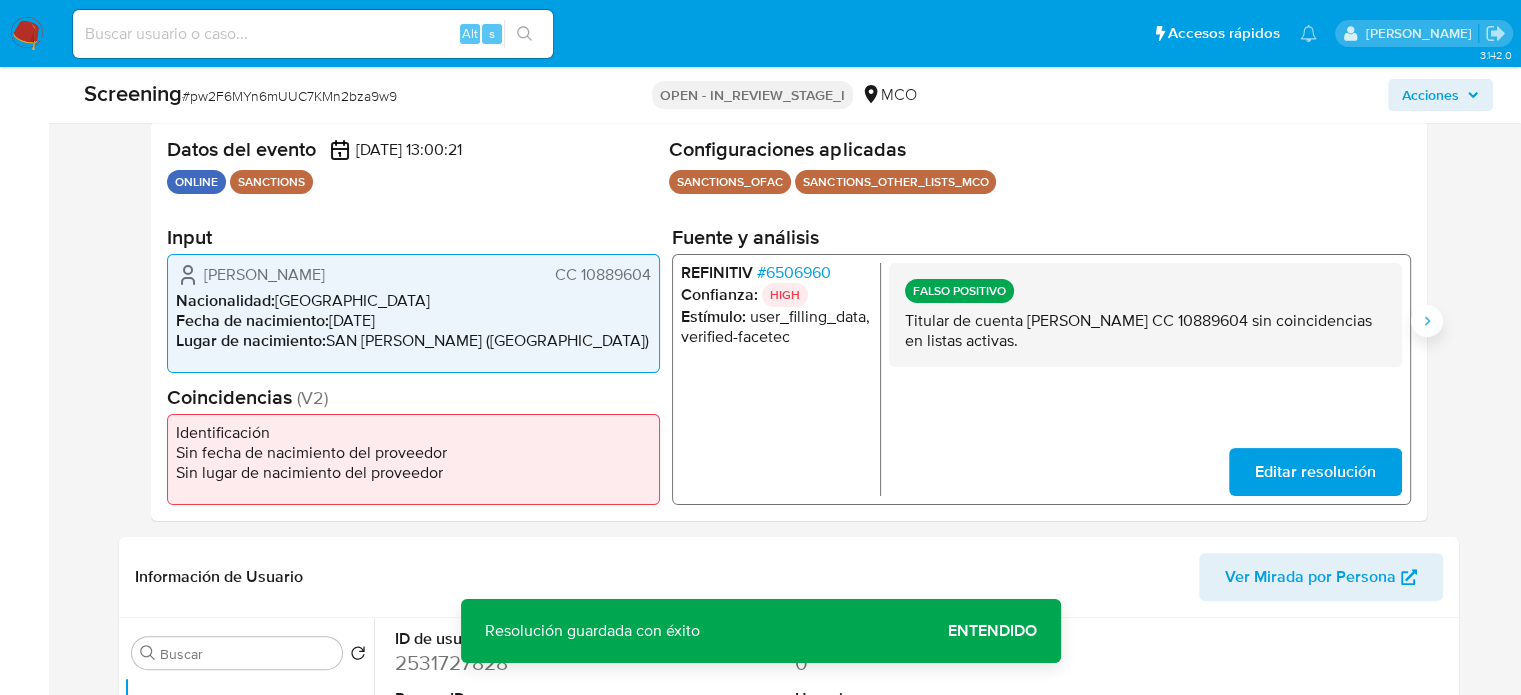 click 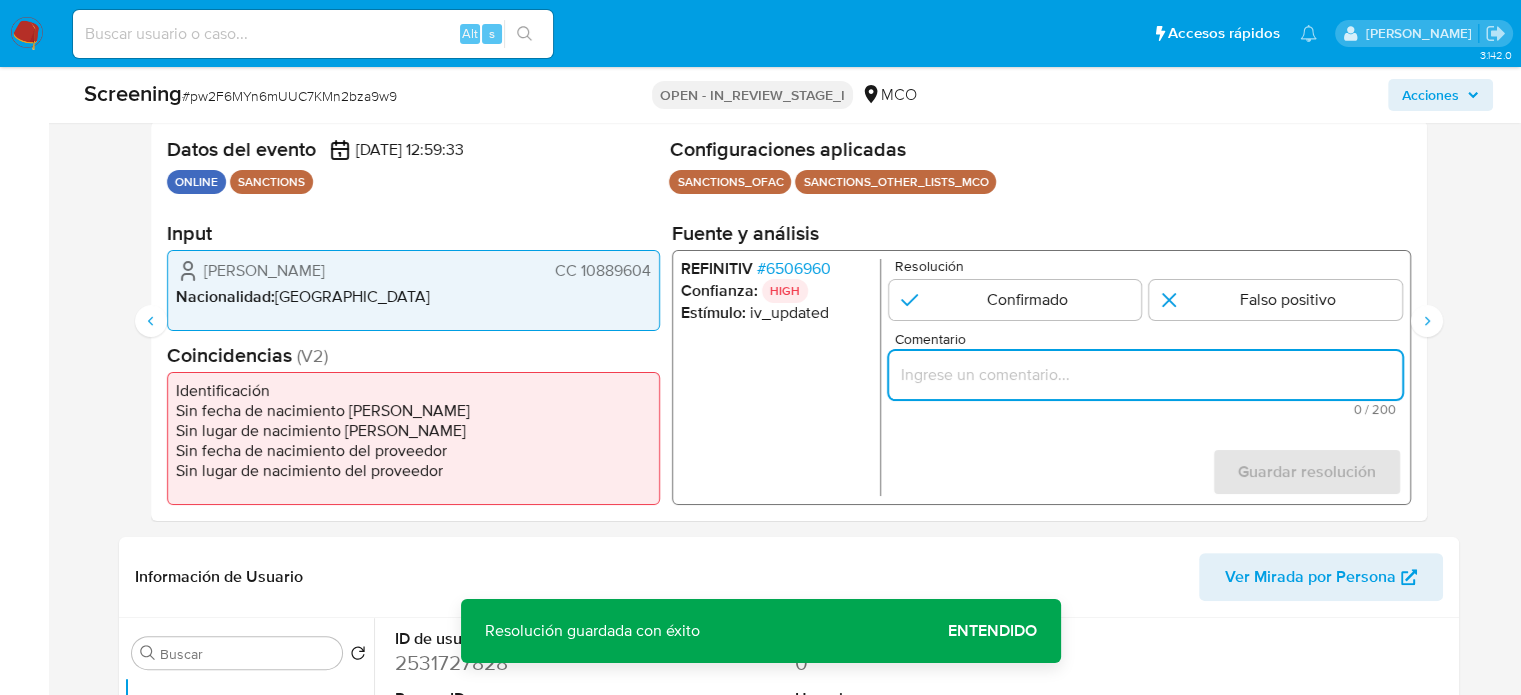 drag, startPoint x: 1233, startPoint y: 367, endPoint x: 1260, endPoint y: 319, distance: 55.072678 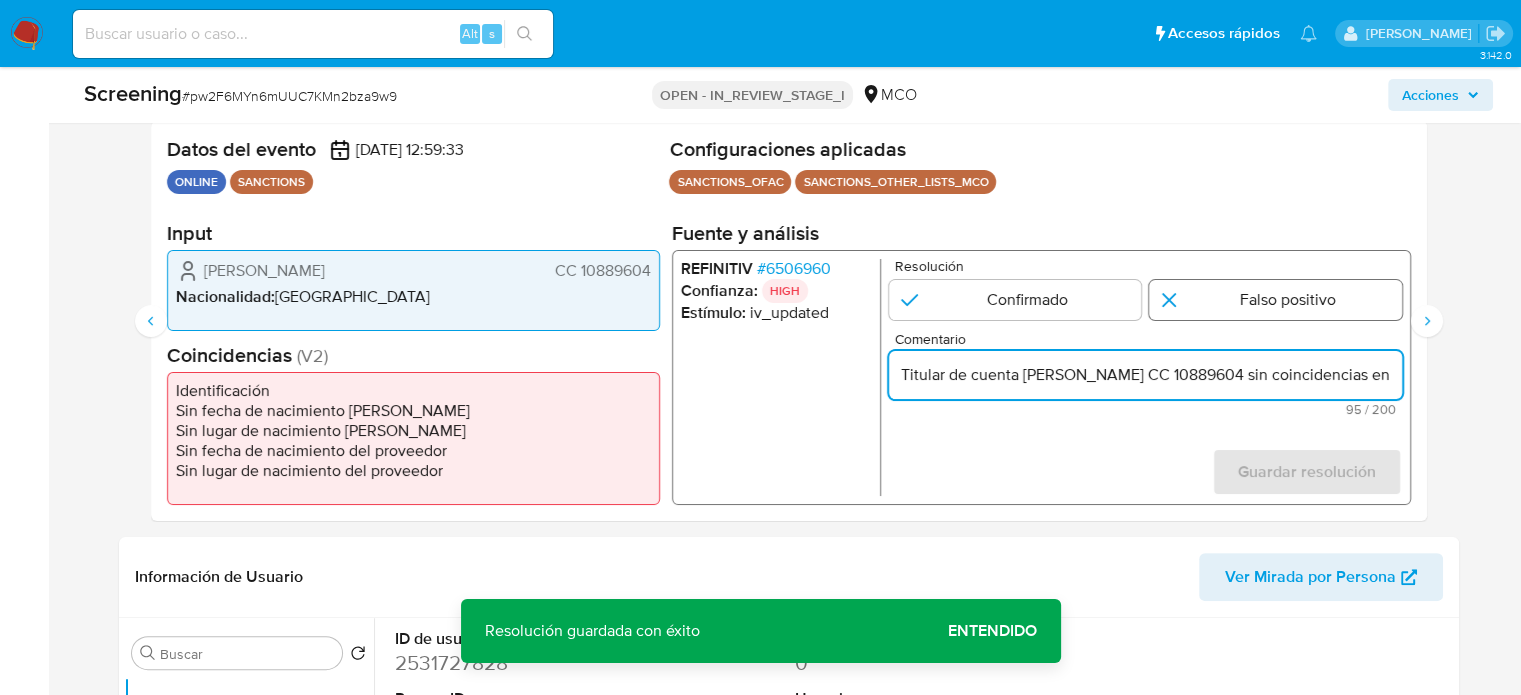 scroll, scrollTop: 0, scrollLeft: 187, axis: horizontal 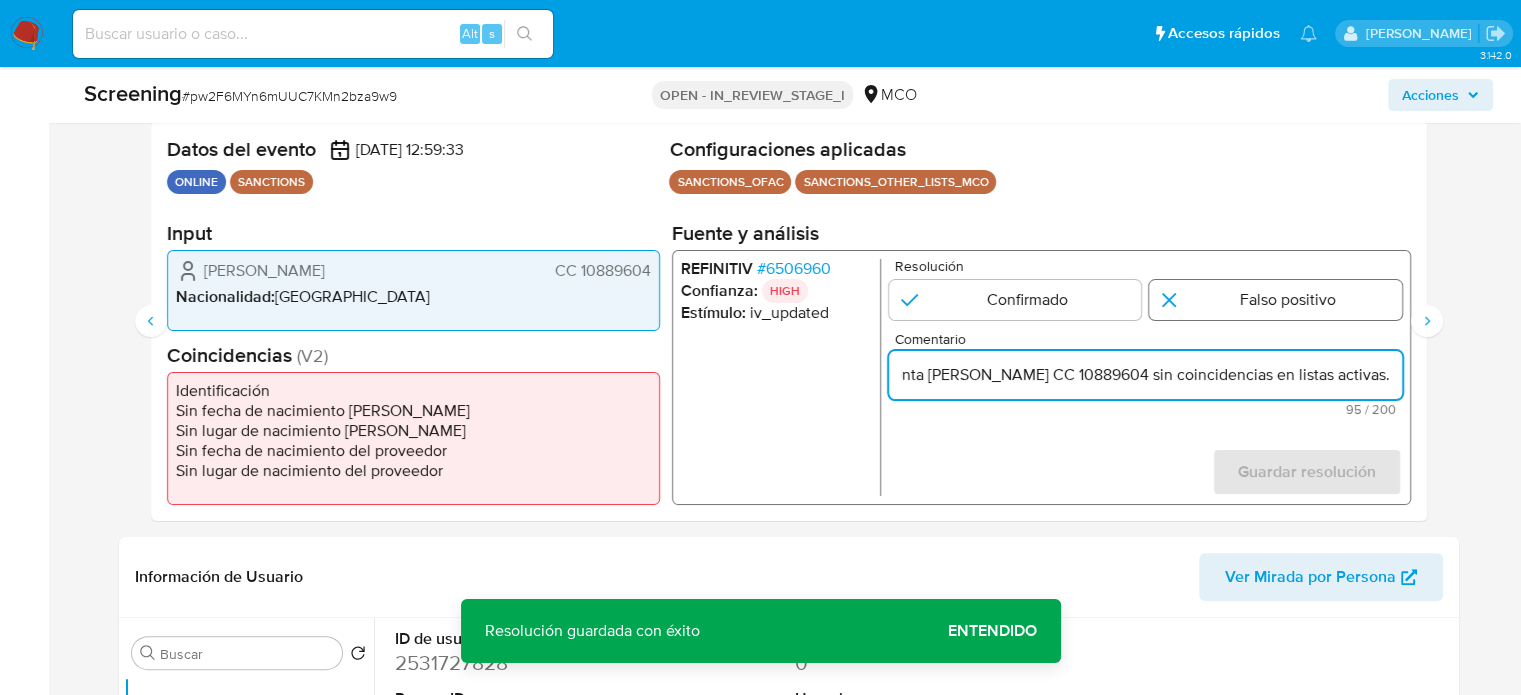 type on "Titular de cuenta Daniel Eduardo Basilio Campo CC 10889604 sin coincidencias en listas activas." 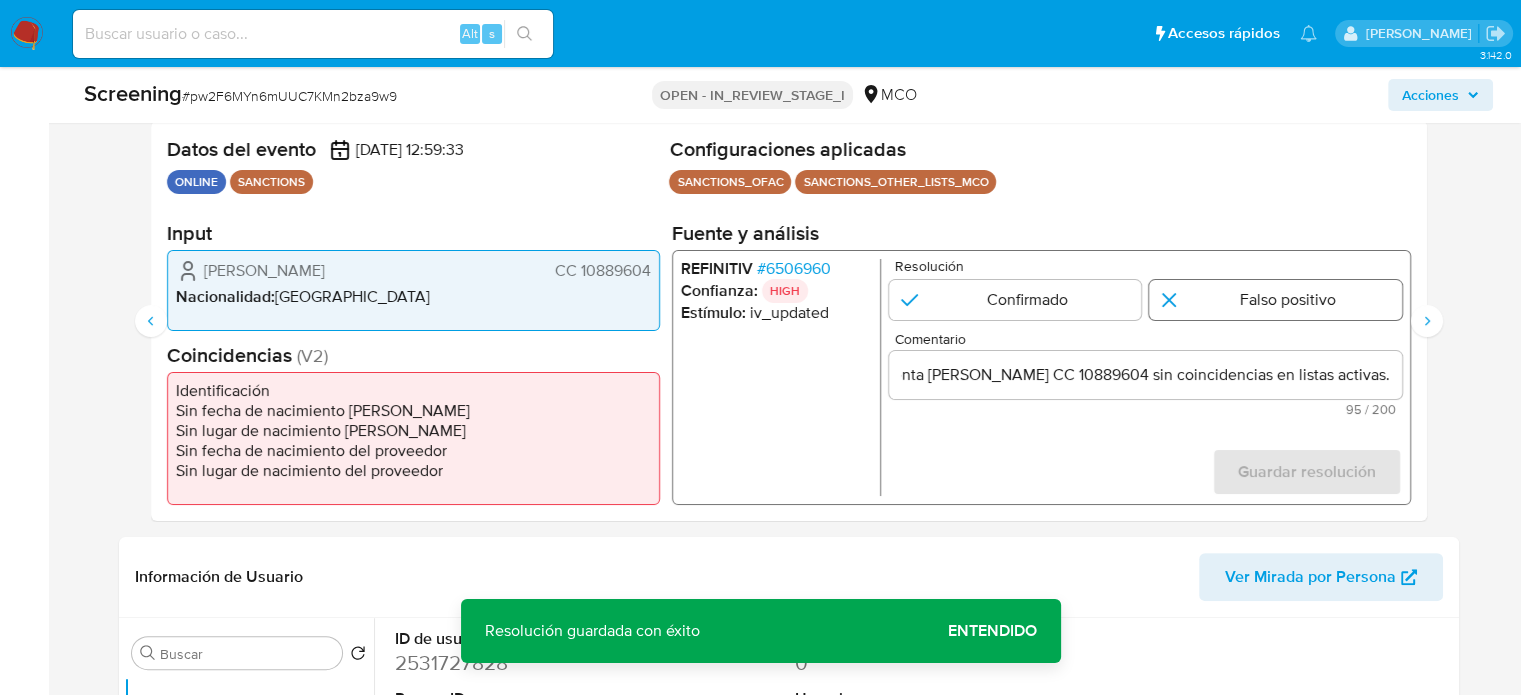 scroll, scrollTop: 0, scrollLeft: 0, axis: both 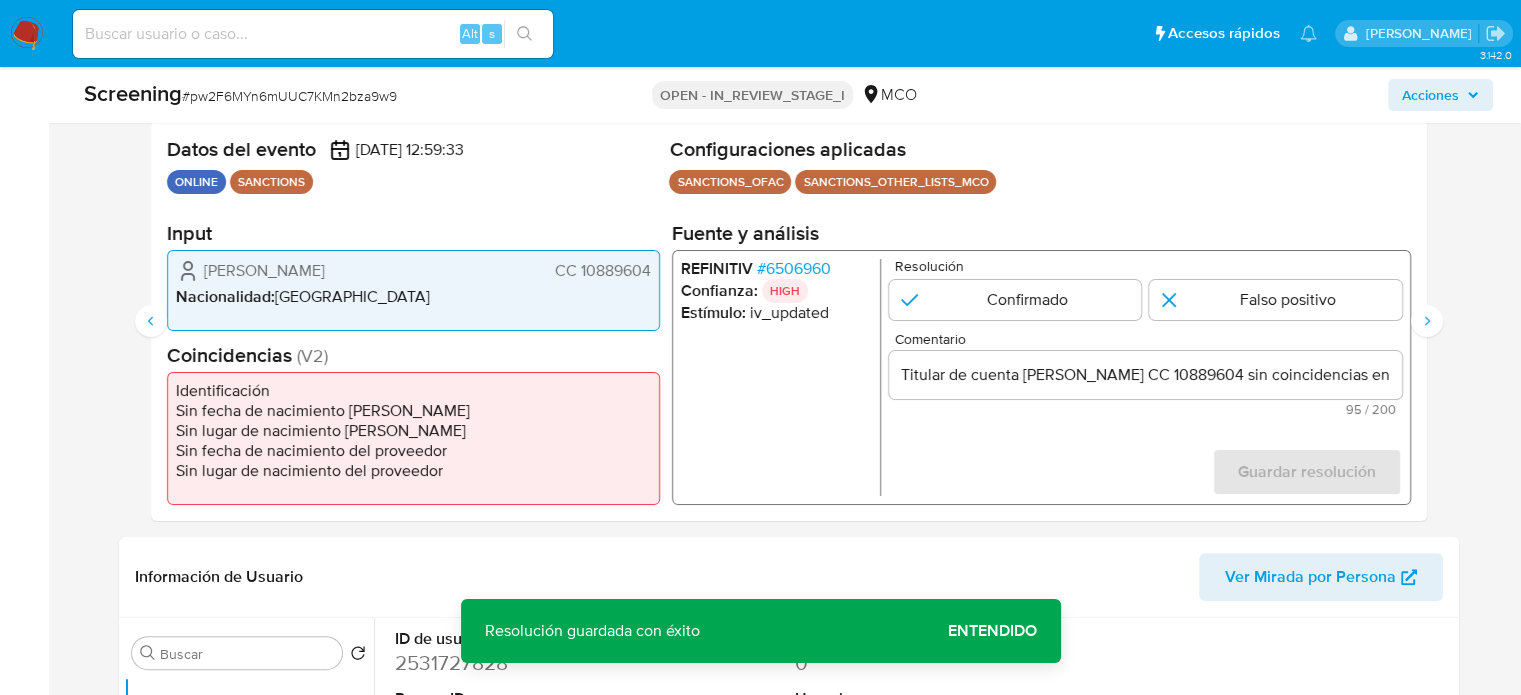 drag, startPoint x: 1270, startPoint y: 299, endPoint x: 1280, endPoint y: 428, distance: 129.38702 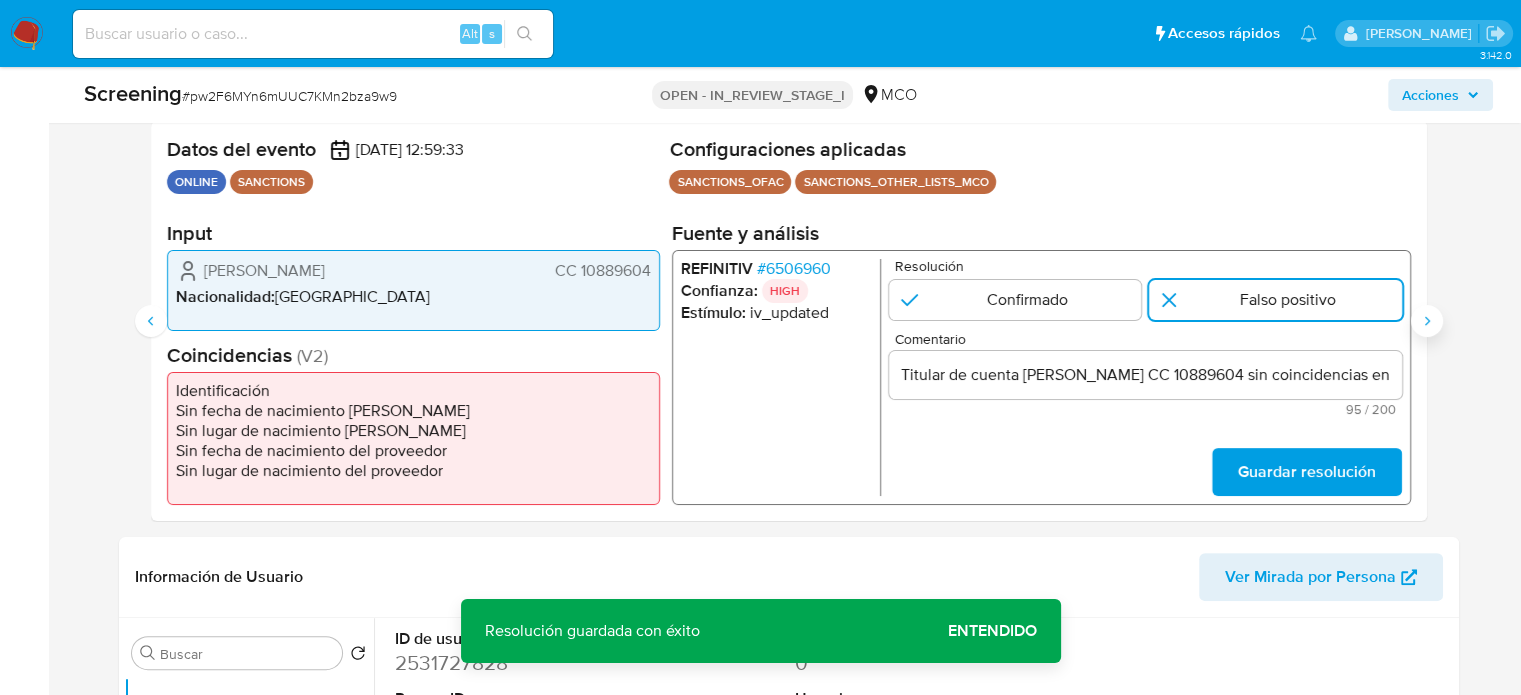 drag, startPoint x: 1280, startPoint y: 472, endPoint x: 1412, endPoint y: 323, distance: 199.06029 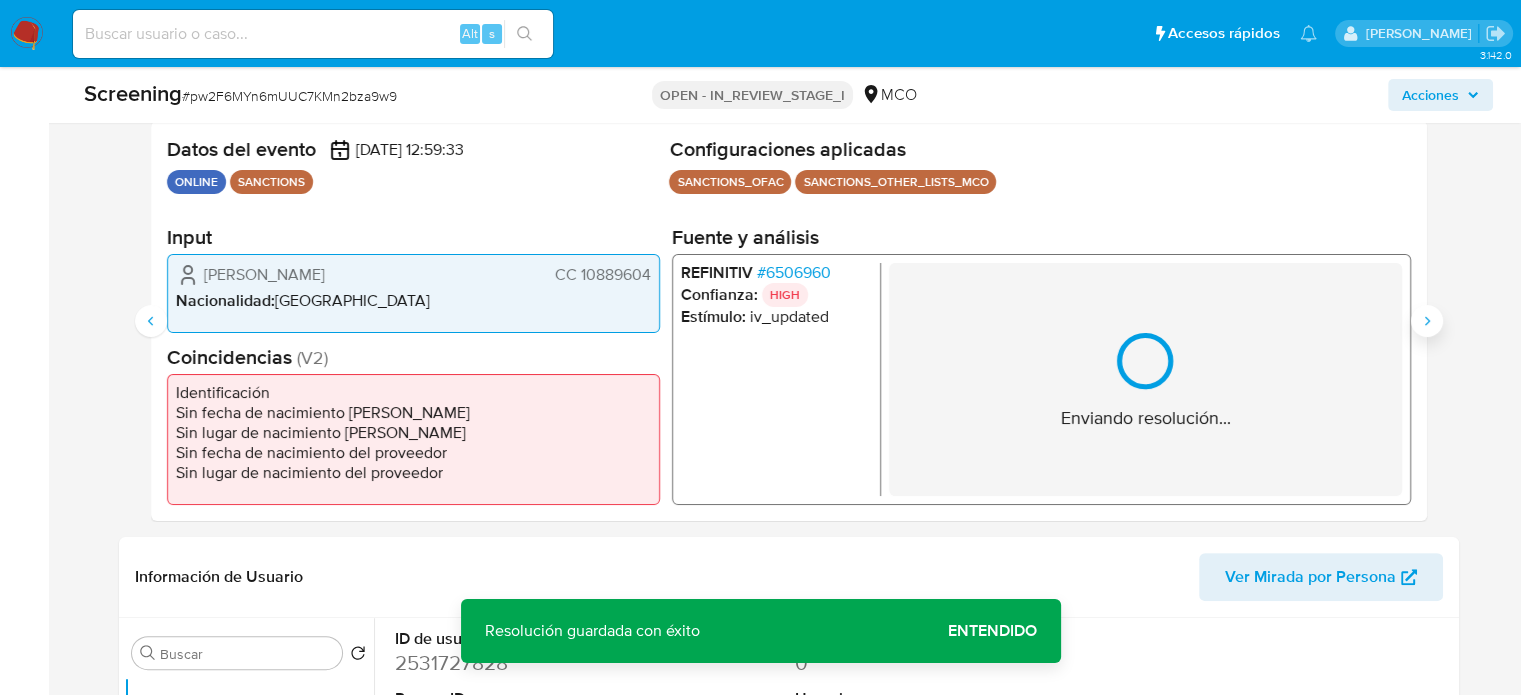 click 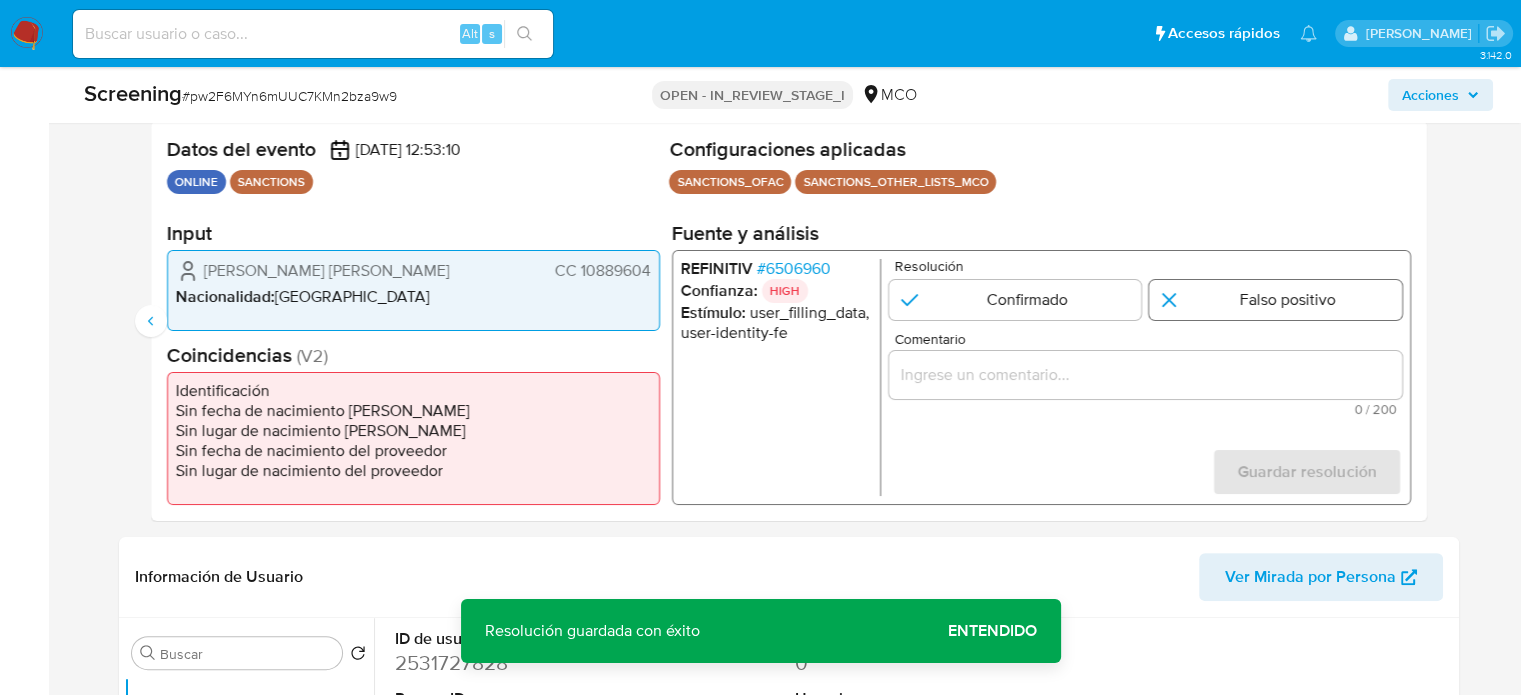 click at bounding box center (1275, 300) 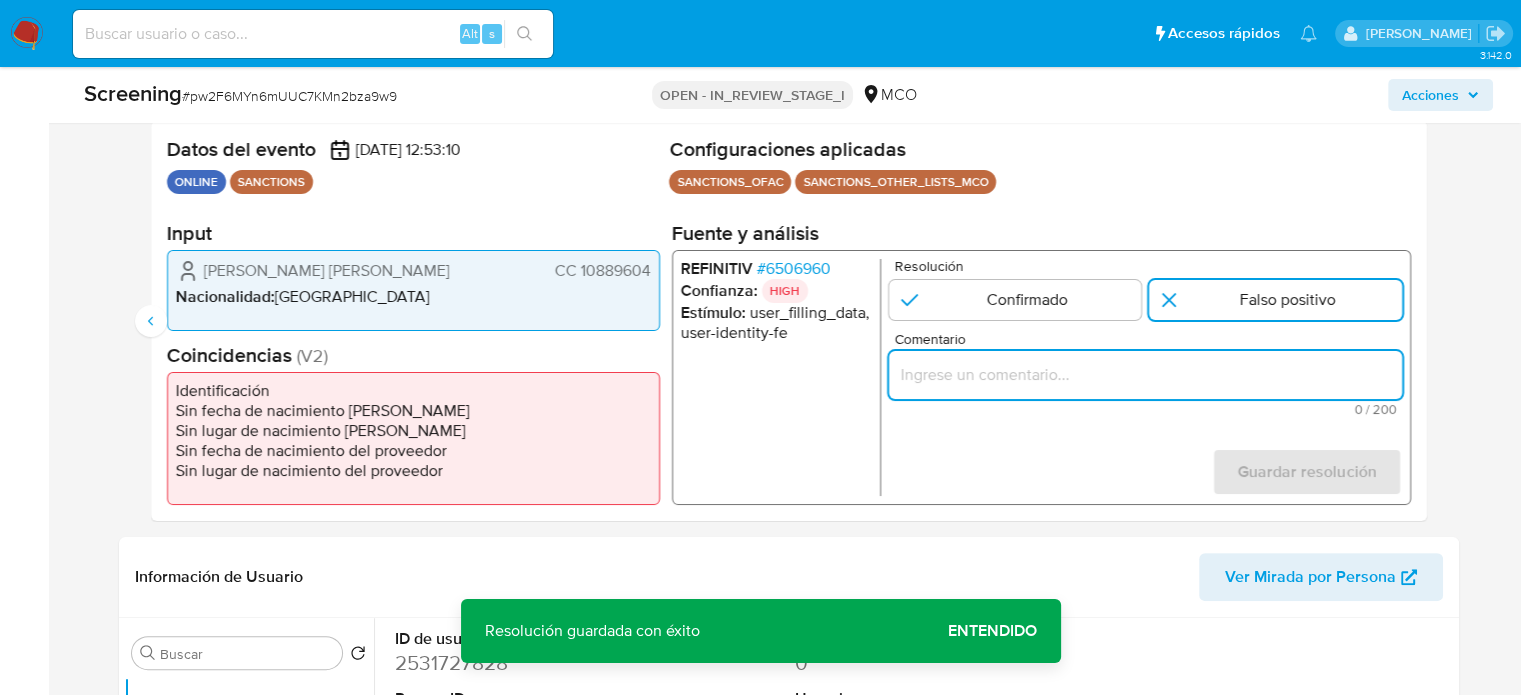 click at bounding box center (1144, 375) 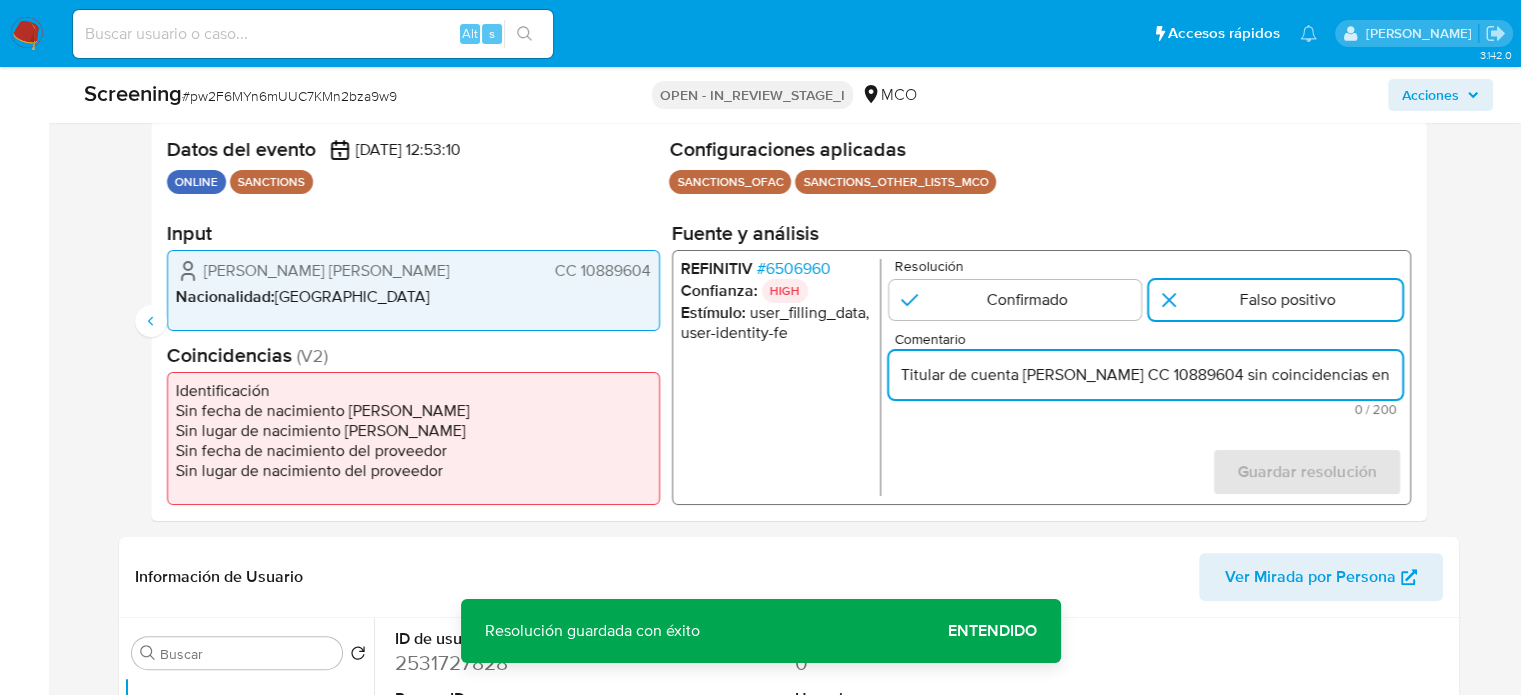 scroll, scrollTop: 0, scrollLeft: 187, axis: horizontal 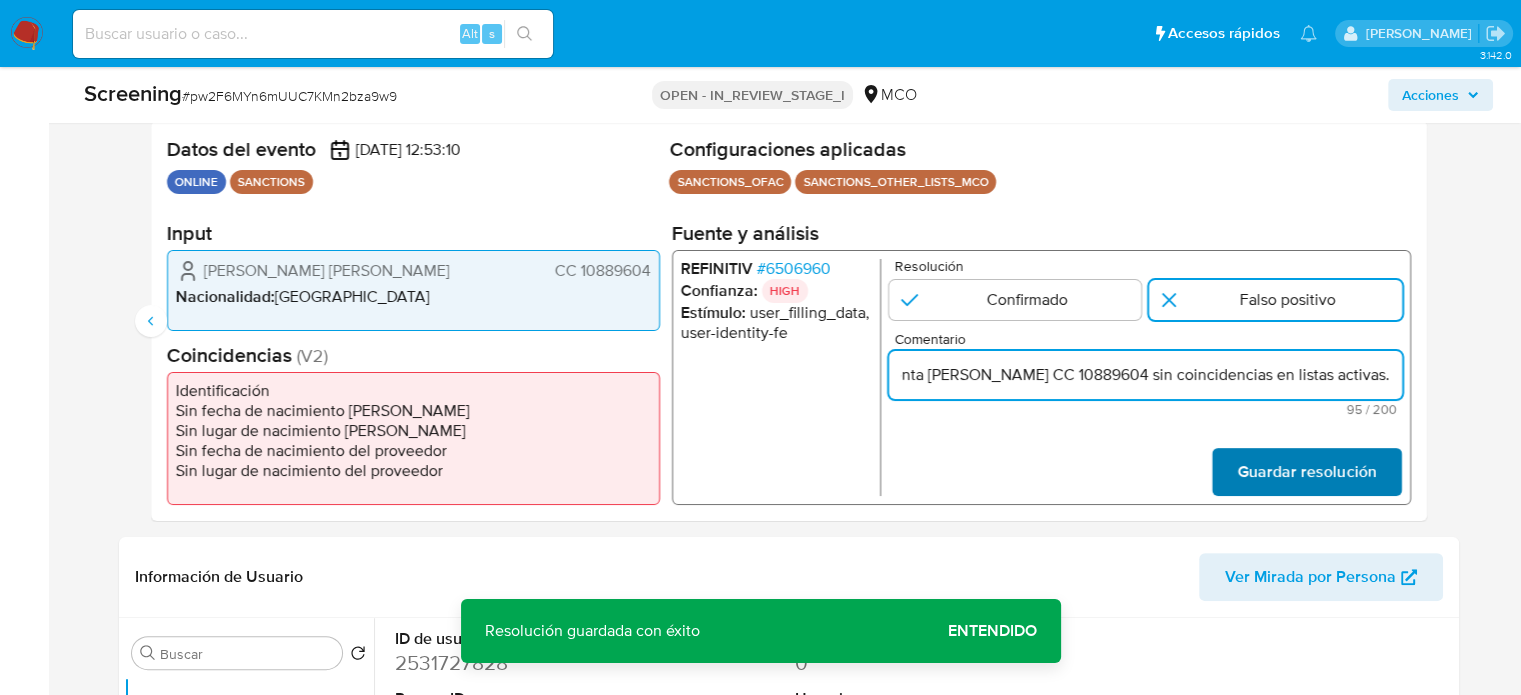 type on "Titular de cuenta Daniel Eduardo Basilio Campo CC 10889604 sin coincidencias en listas activas." 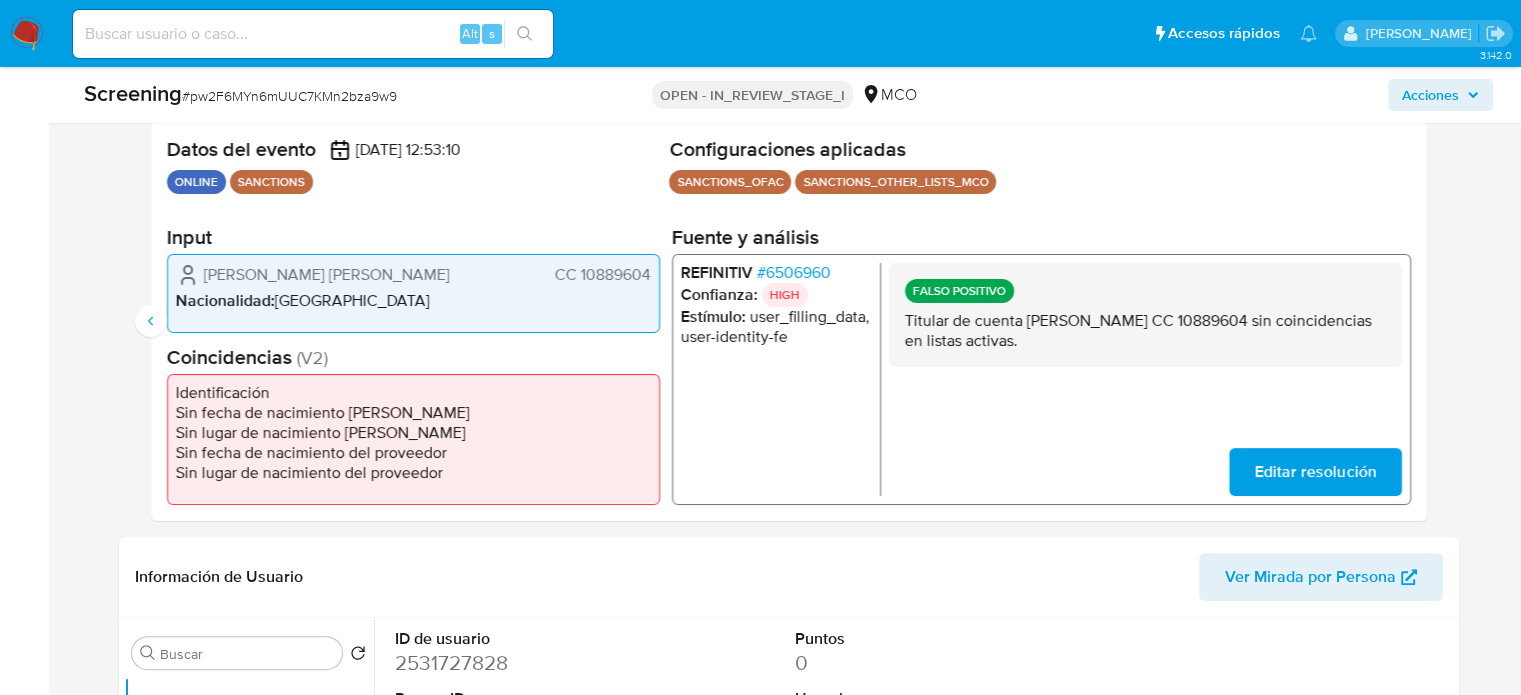 drag, startPoint x: 437, startPoint y: 275, endPoint x: 187, endPoint y: 293, distance: 250.64716 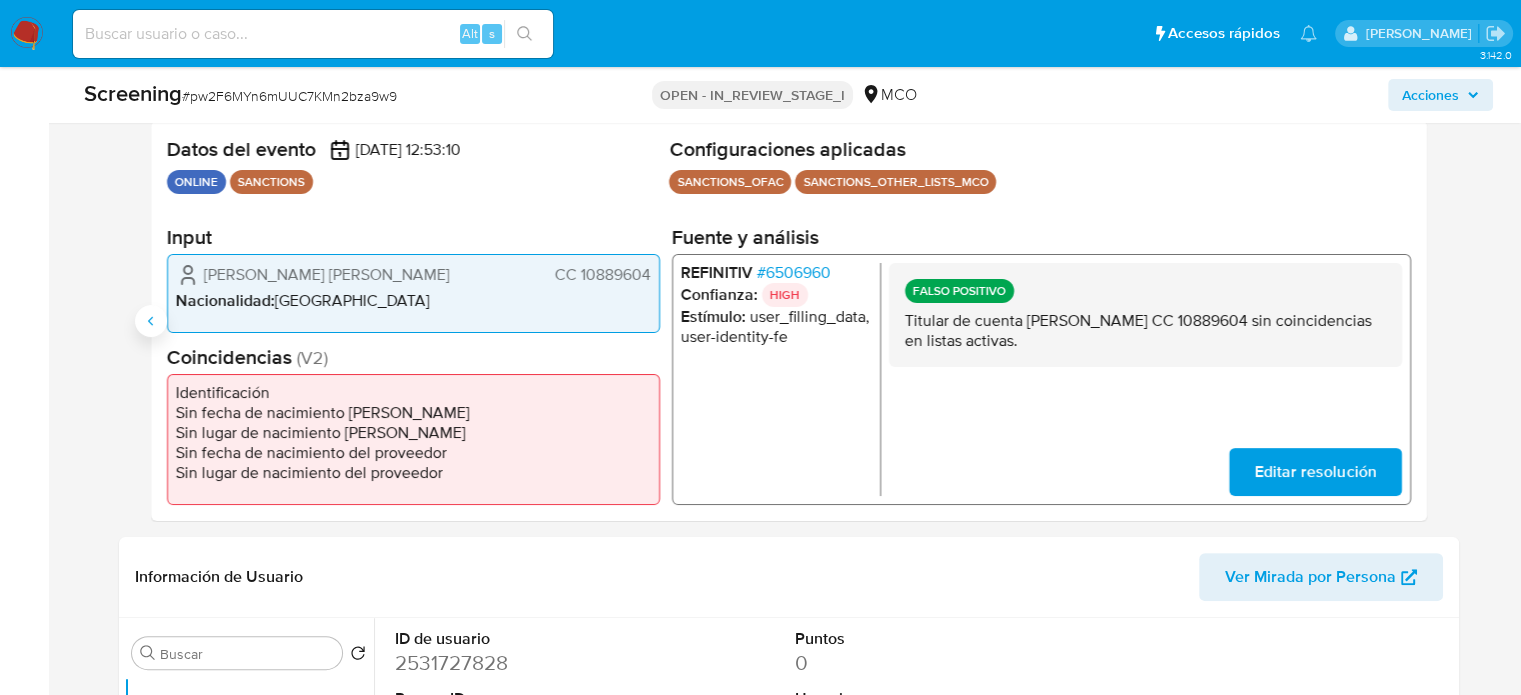 click at bounding box center (151, 321) 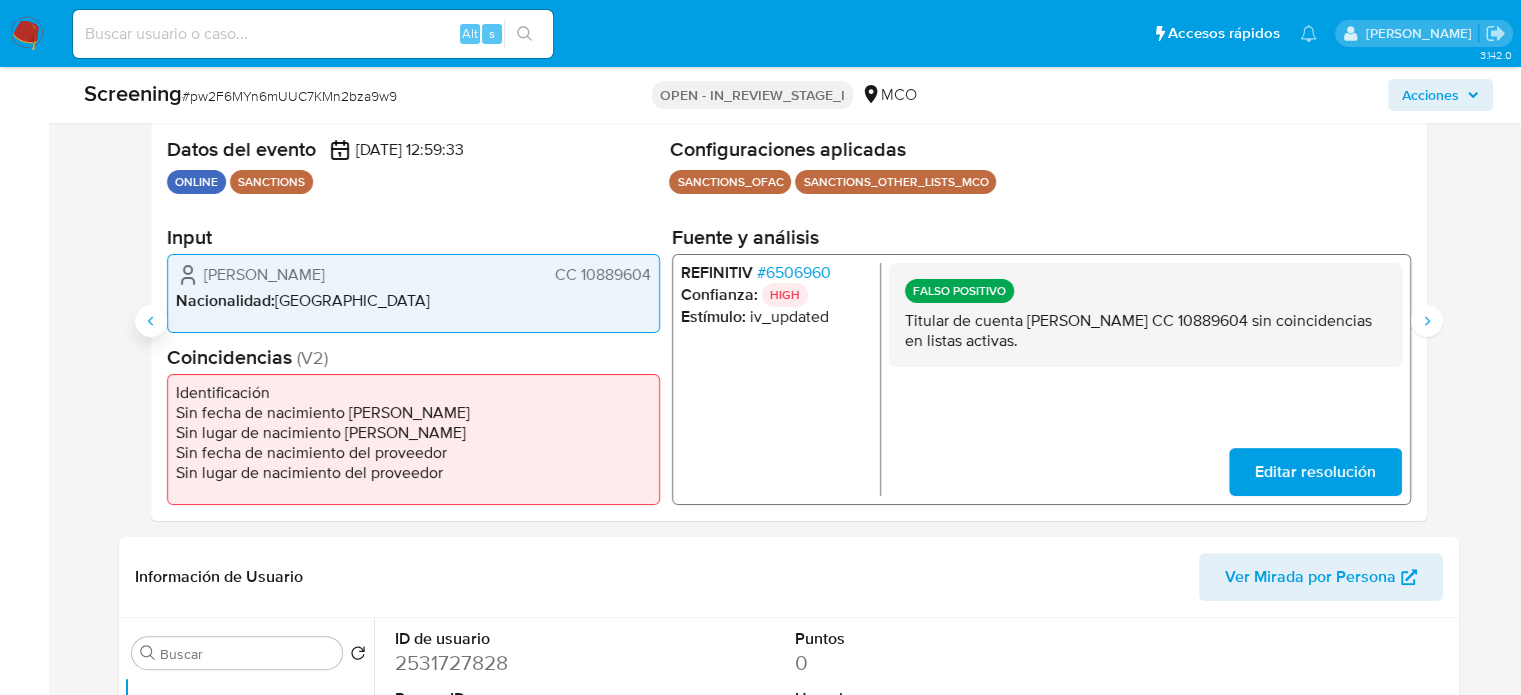 click at bounding box center (151, 321) 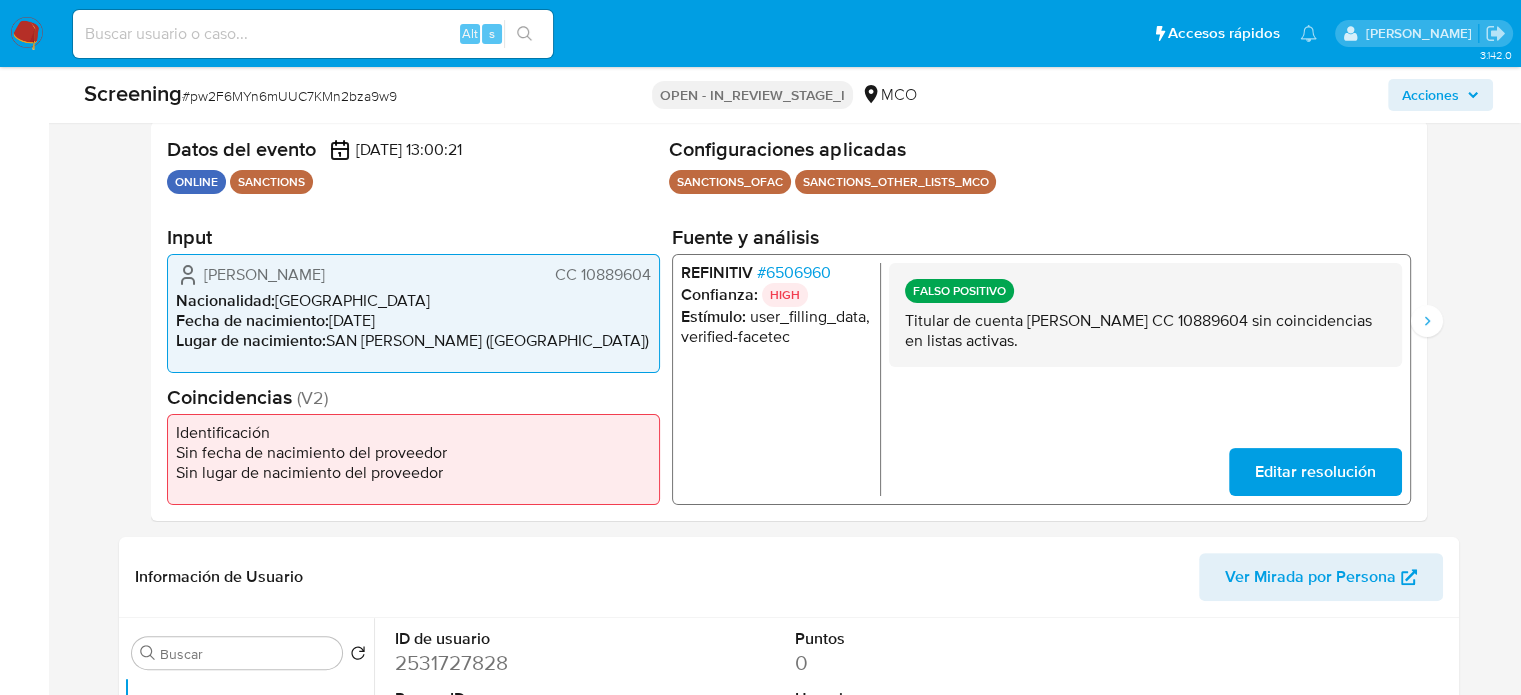 drag, startPoint x: 198, startPoint y: 278, endPoint x: 411, endPoint y: 273, distance: 213.05867 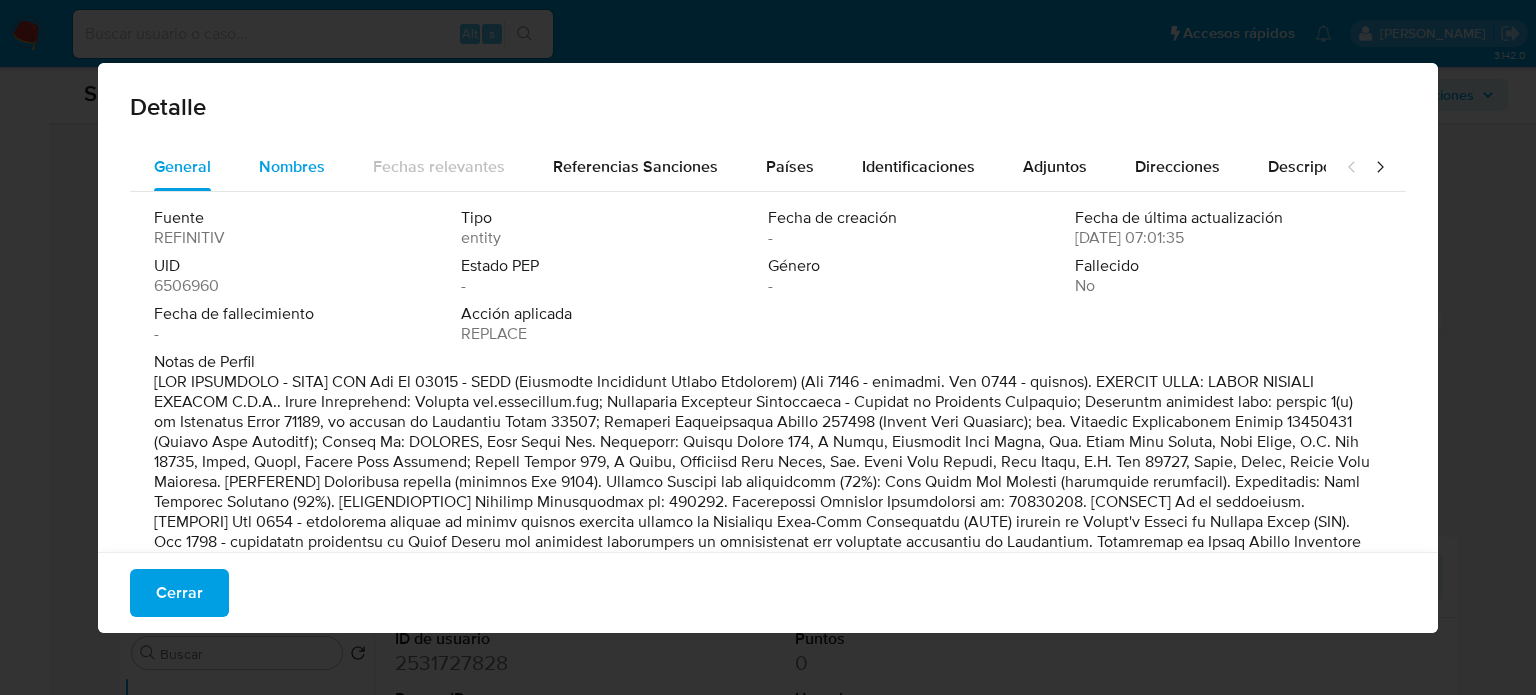 click on "Nombres" at bounding box center [292, 166] 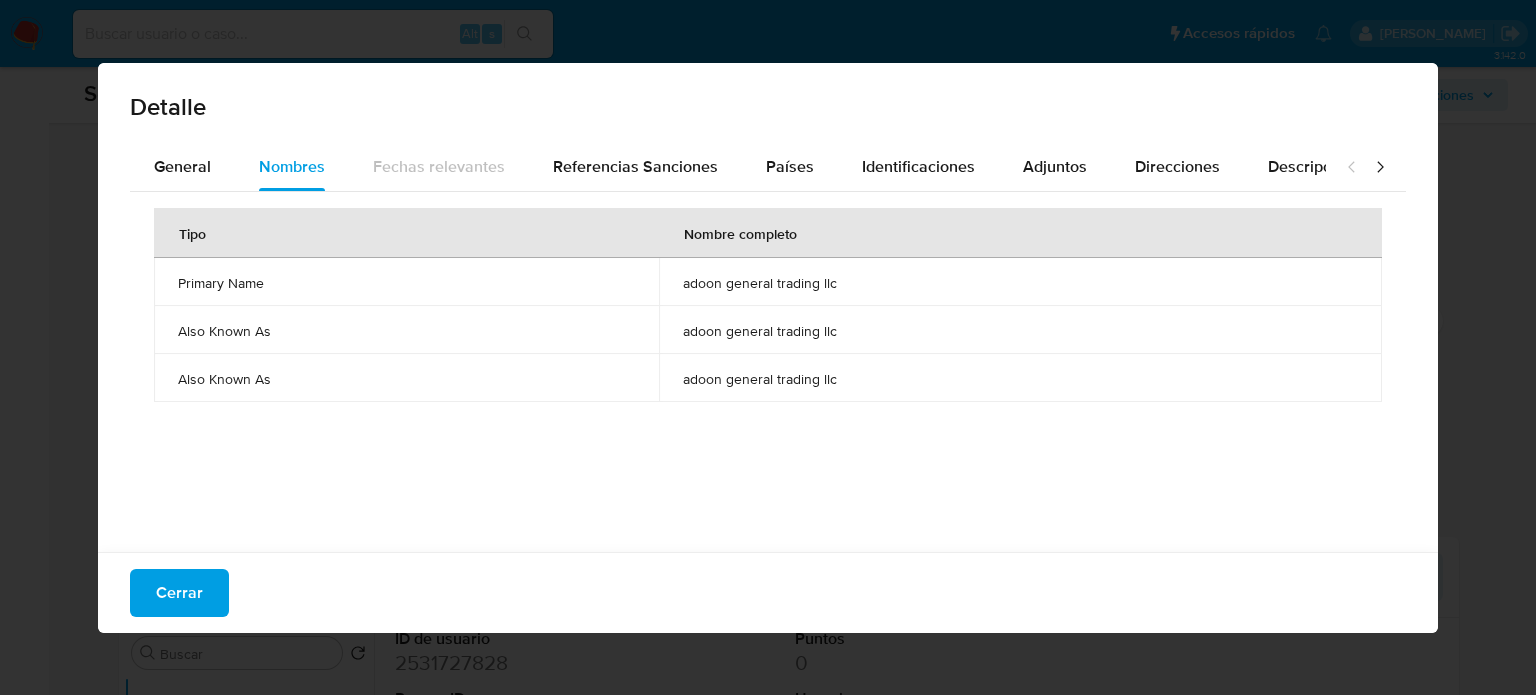 drag, startPoint x: 672, startPoint y: 279, endPoint x: 840, endPoint y: 283, distance: 168.0476 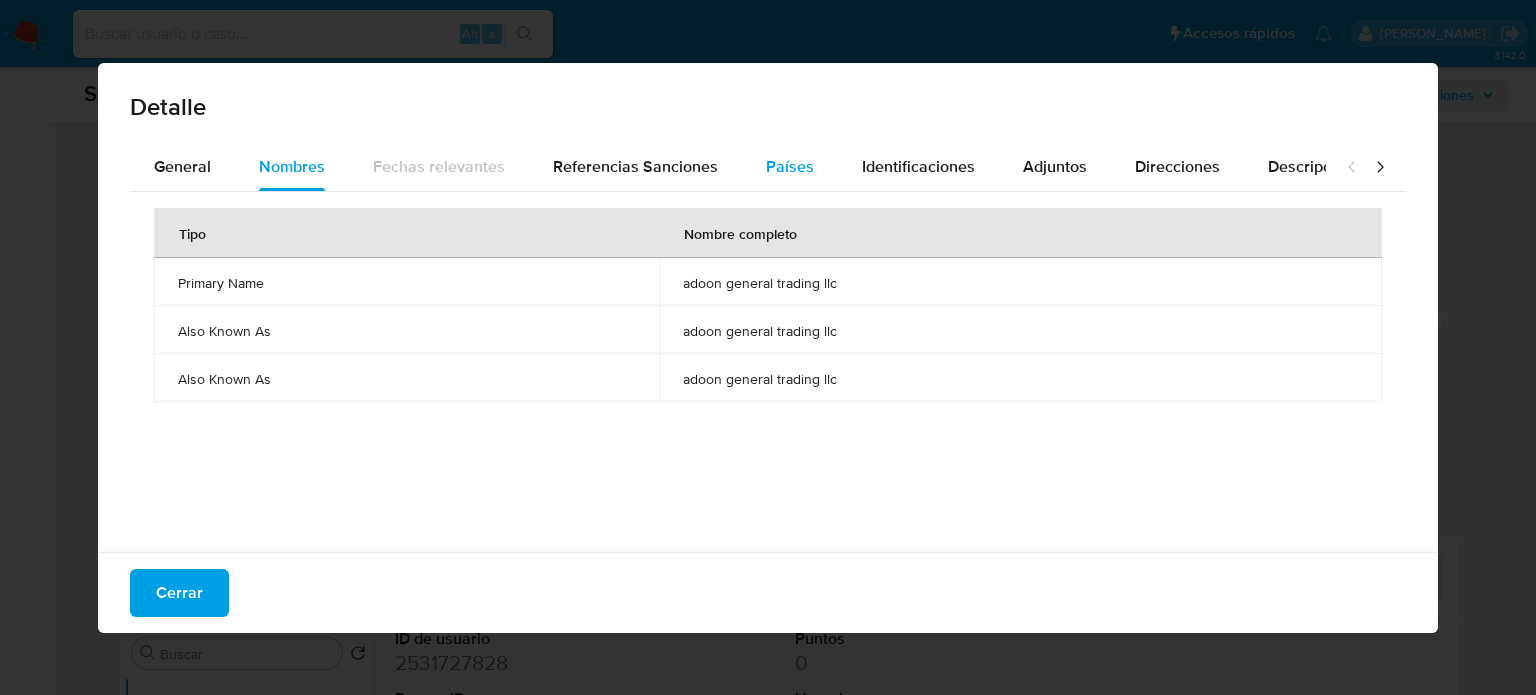 click on "Países" at bounding box center (790, 167) 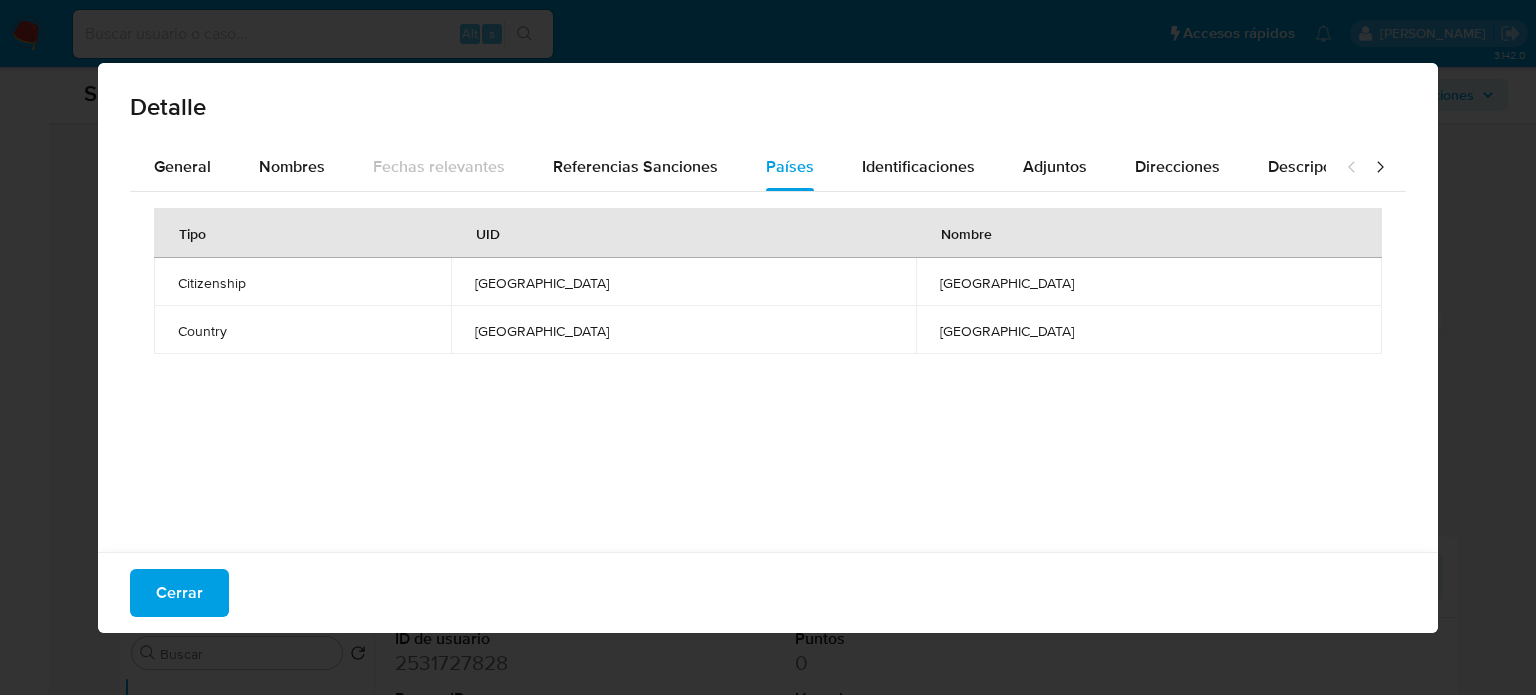 type 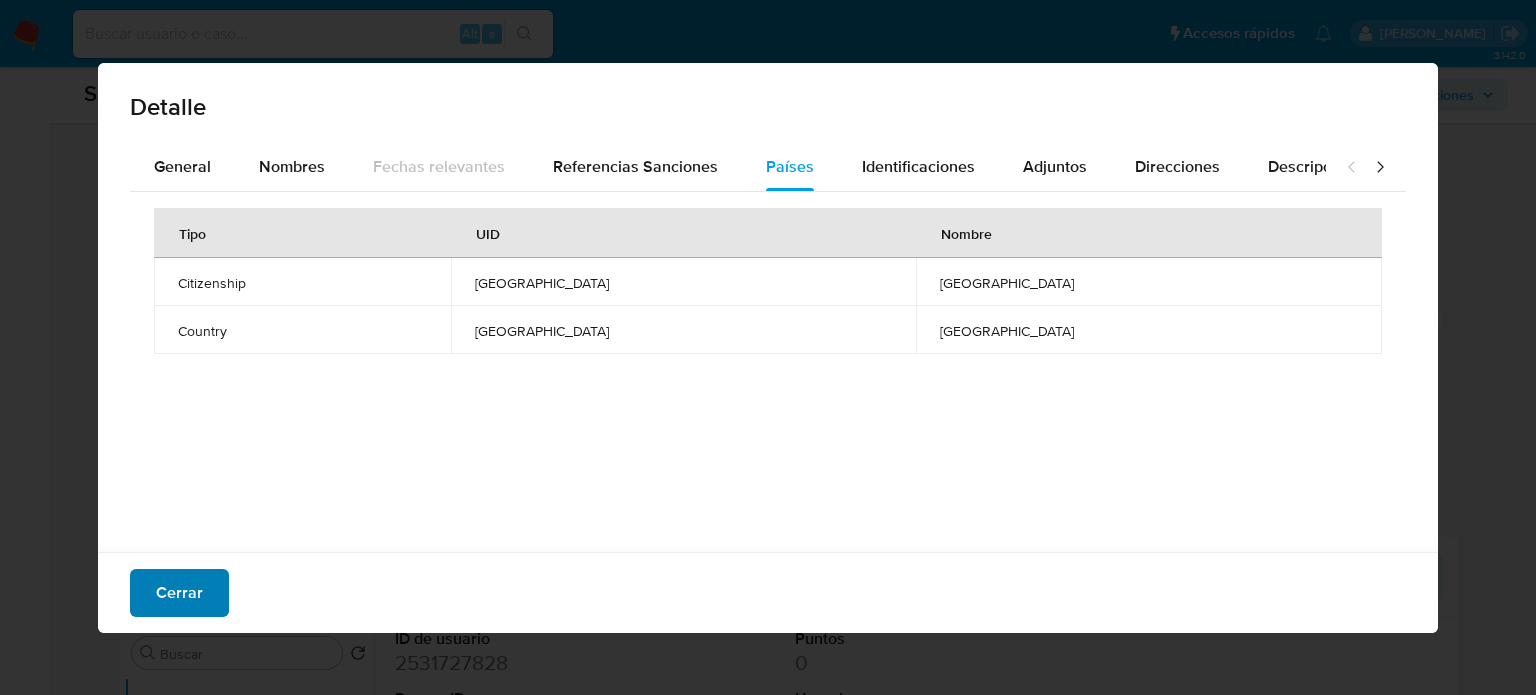 click on "Cerrar" at bounding box center (179, 593) 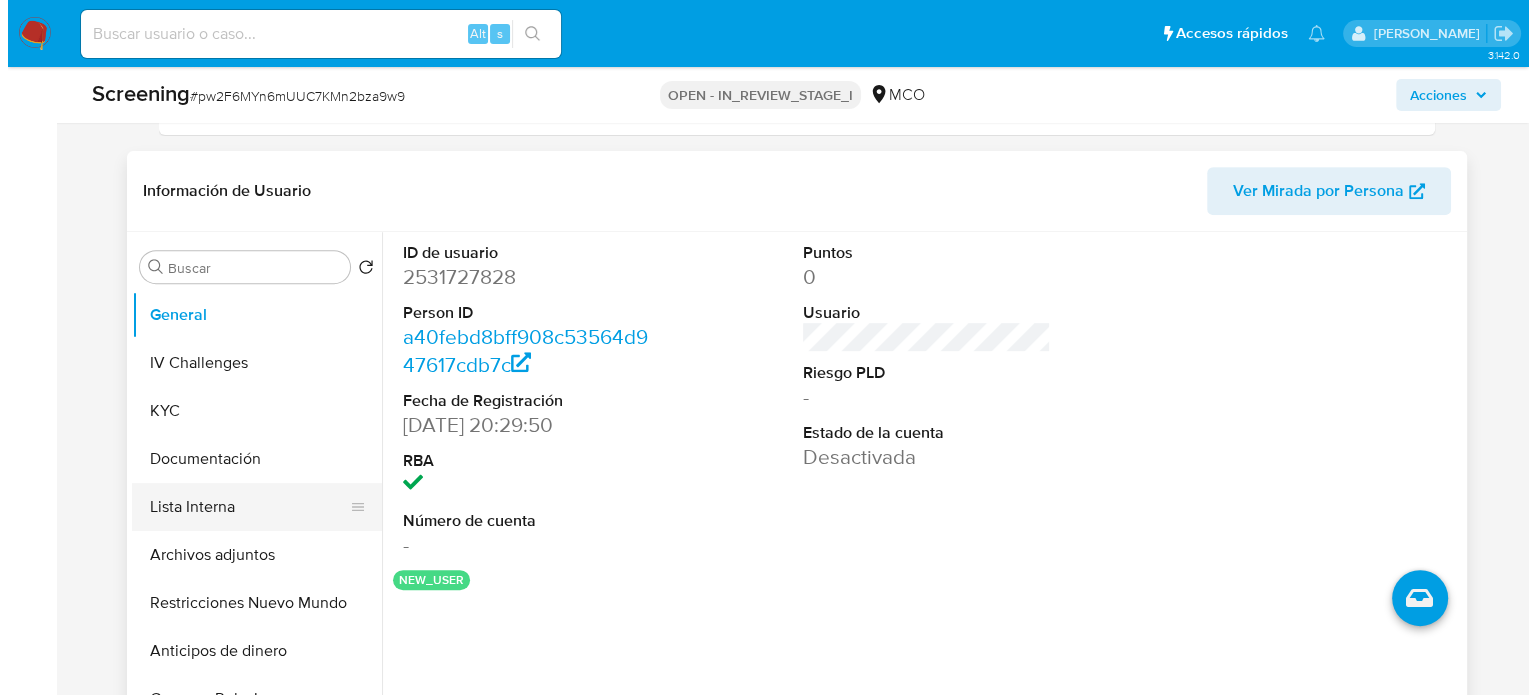 scroll, scrollTop: 800, scrollLeft: 0, axis: vertical 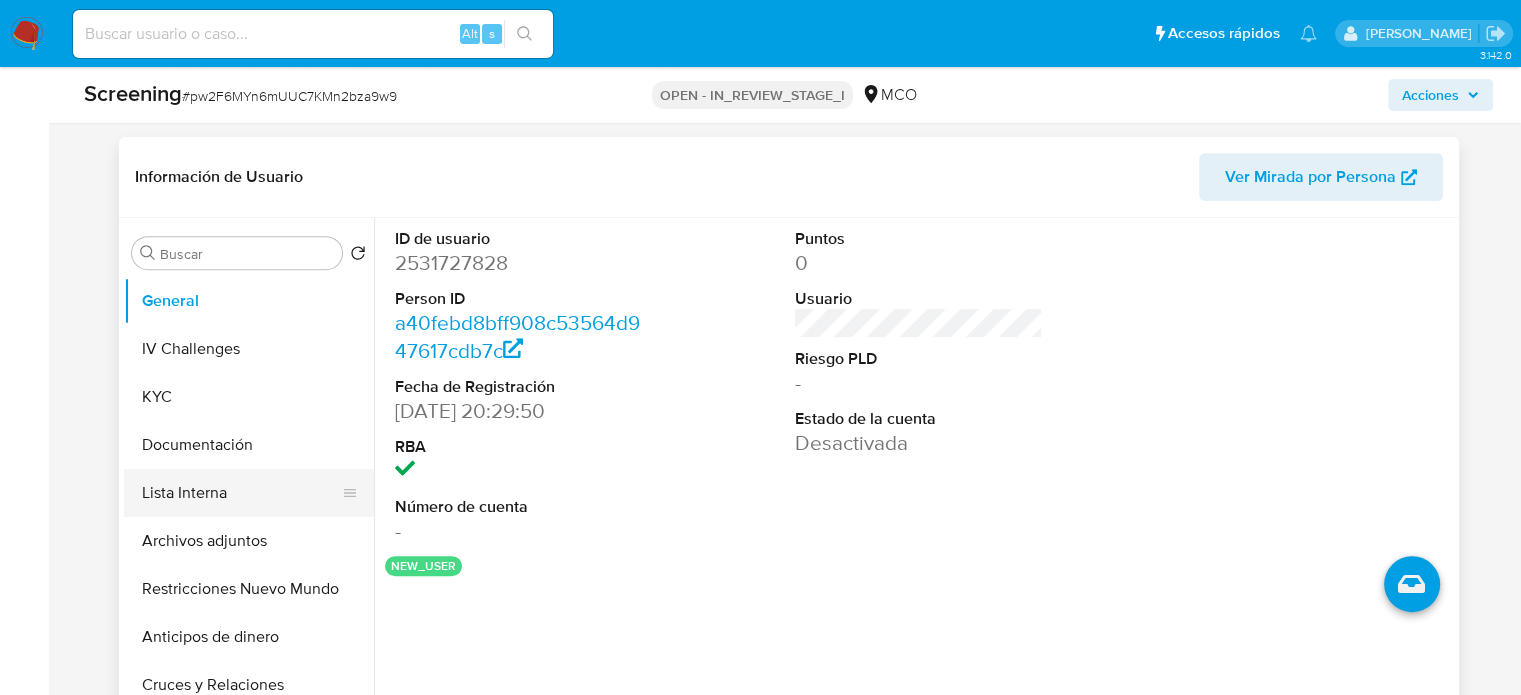 click on "Lista Interna" at bounding box center (241, 493) 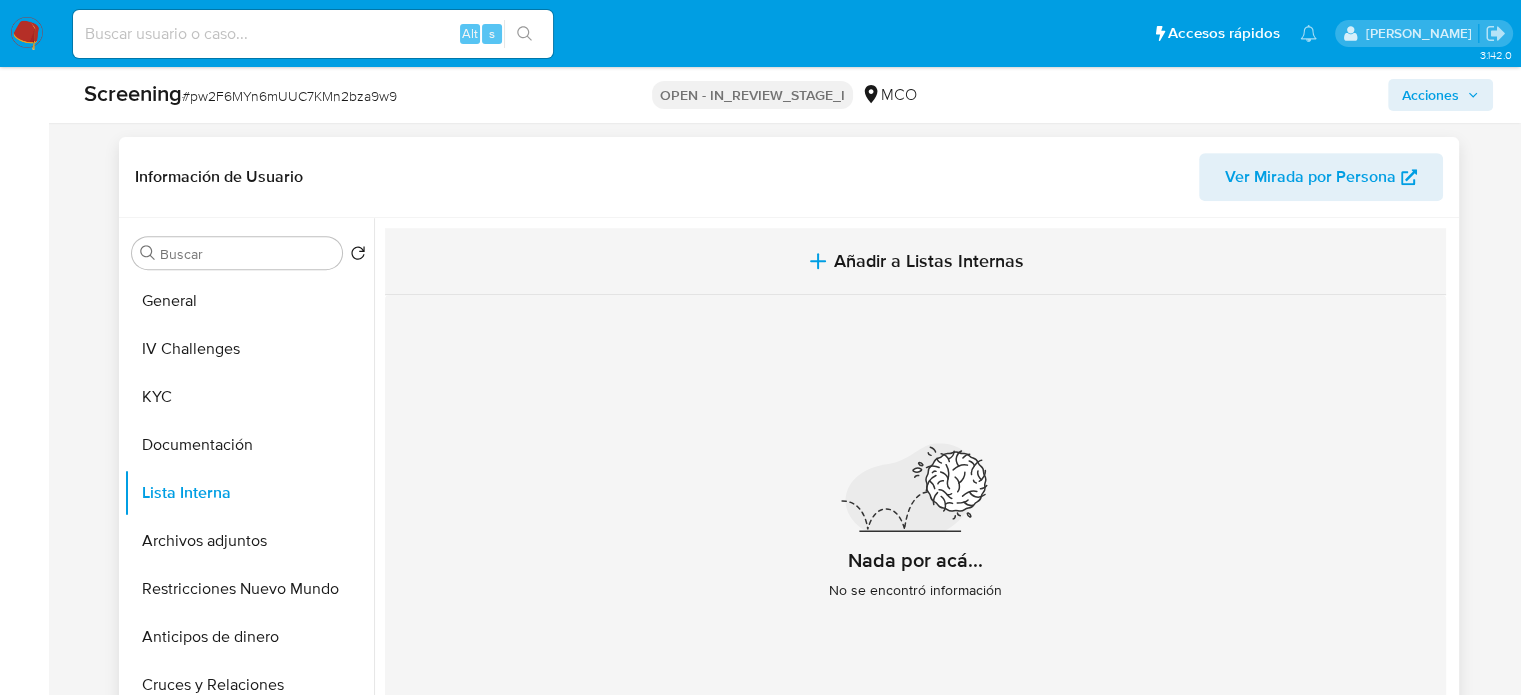 click on "Añadir a Listas Internas" at bounding box center (929, 261) 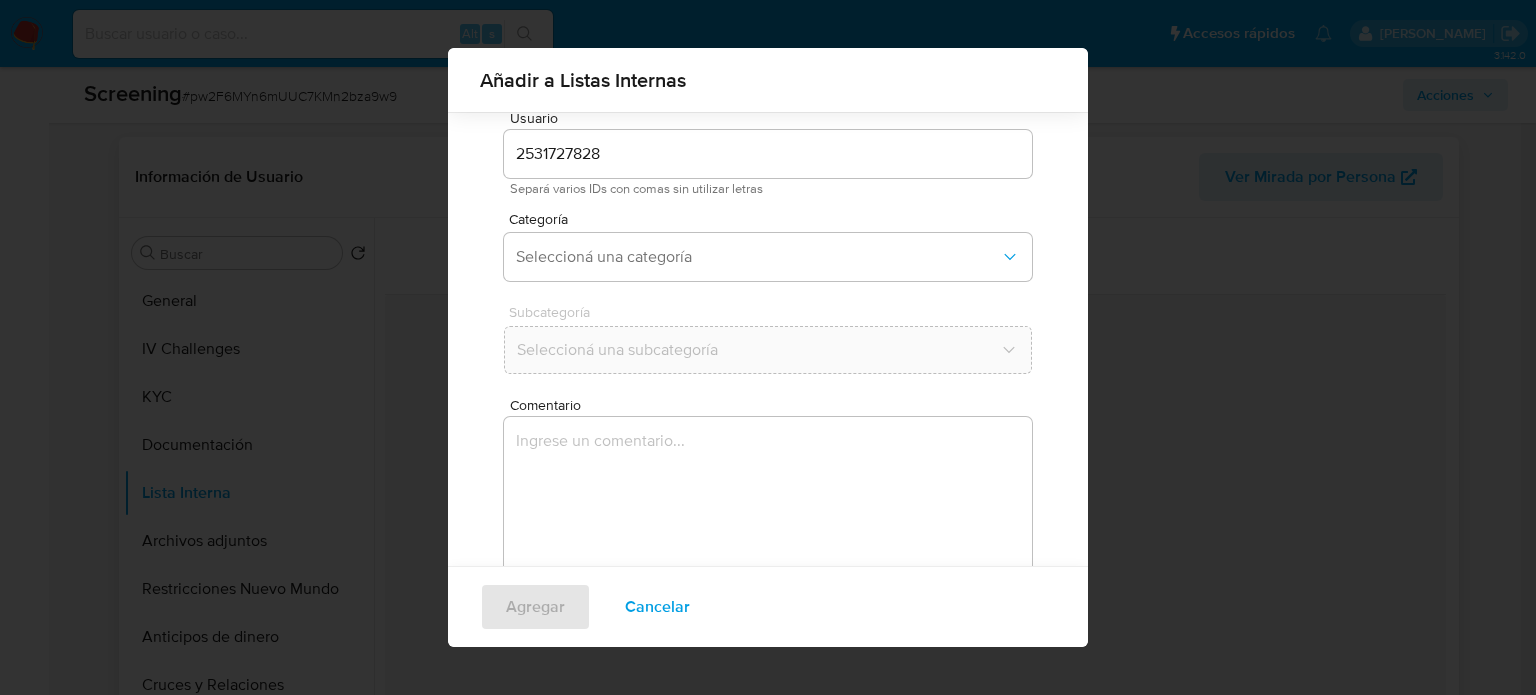 scroll, scrollTop: 84, scrollLeft: 0, axis: vertical 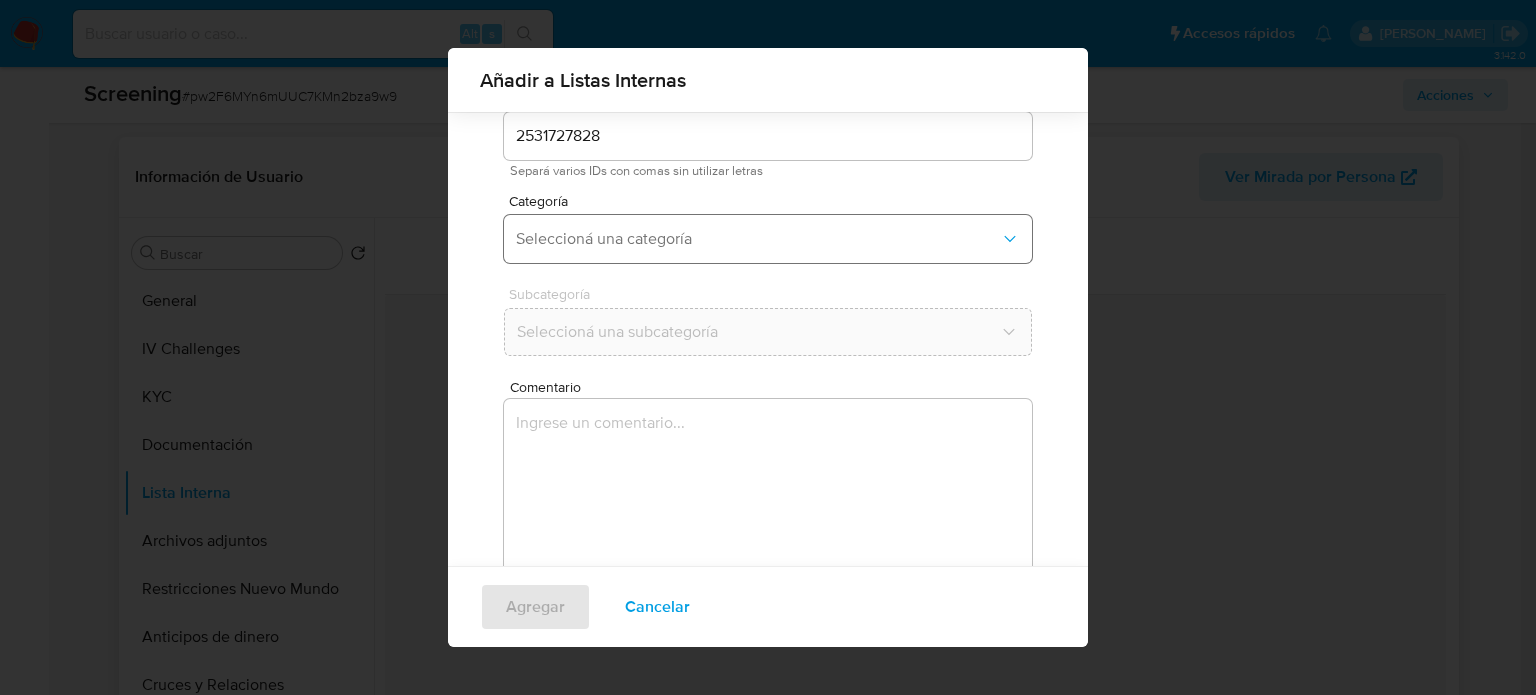 click on "Seleccioná una categoría" at bounding box center [758, 239] 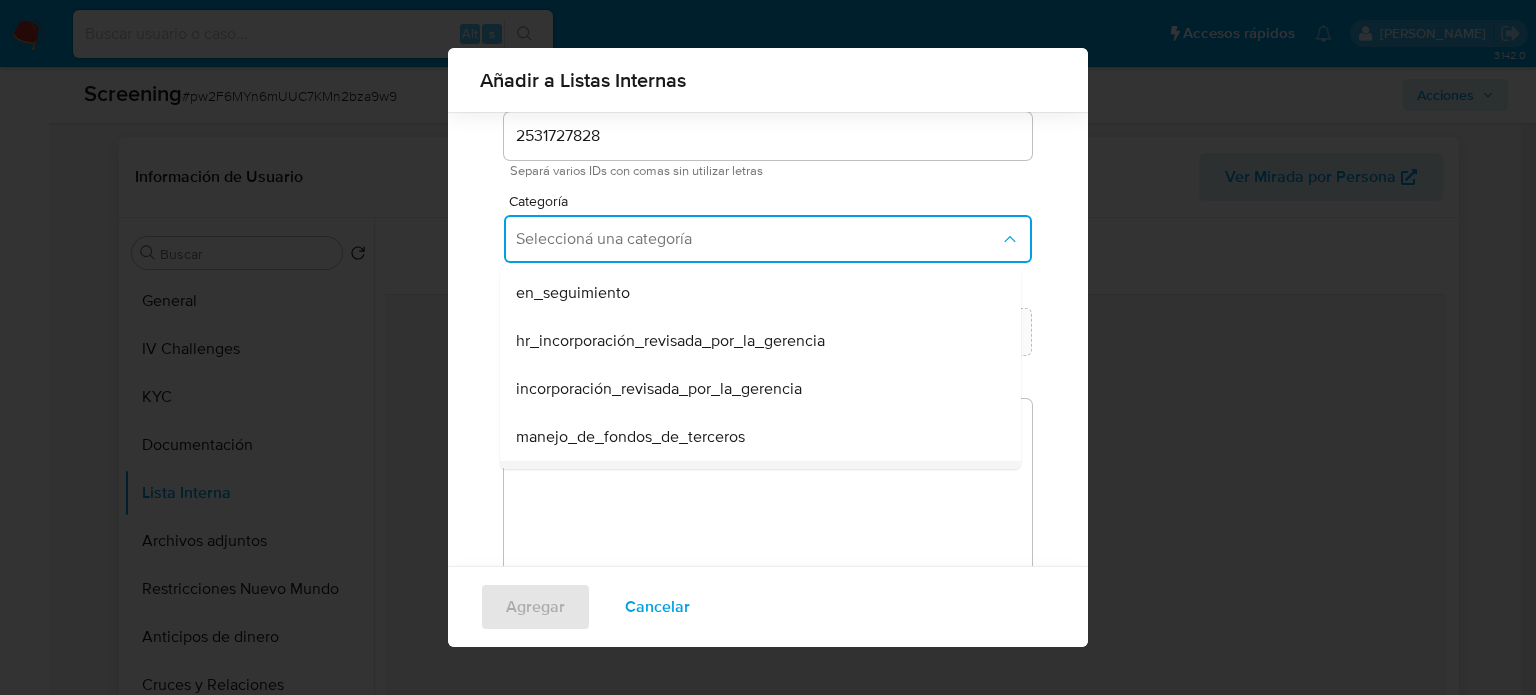 scroll, scrollTop: 100, scrollLeft: 0, axis: vertical 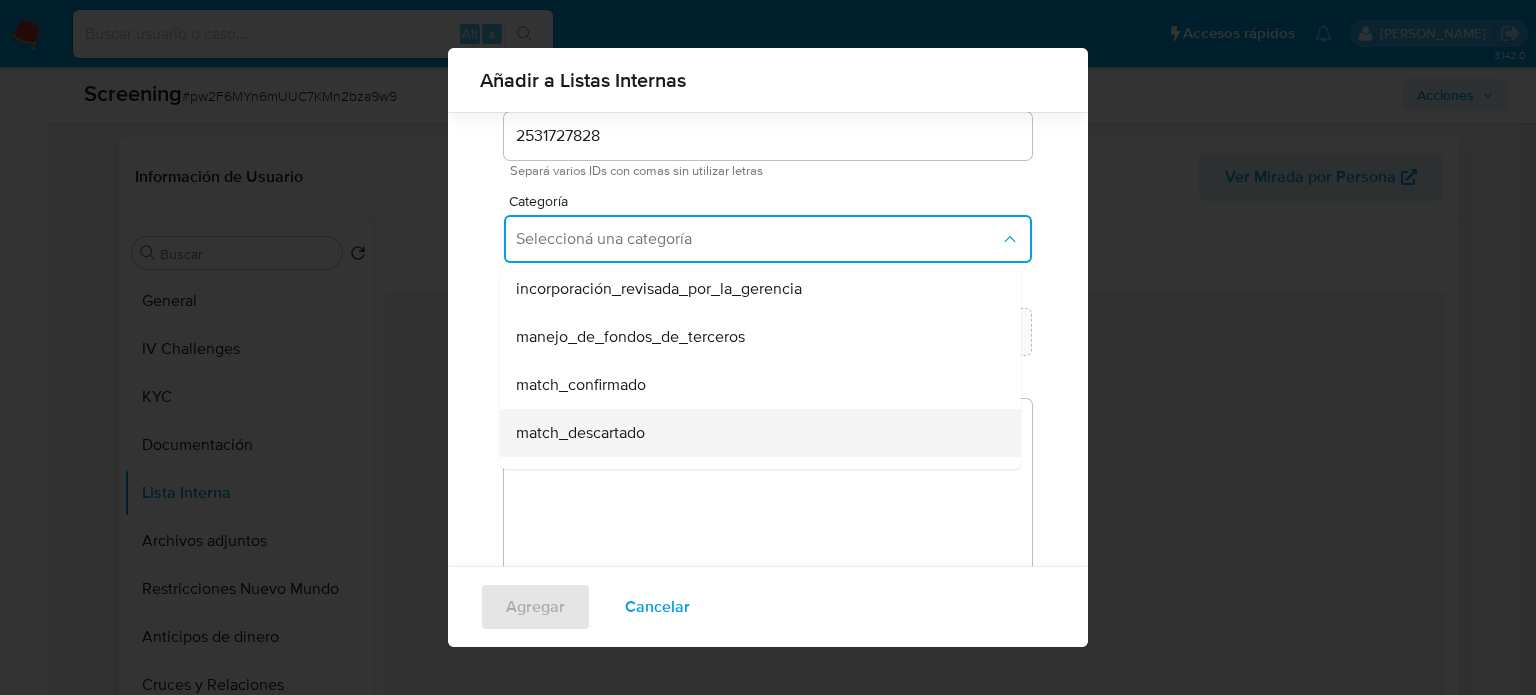 click on "match_descartado" at bounding box center [580, 433] 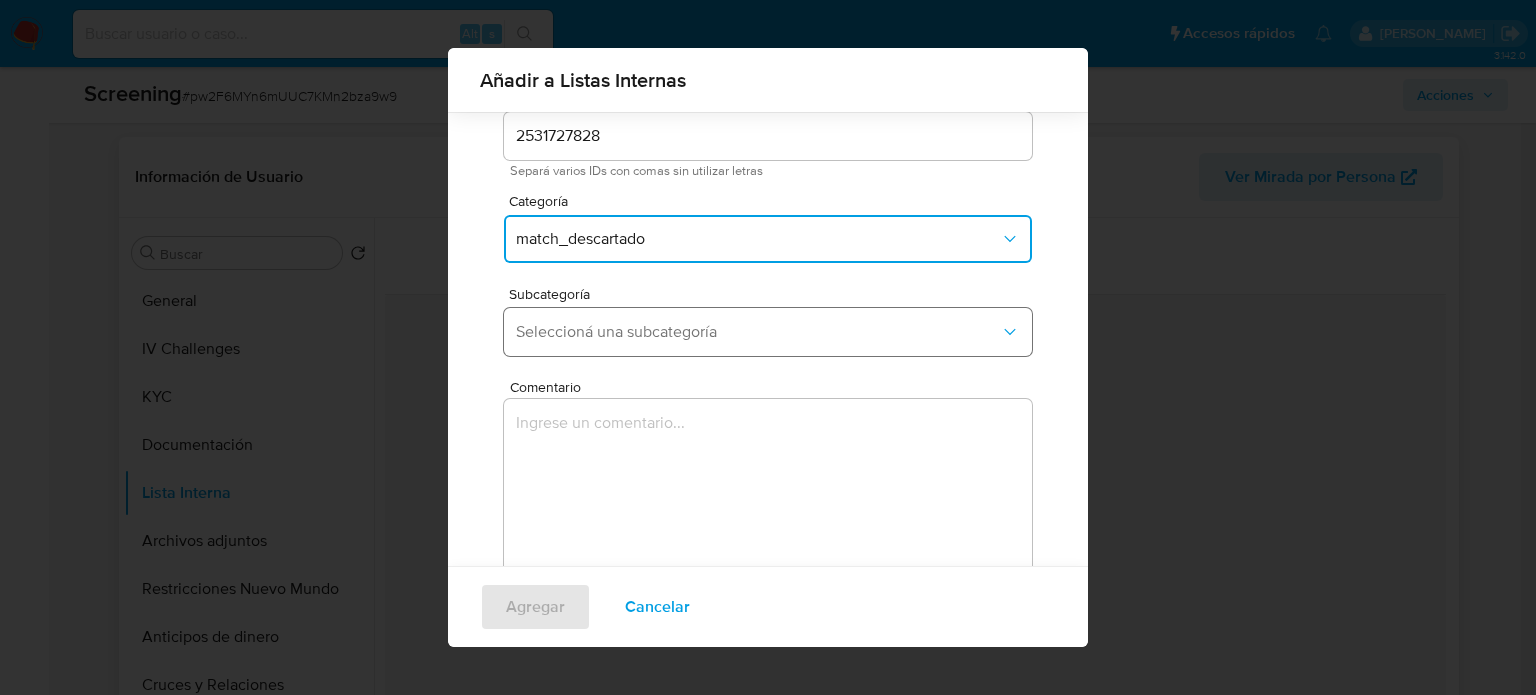 click on "Seleccioná una subcategoría" at bounding box center [758, 332] 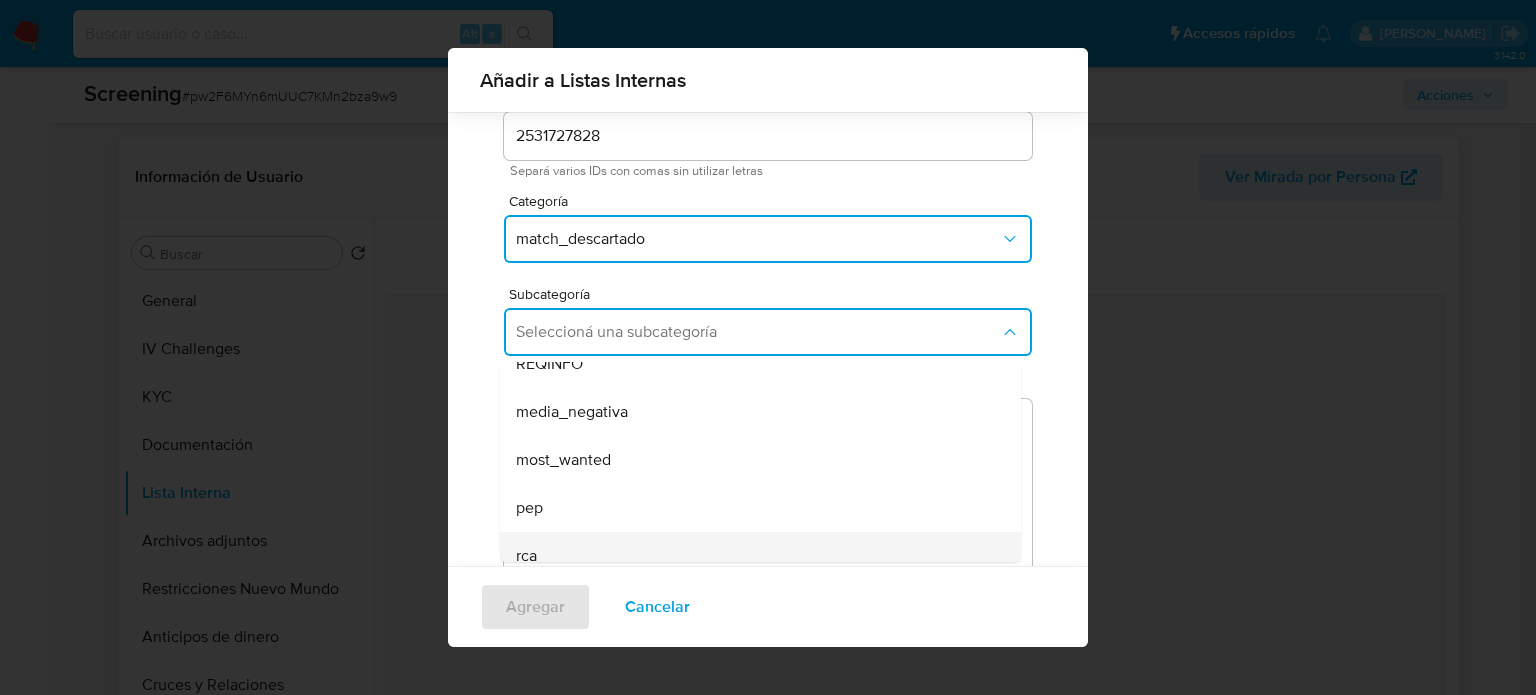 scroll, scrollTop: 136, scrollLeft: 0, axis: vertical 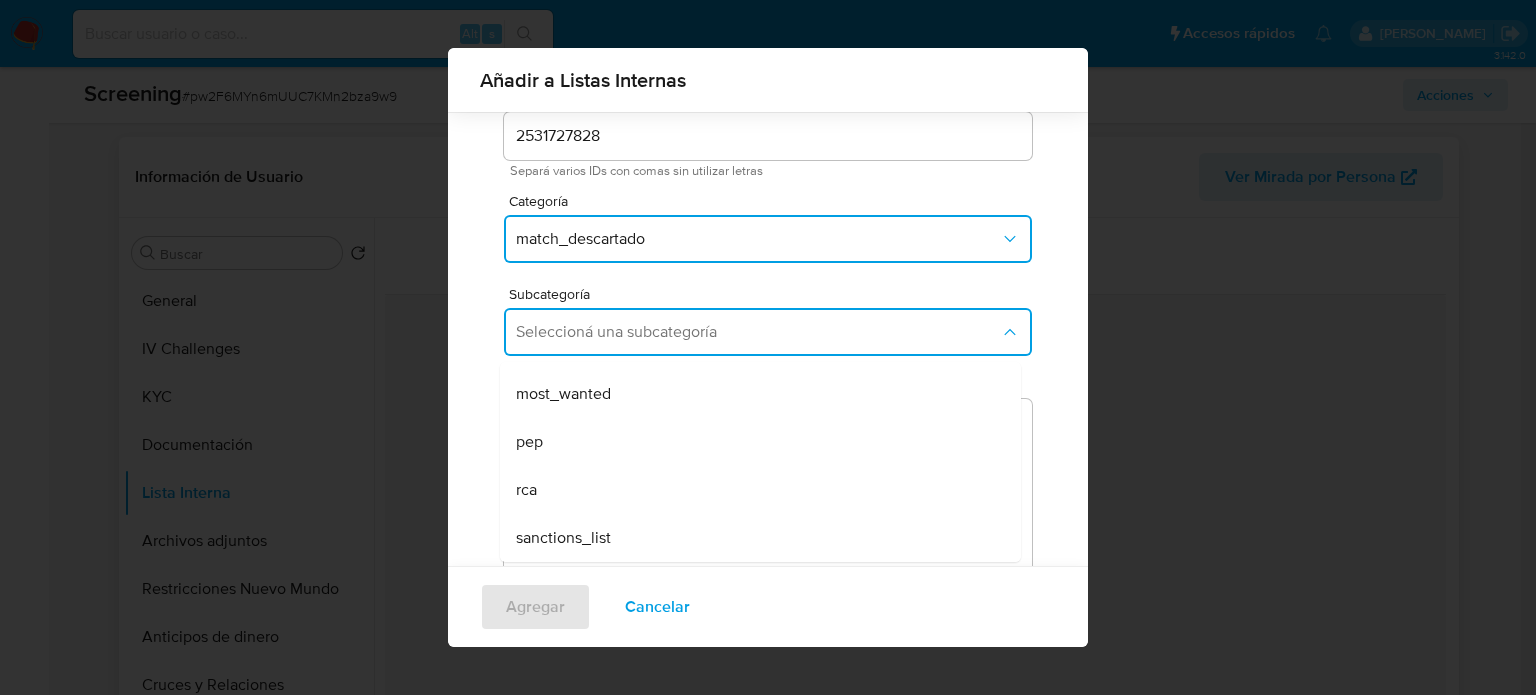 drag, startPoint x: 572, startPoint y: 539, endPoint x: 588, endPoint y: 515, distance: 28.84441 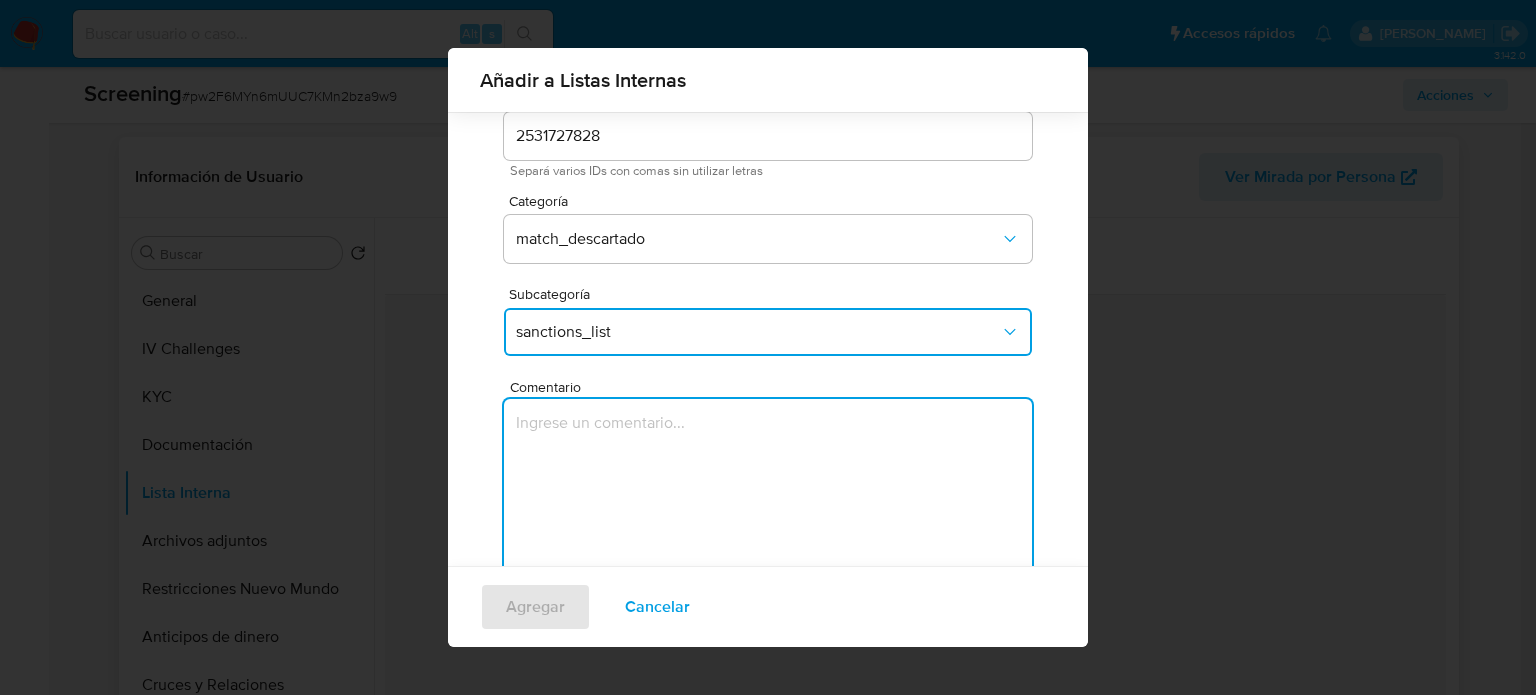 click at bounding box center [768, 495] 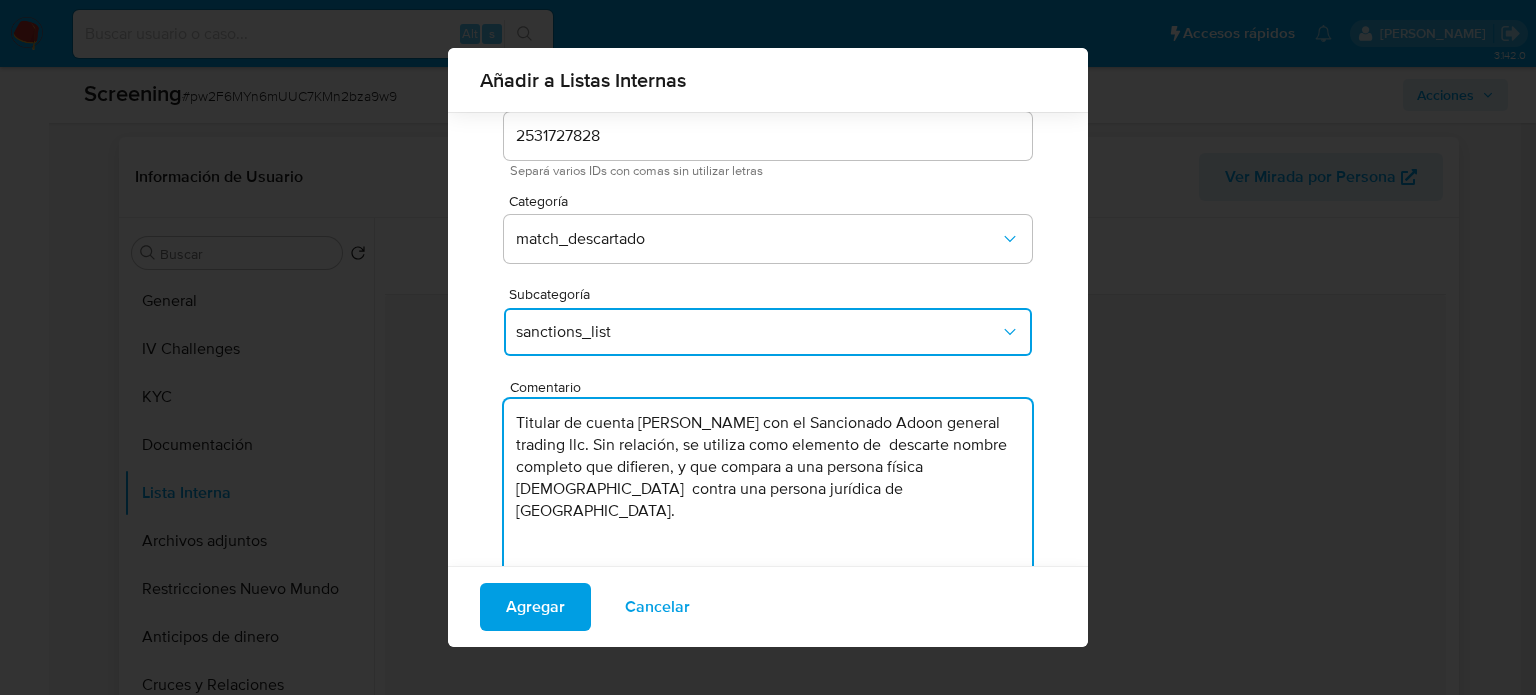 click on "Titular de cuenta Daniel Eduardo Basilio Campo con el Sancionado Adoon general trading llc. Sin relación, se utiliza como elemento de  descarte nombre completo que difieren, y que compara a una persona física Colombiana  contra una persona jurídica de Emiratos Arabes Unidos." at bounding box center (768, 495) 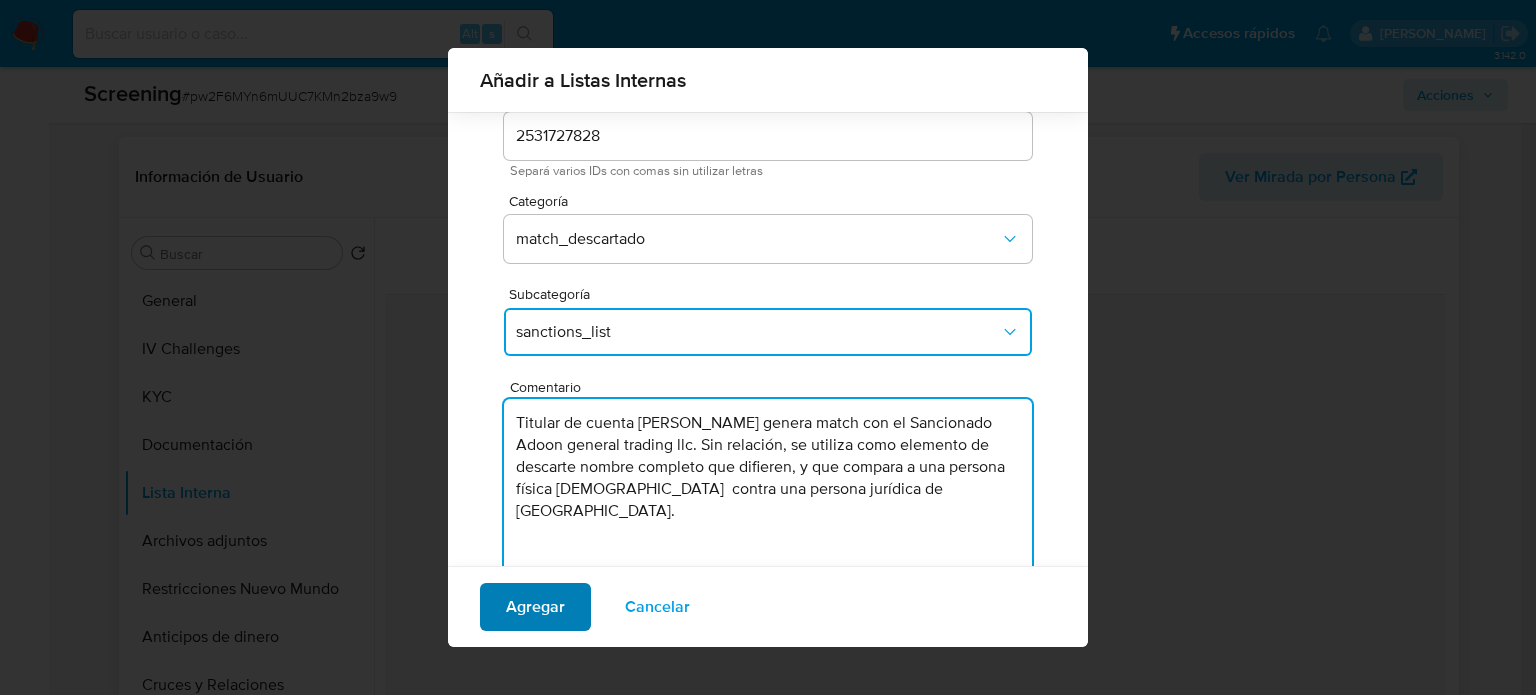 type on "Titular de cuenta Daniel Eduardo Basilio Campo genera match con el Sancionado Adoon general trading llc. Sin relación, se utiliza como elemento de  descarte nombre completo que difieren, y que compara a una persona física Colombiana  contra una persona jurídica de Emiratos Arabes Unidos." 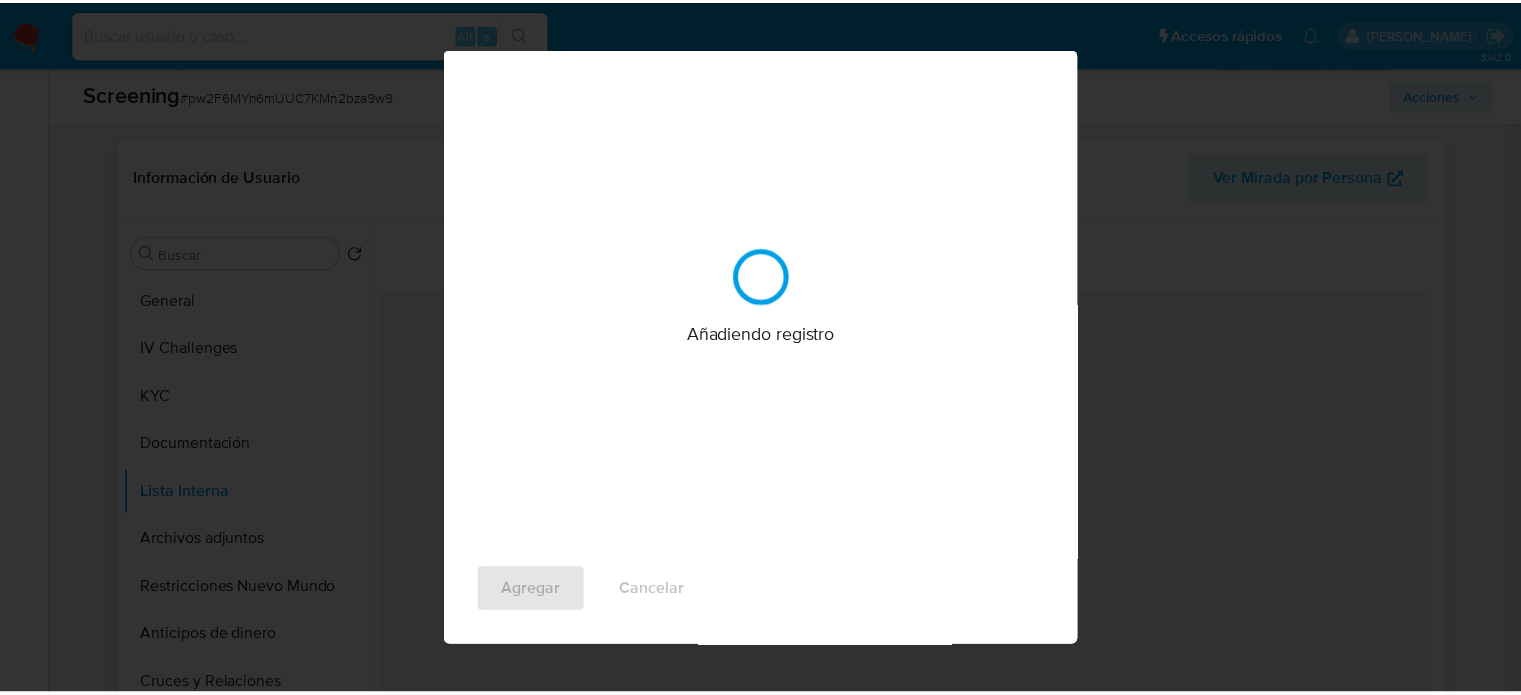 scroll, scrollTop: 0, scrollLeft: 0, axis: both 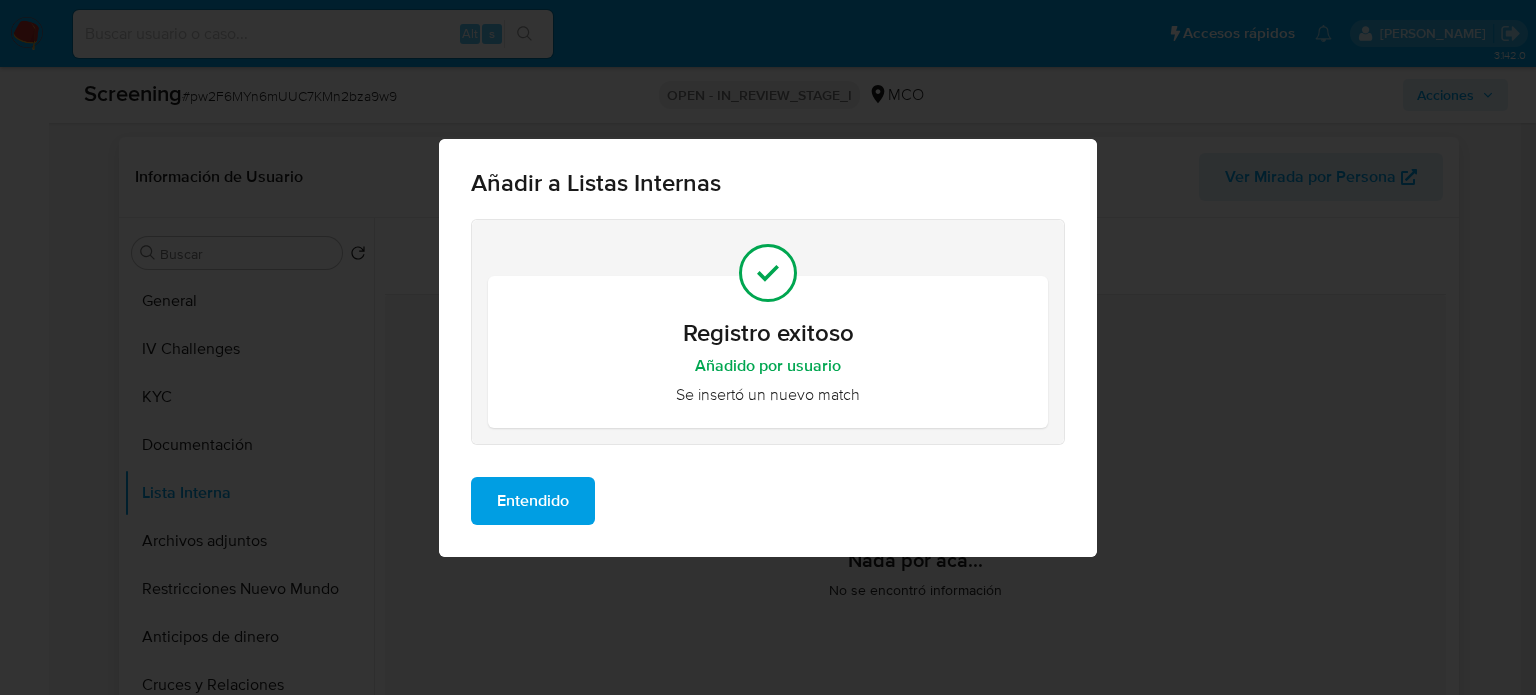 click on "Entendido" at bounding box center (533, 501) 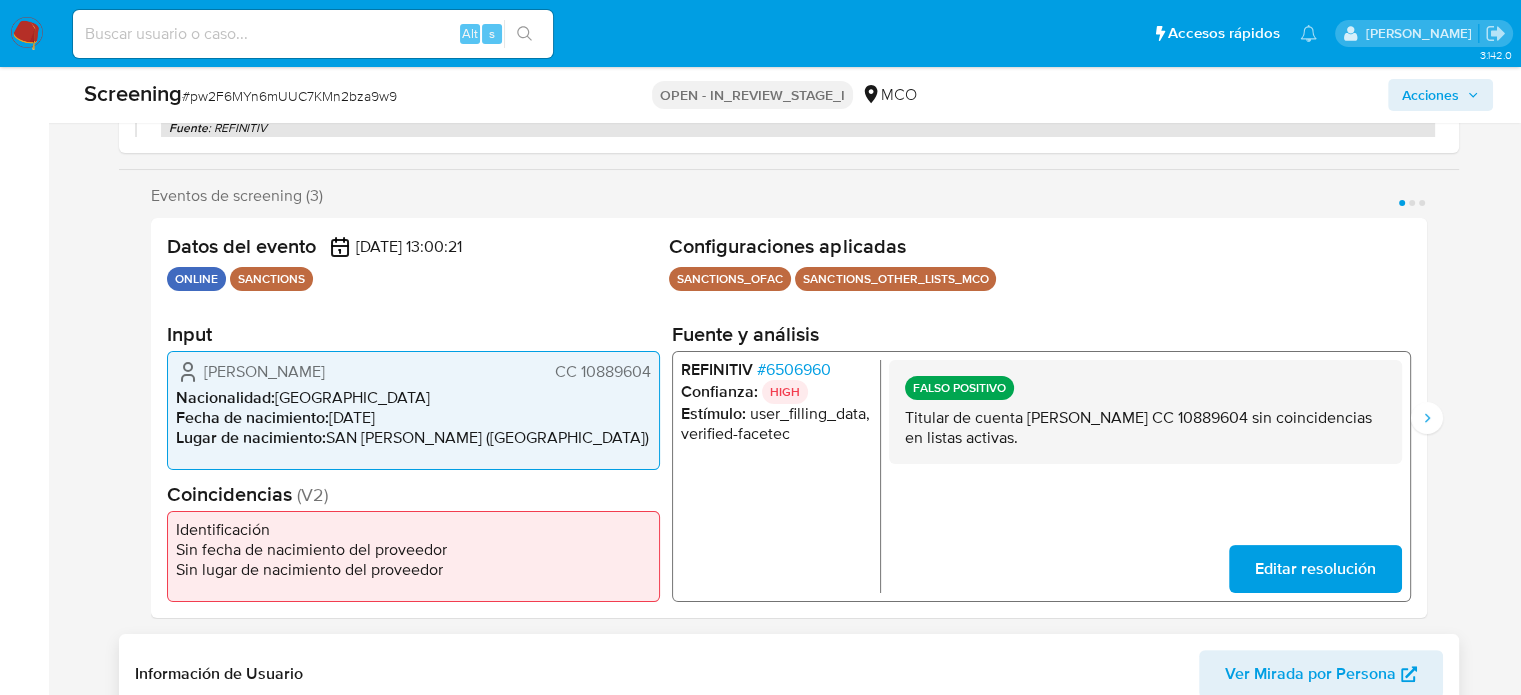 scroll, scrollTop: 700, scrollLeft: 0, axis: vertical 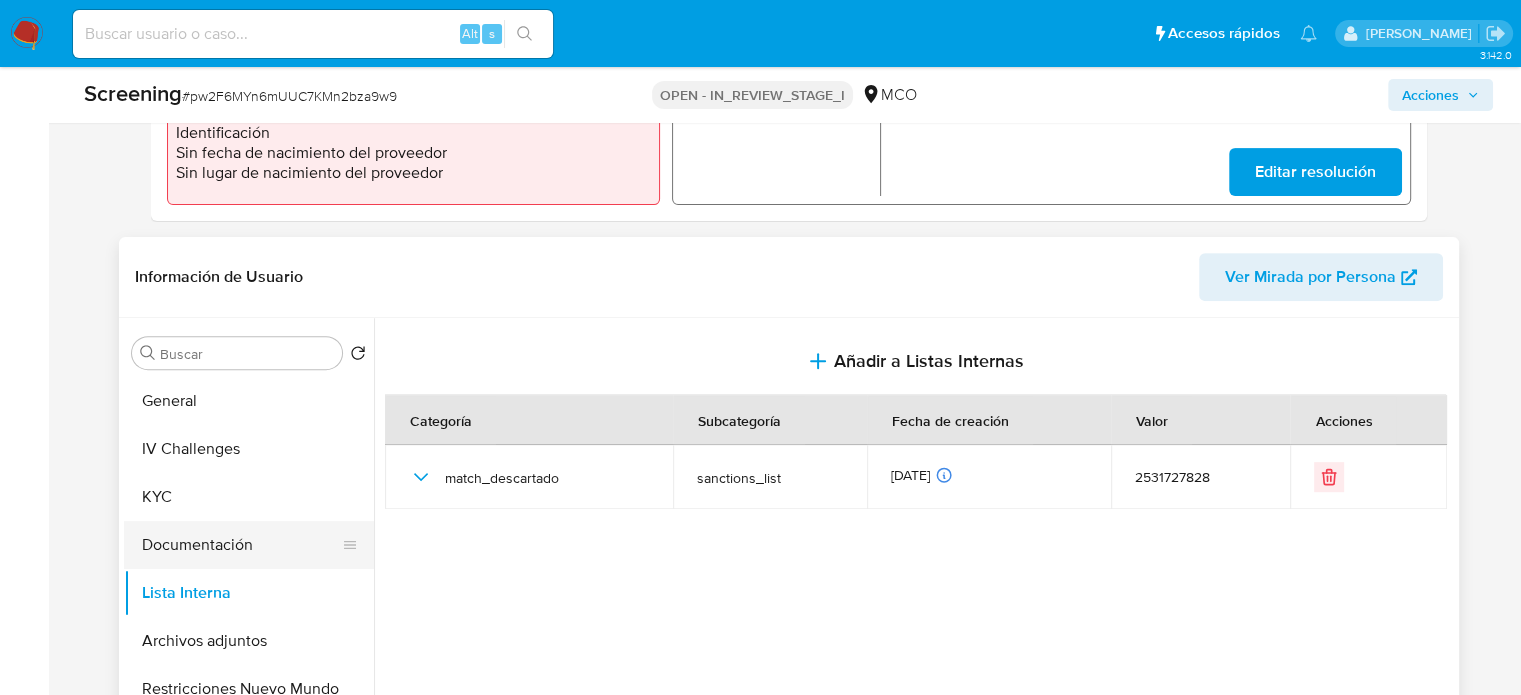 click on "Documentación" at bounding box center [241, 545] 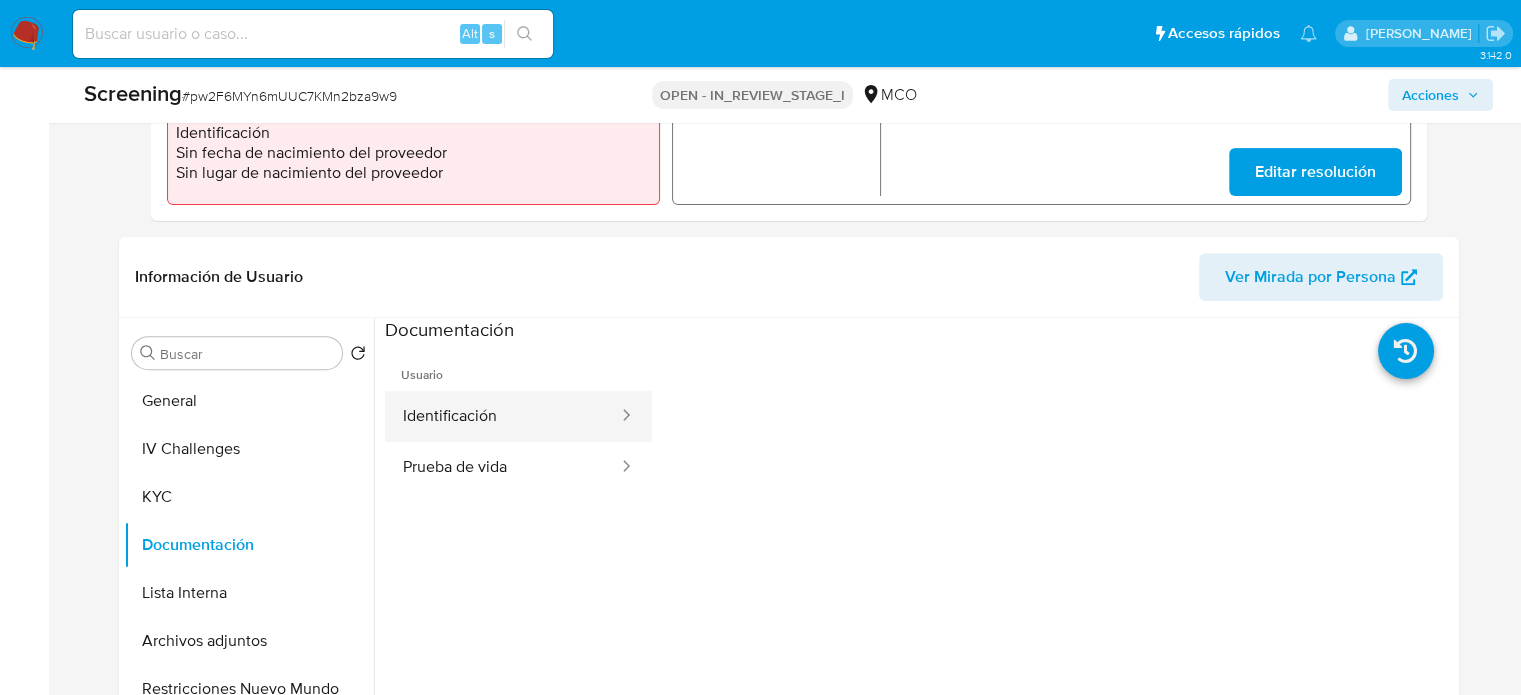 click on "Identificación" at bounding box center [502, 416] 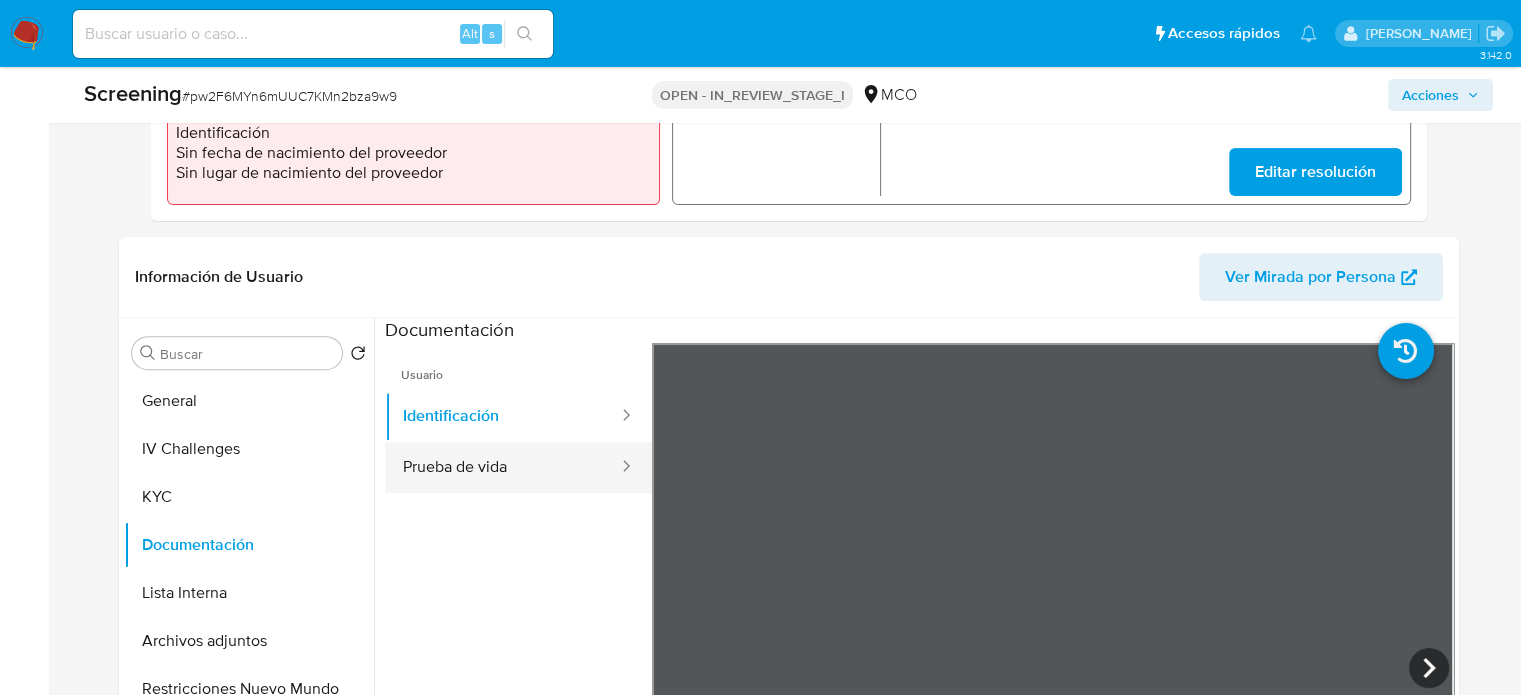 click on "Prueba de vida" at bounding box center [502, 467] 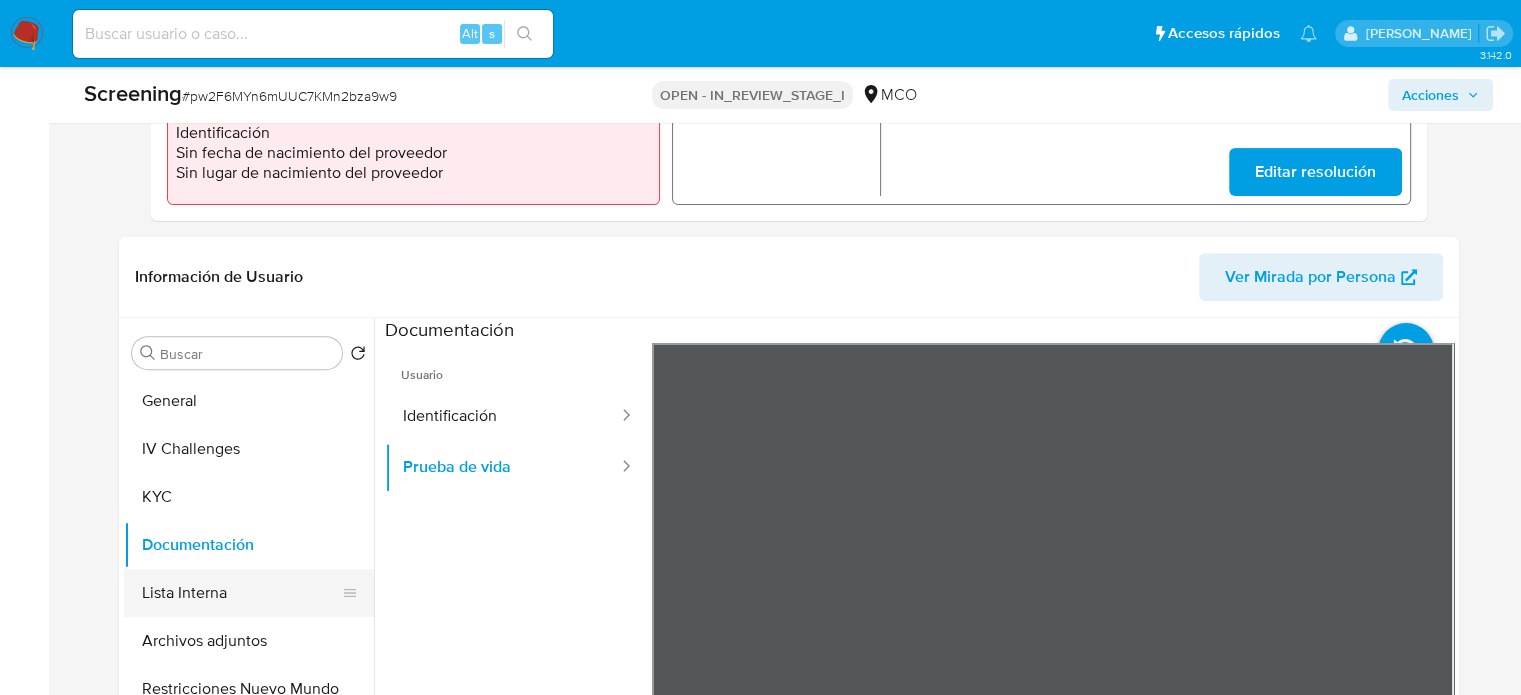 click on "Lista Interna" at bounding box center (241, 593) 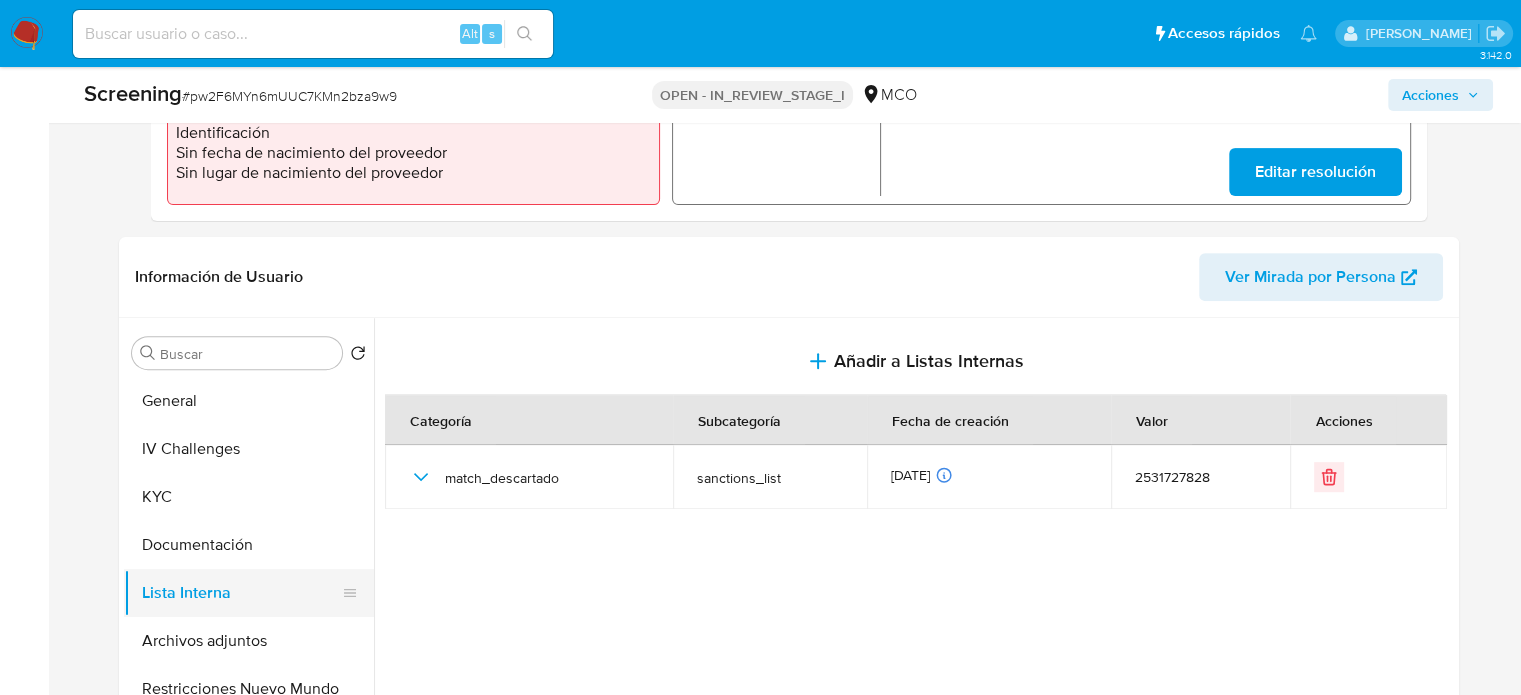 type 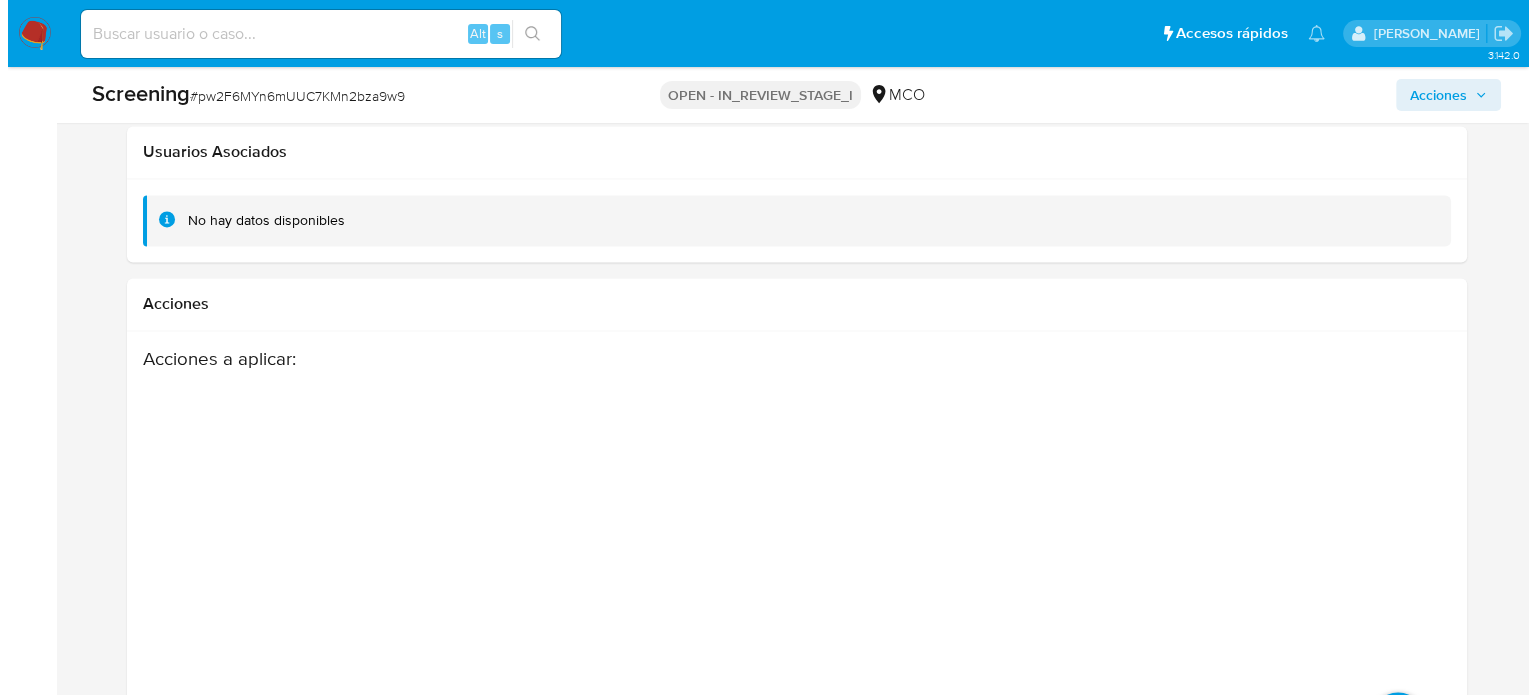scroll, scrollTop: 3219, scrollLeft: 0, axis: vertical 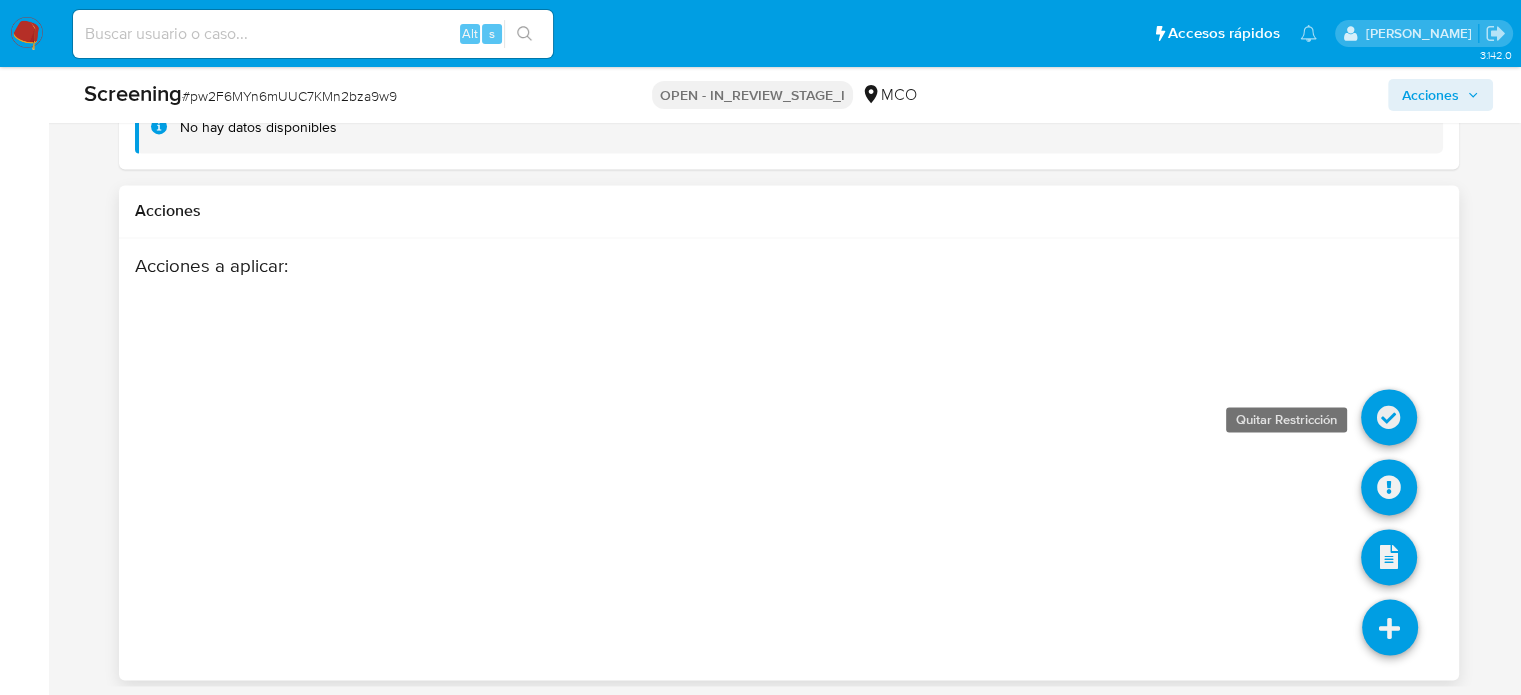 click at bounding box center [1389, 417] 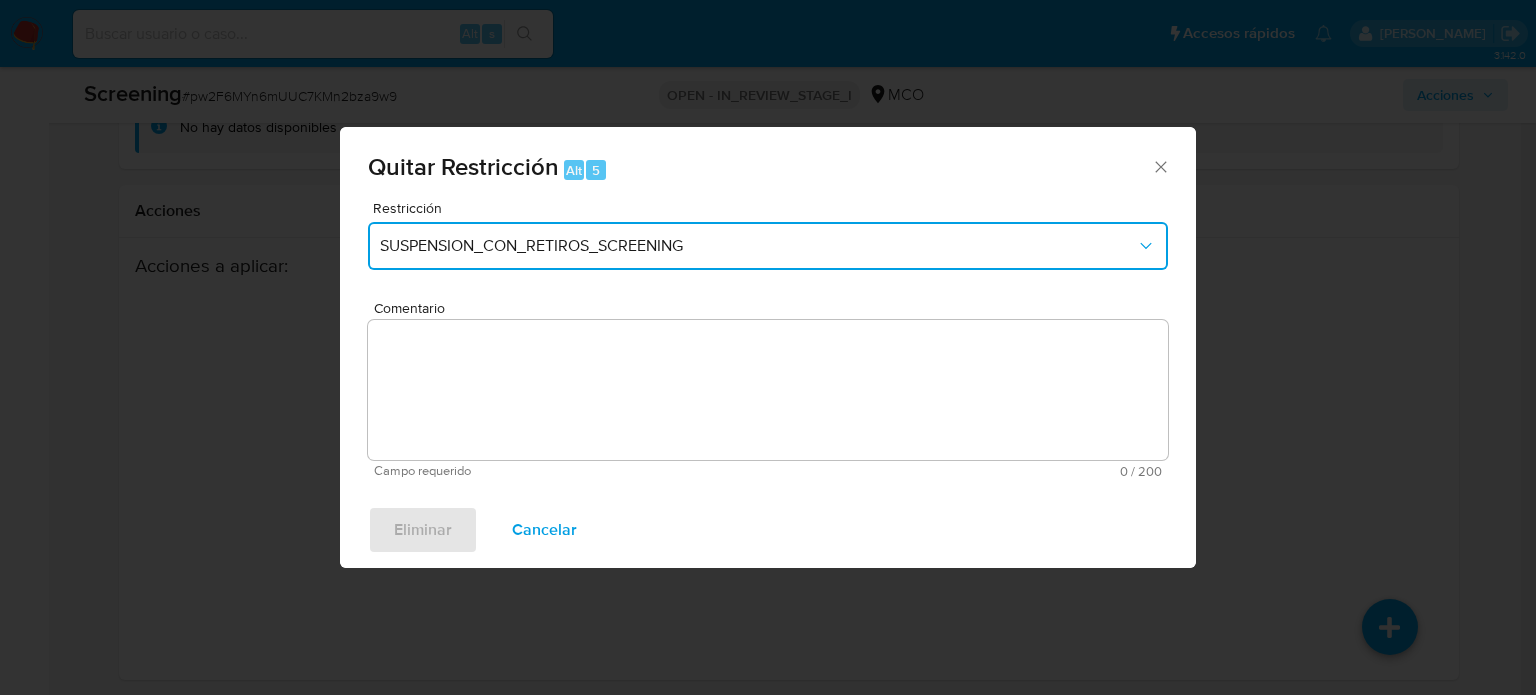 click on "SUSPENSION_CON_RETIROS_SCREENING" at bounding box center (768, 246) 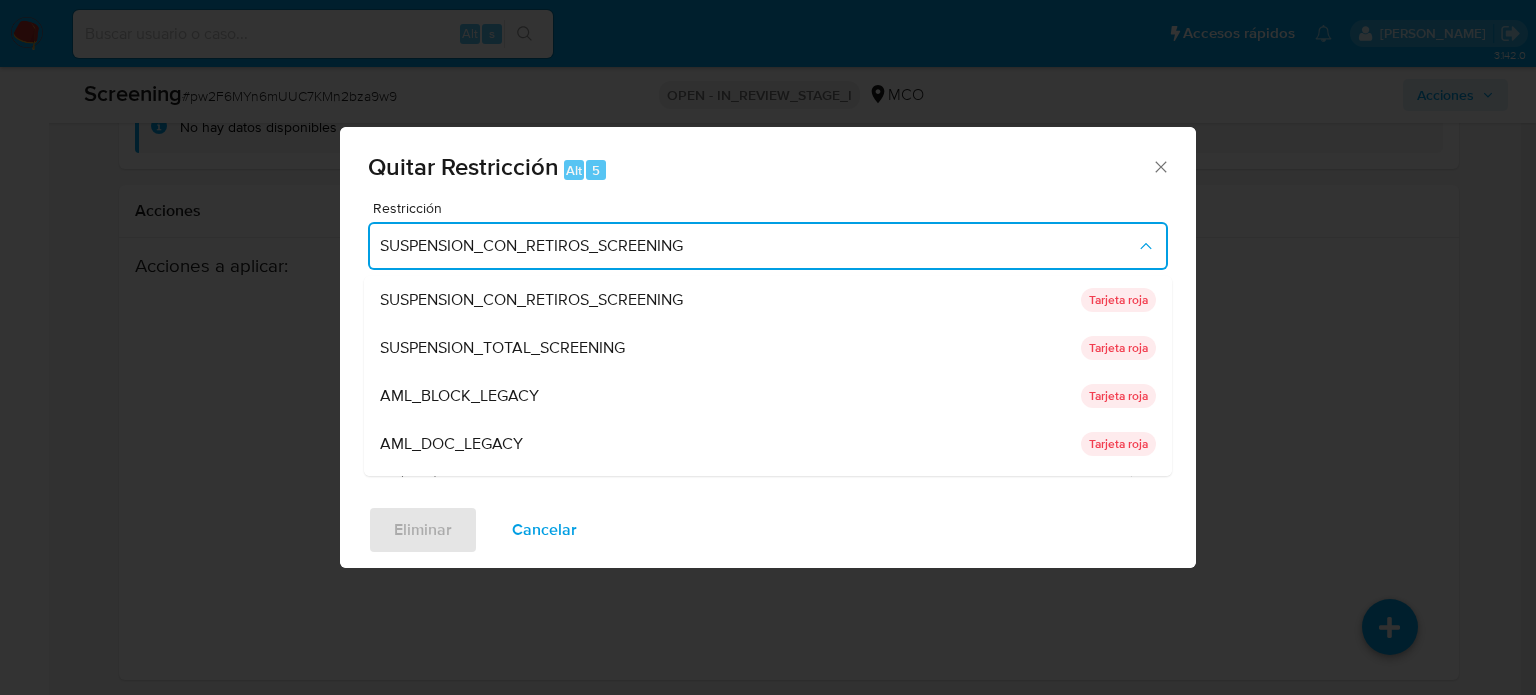 drag, startPoint x: 518, startPoint y: 339, endPoint x: 512, endPoint y: 367, distance: 28.635643 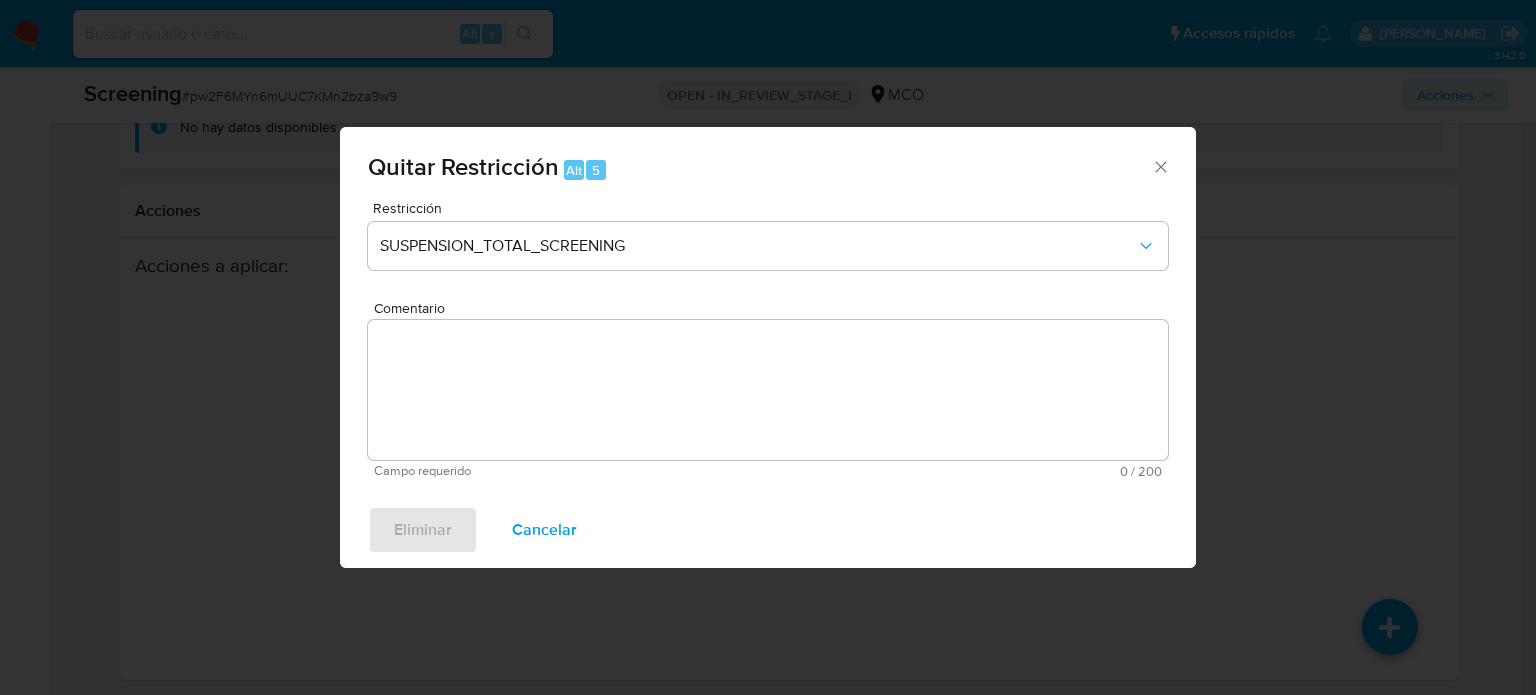 click on "Comentario" at bounding box center (768, 390) 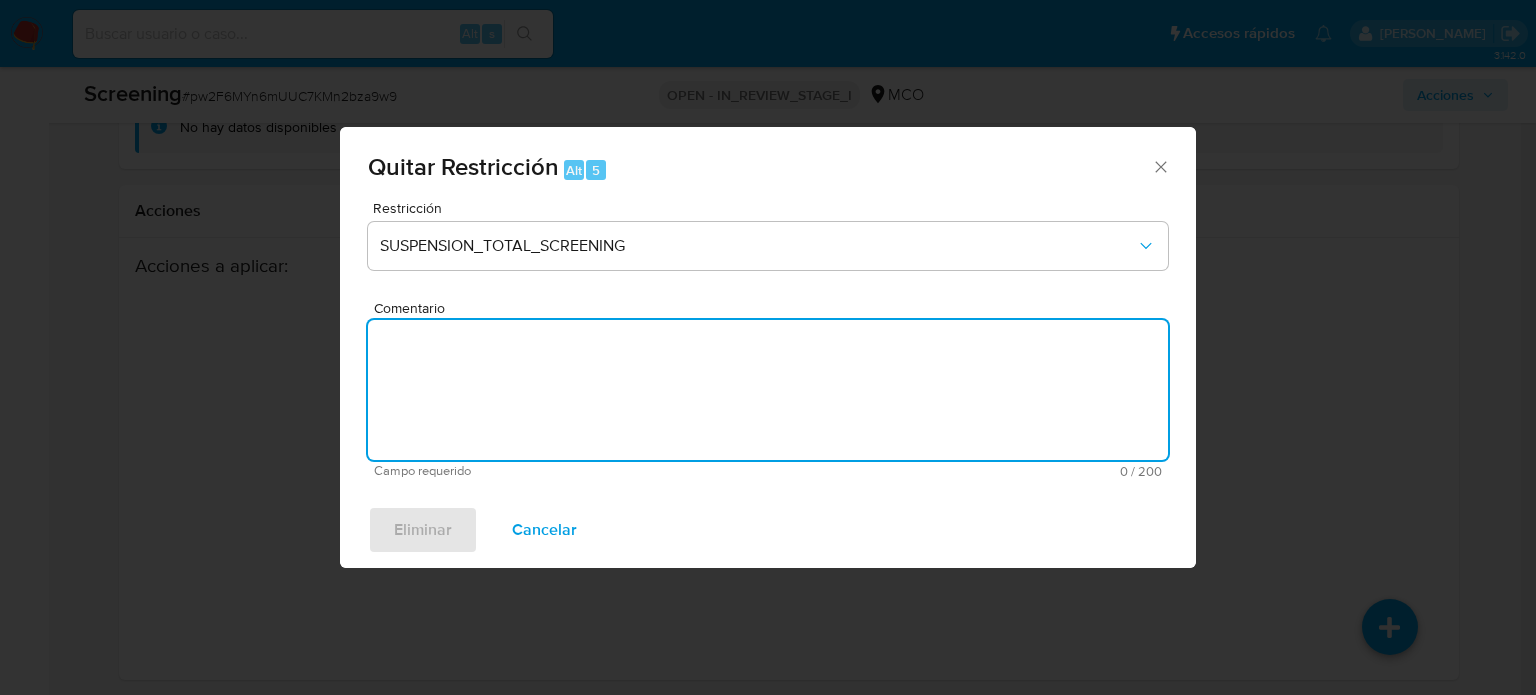 paste on "Se quita restricción automática, ya que se logra desestimar el match en lista de sanción." 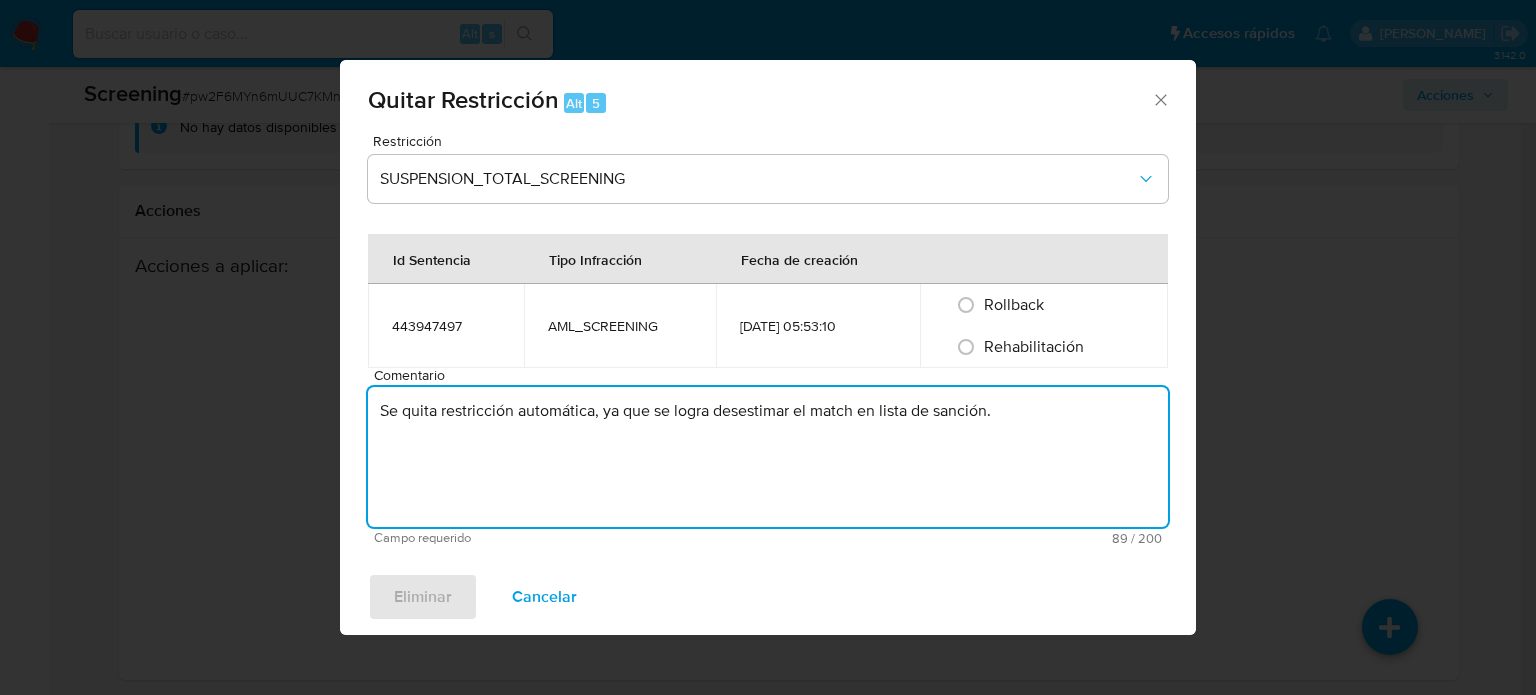 type on "Se quita restricción automática, ya que se logra desestimar el match en lista de sanción." 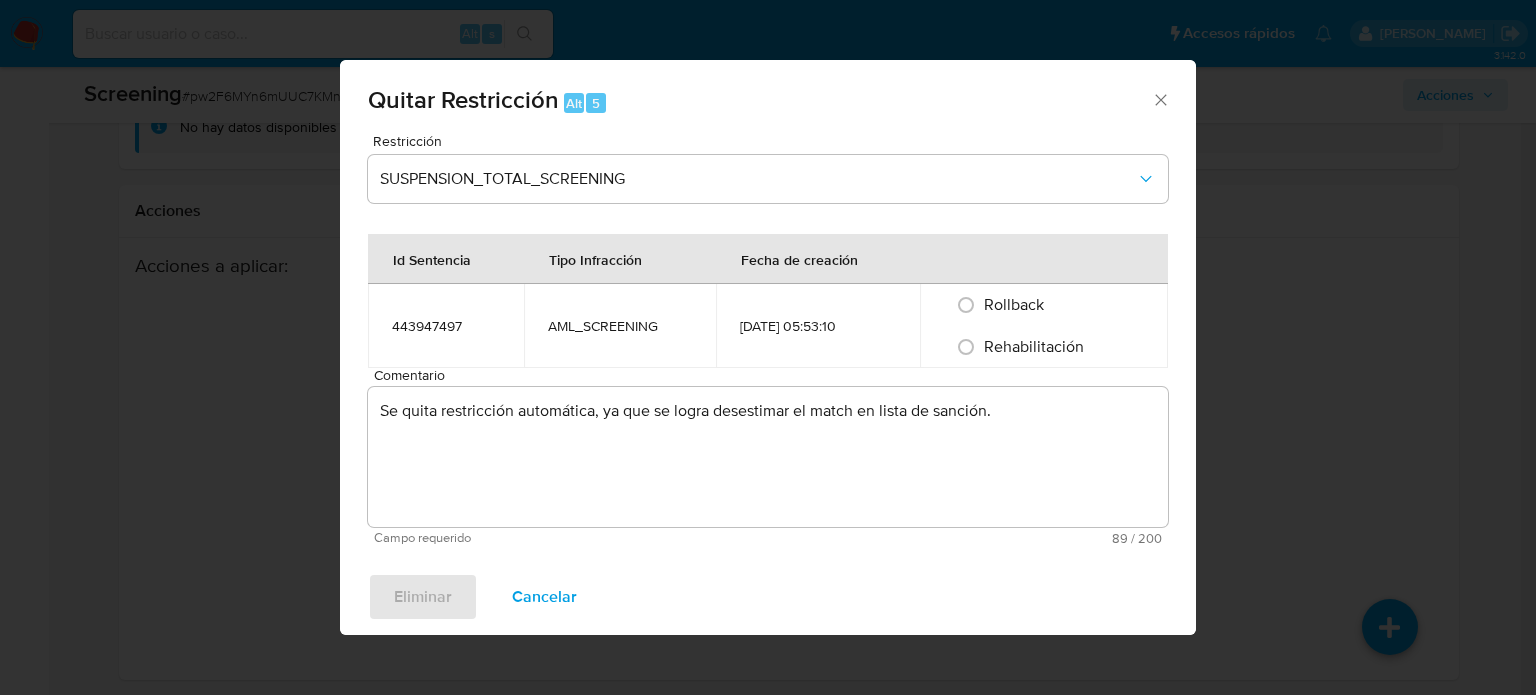 drag, startPoint x: 1004, startPoint y: 343, endPoint x: 945, endPoint y: 382, distance: 70.724815 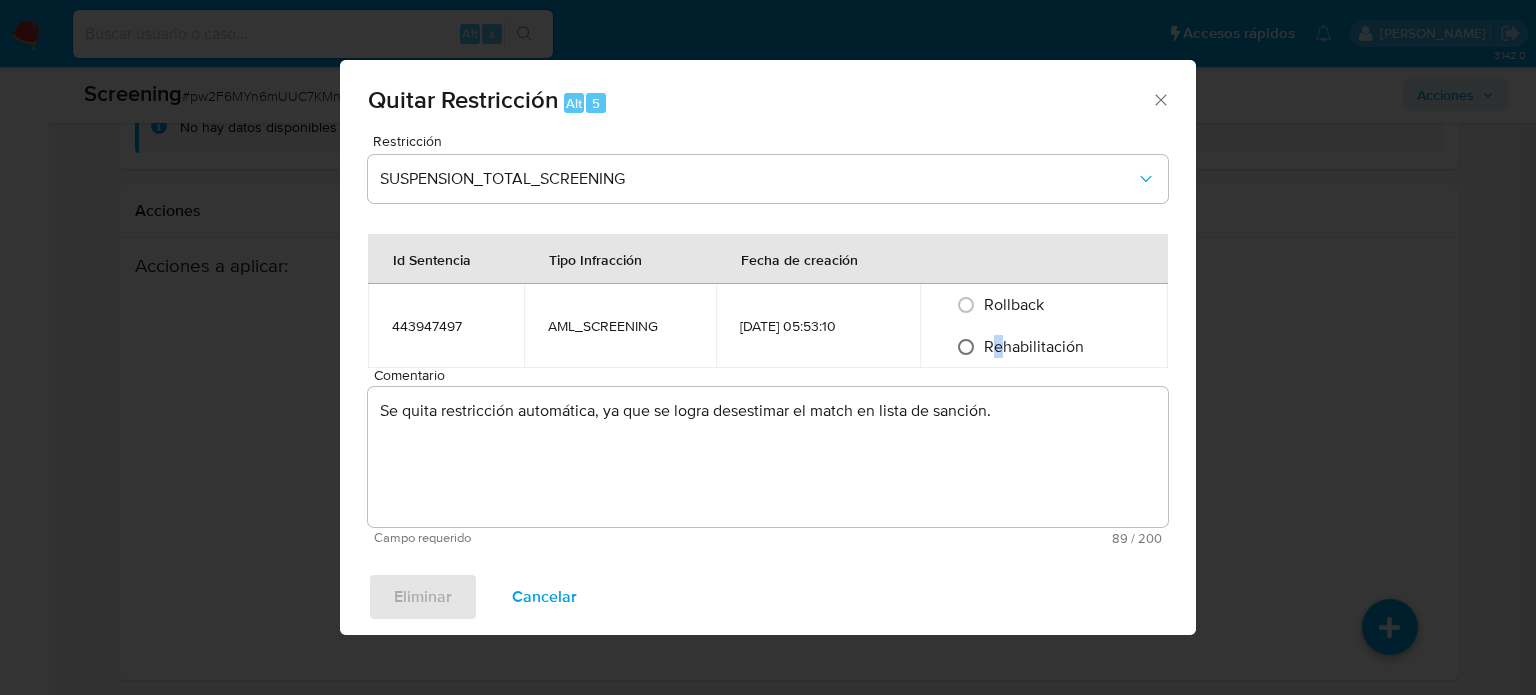 click on "Rehabilitación" at bounding box center [966, 347] 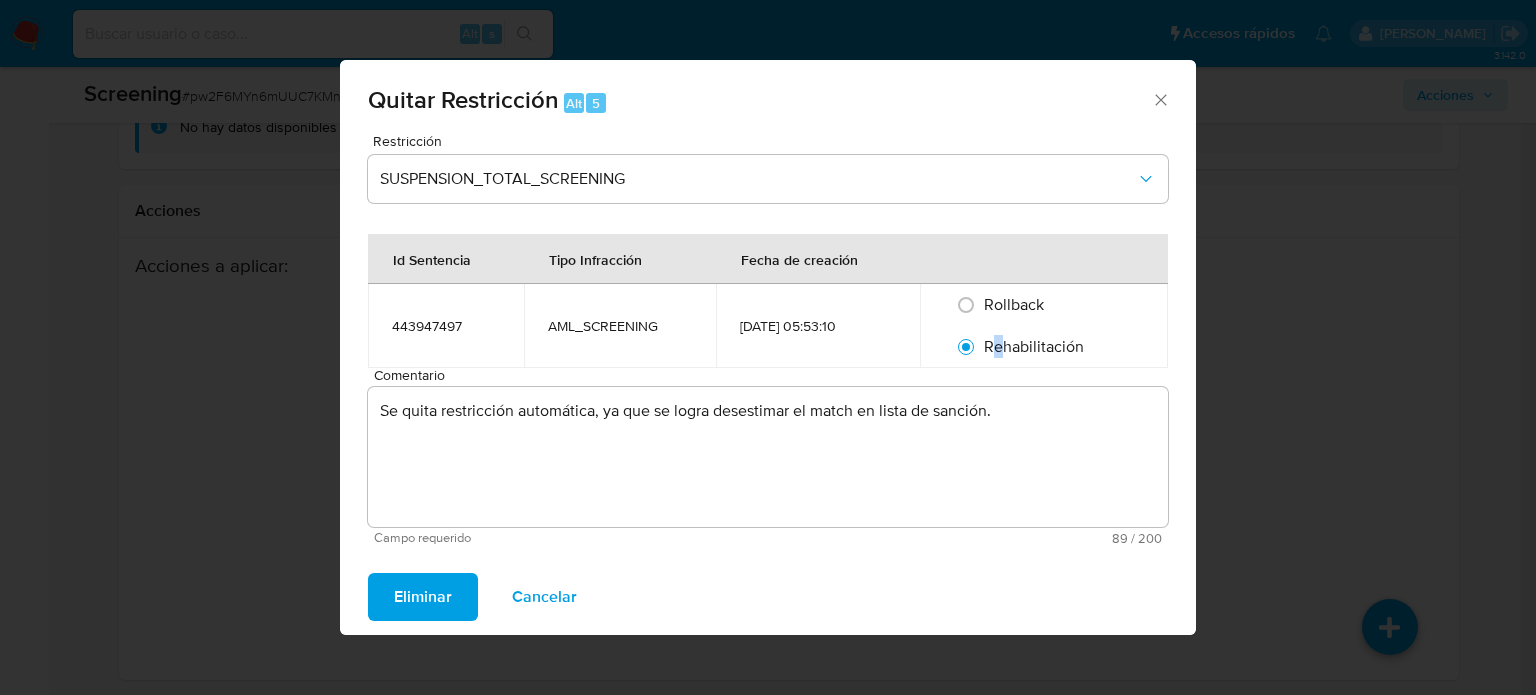 drag, startPoint x: 454, startPoint y: 591, endPoint x: 971, endPoint y: 648, distance: 520.1327 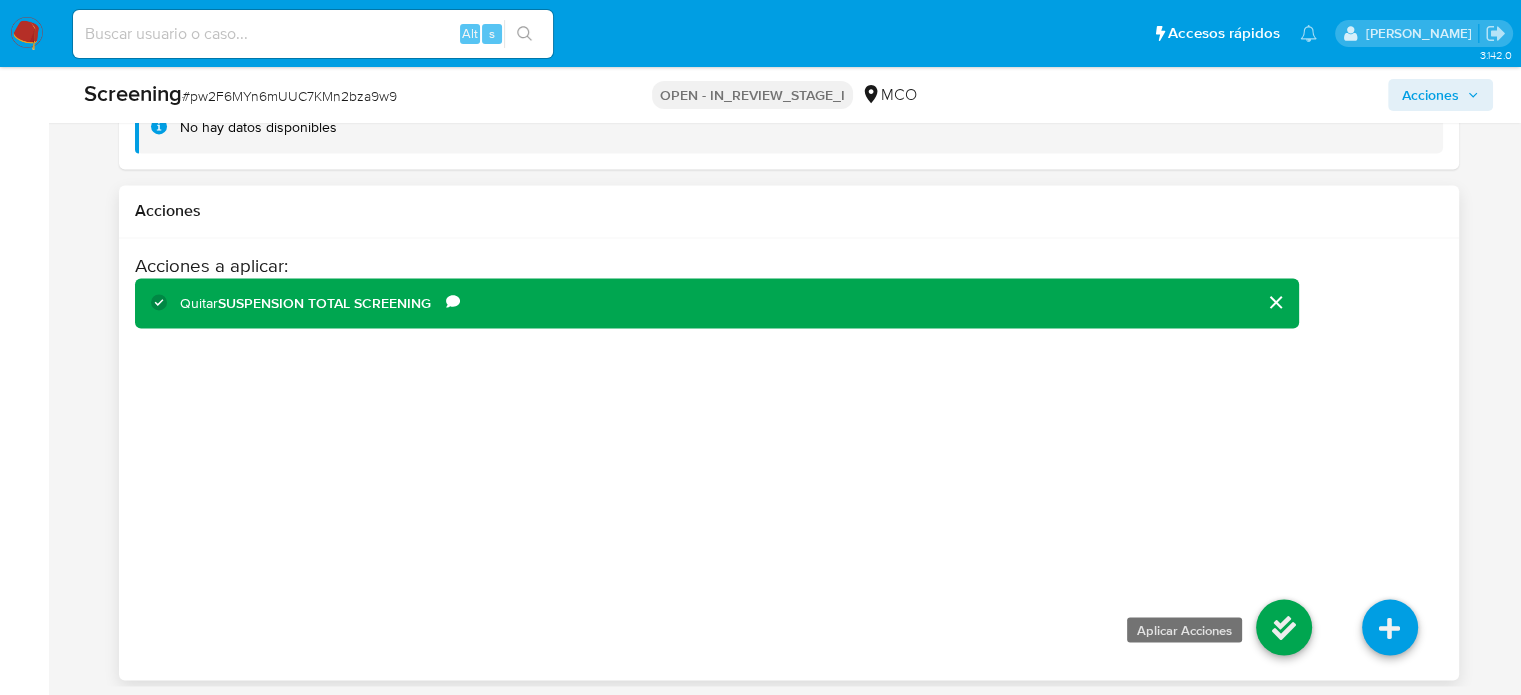 click at bounding box center [1284, 627] 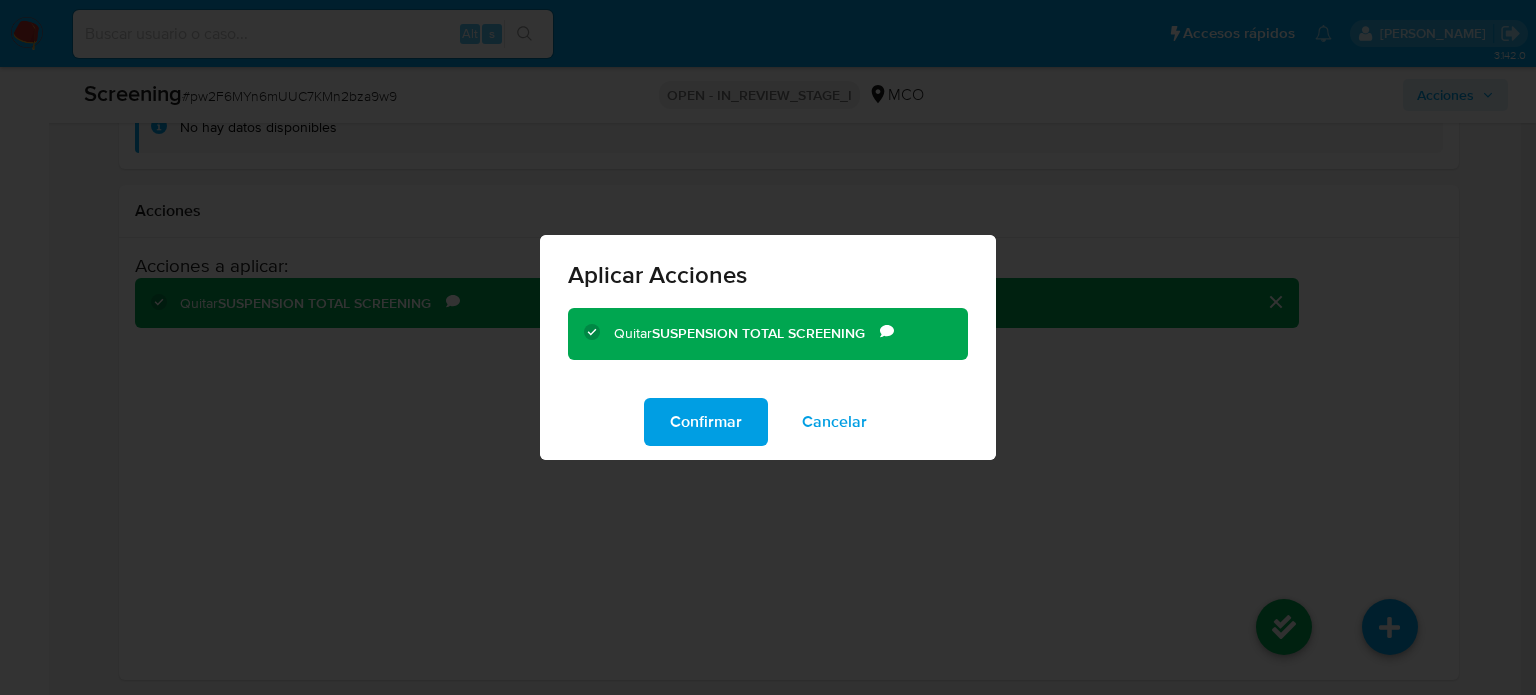 click on "Confirmar" at bounding box center [706, 422] 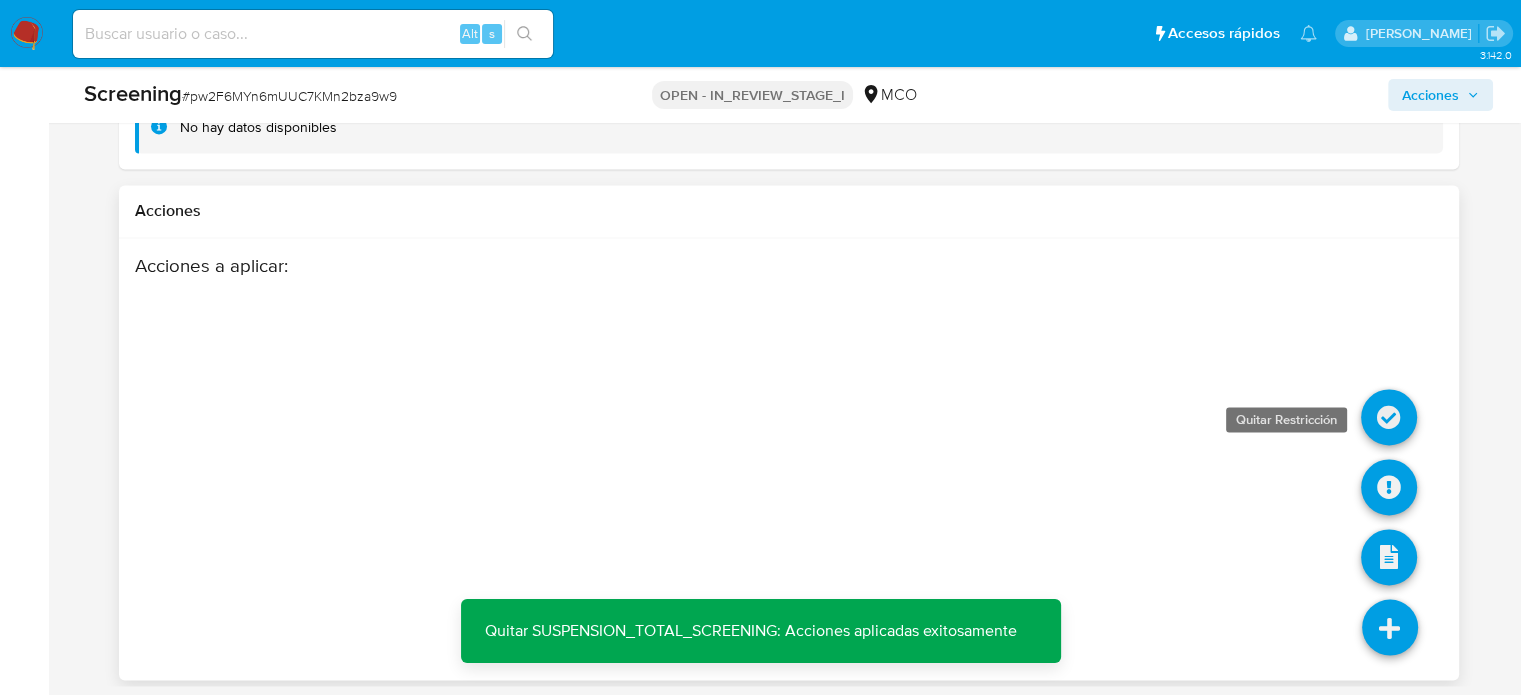click at bounding box center [1389, 417] 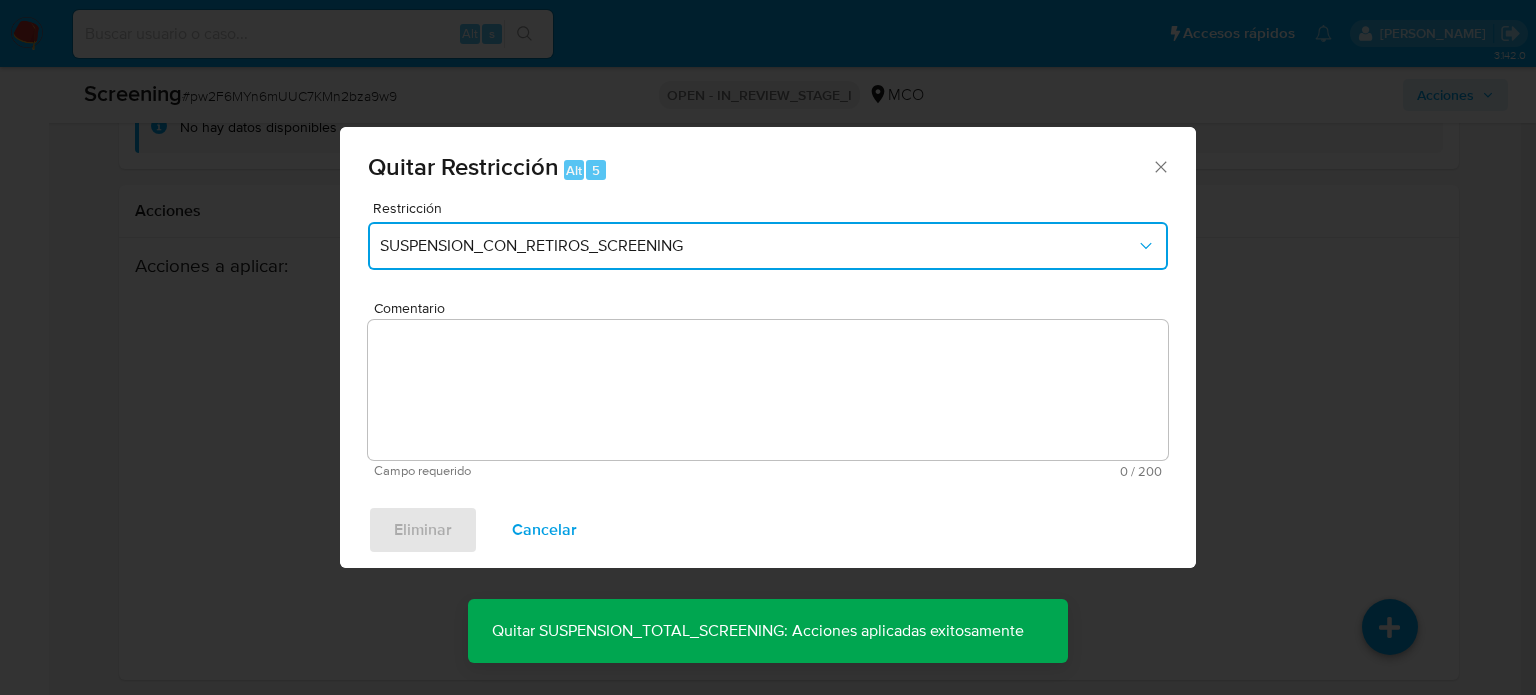 click on "SUSPENSION_CON_RETIROS_SCREENING" at bounding box center (768, 246) 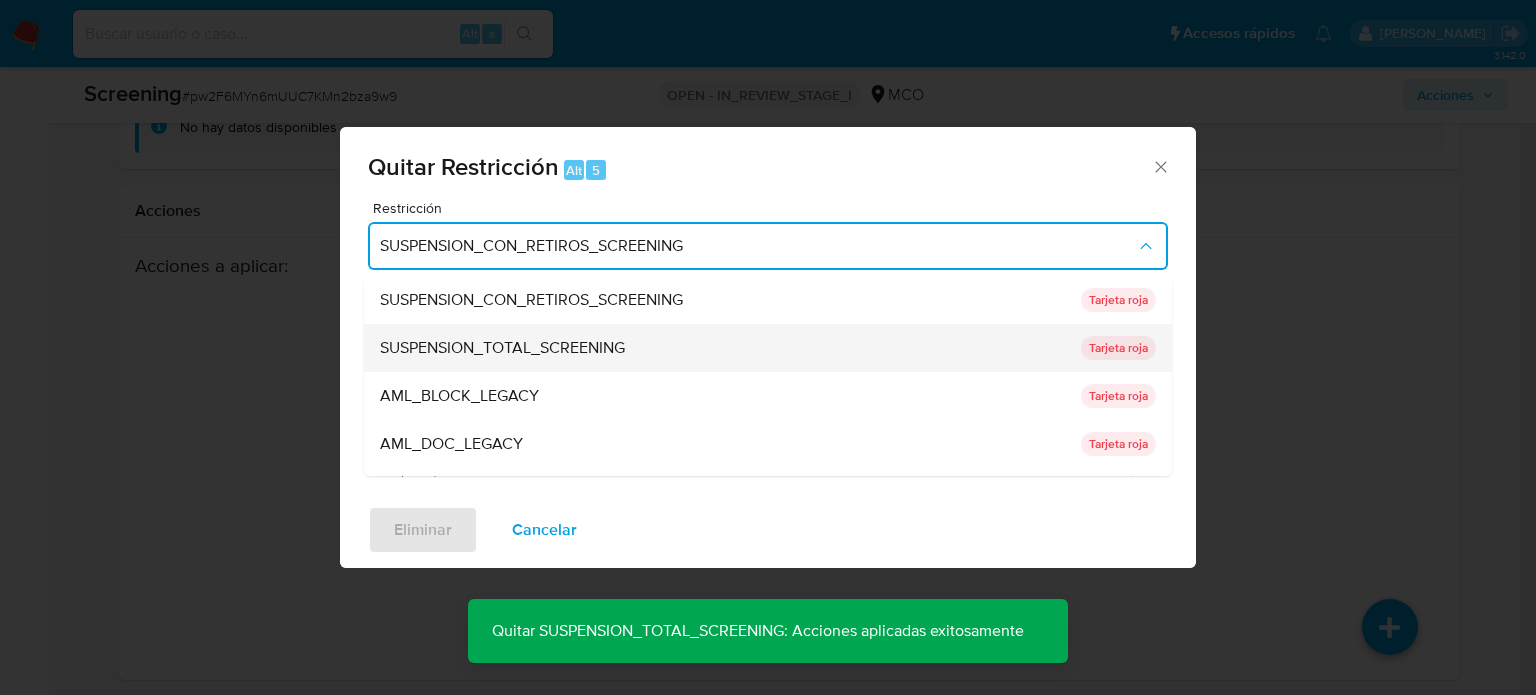 click on "SUSPENSION_TOTAL_SCREENING" at bounding box center [502, 348] 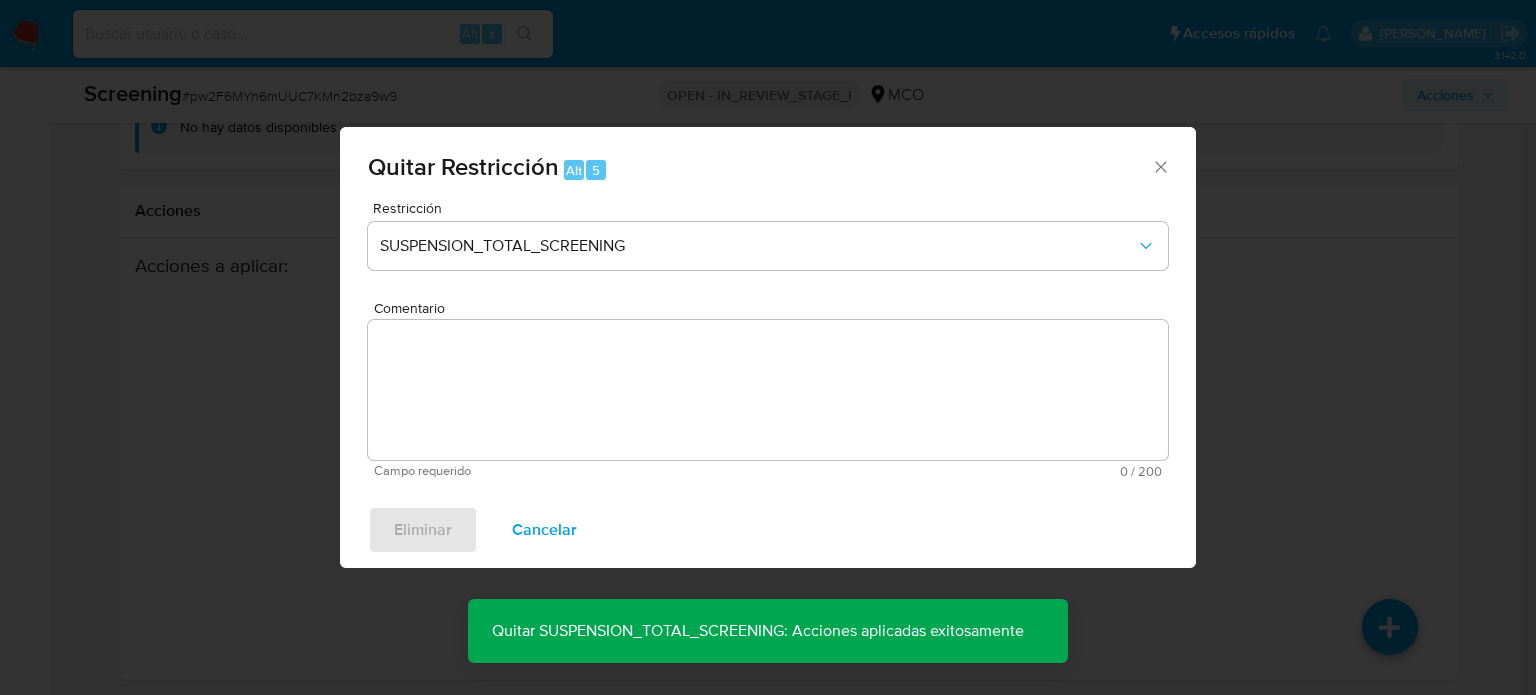 click on "Comentario" at bounding box center (768, 390) 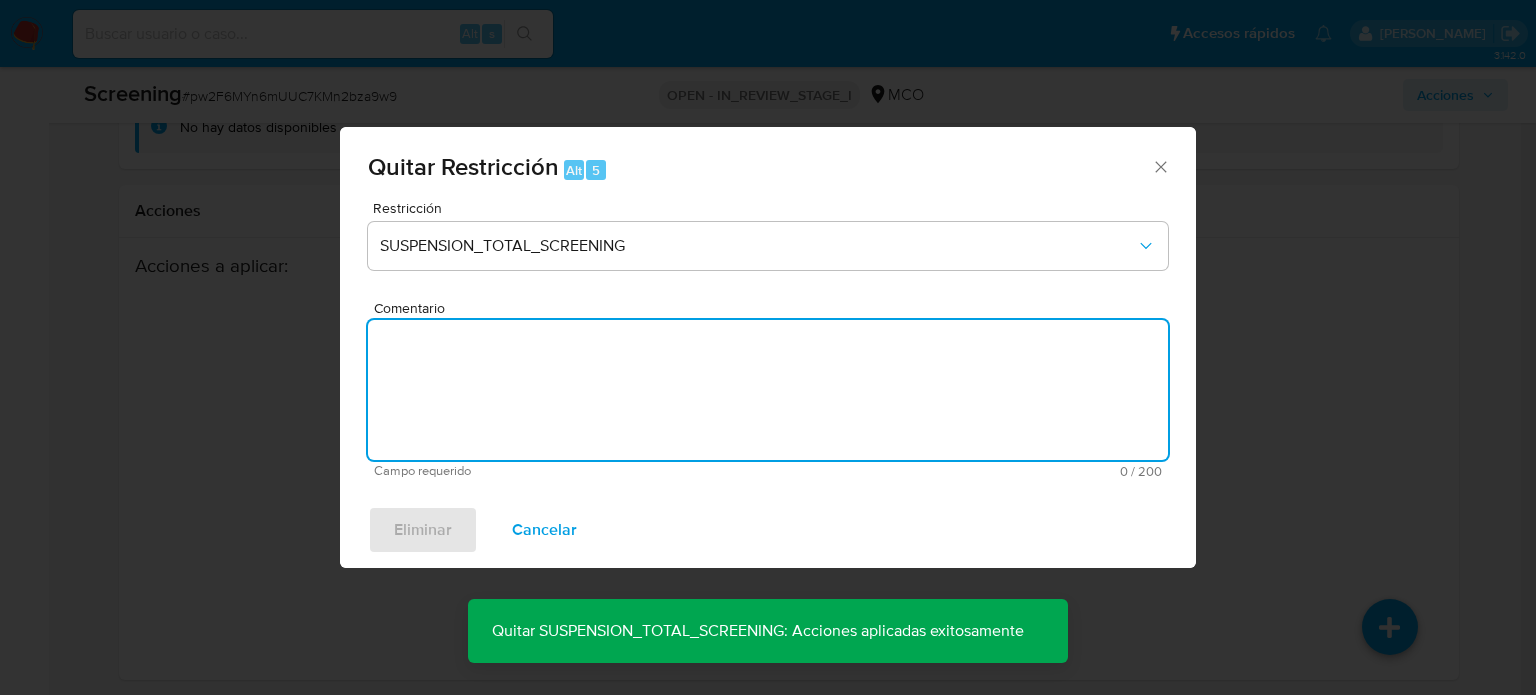 paste on "Se quita restricción automática, ya que se logra desestimar el match en lista de sanción." 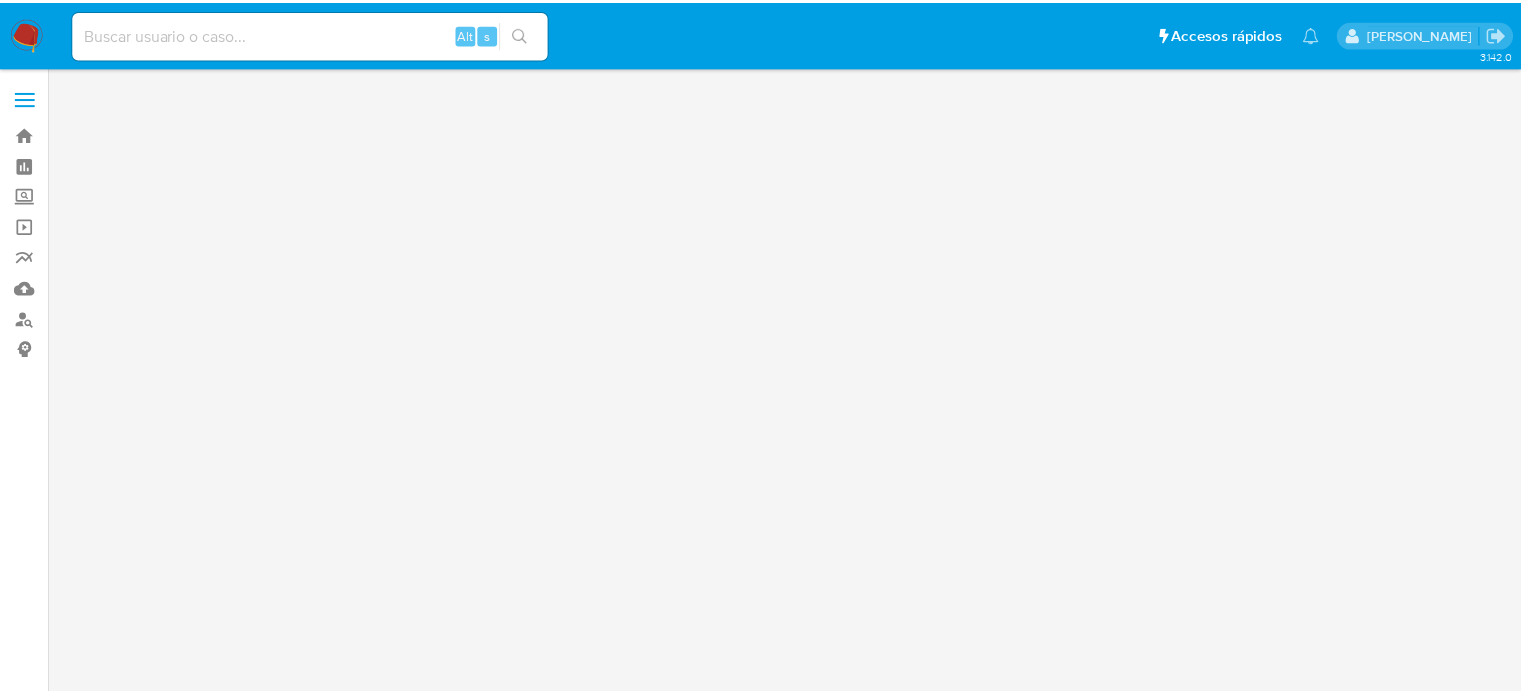 scroll, scrollTop: 0, scrollLeft: 0, axis: both 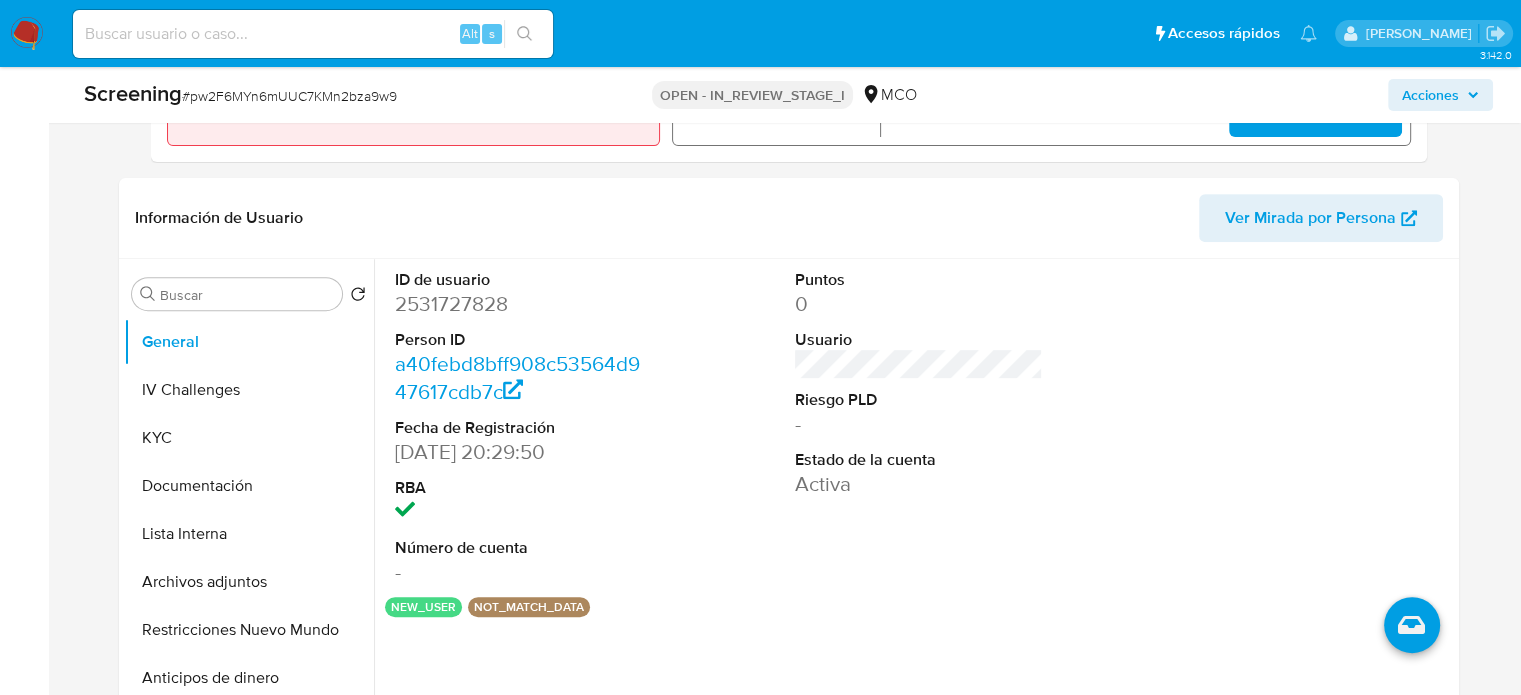select on "10" 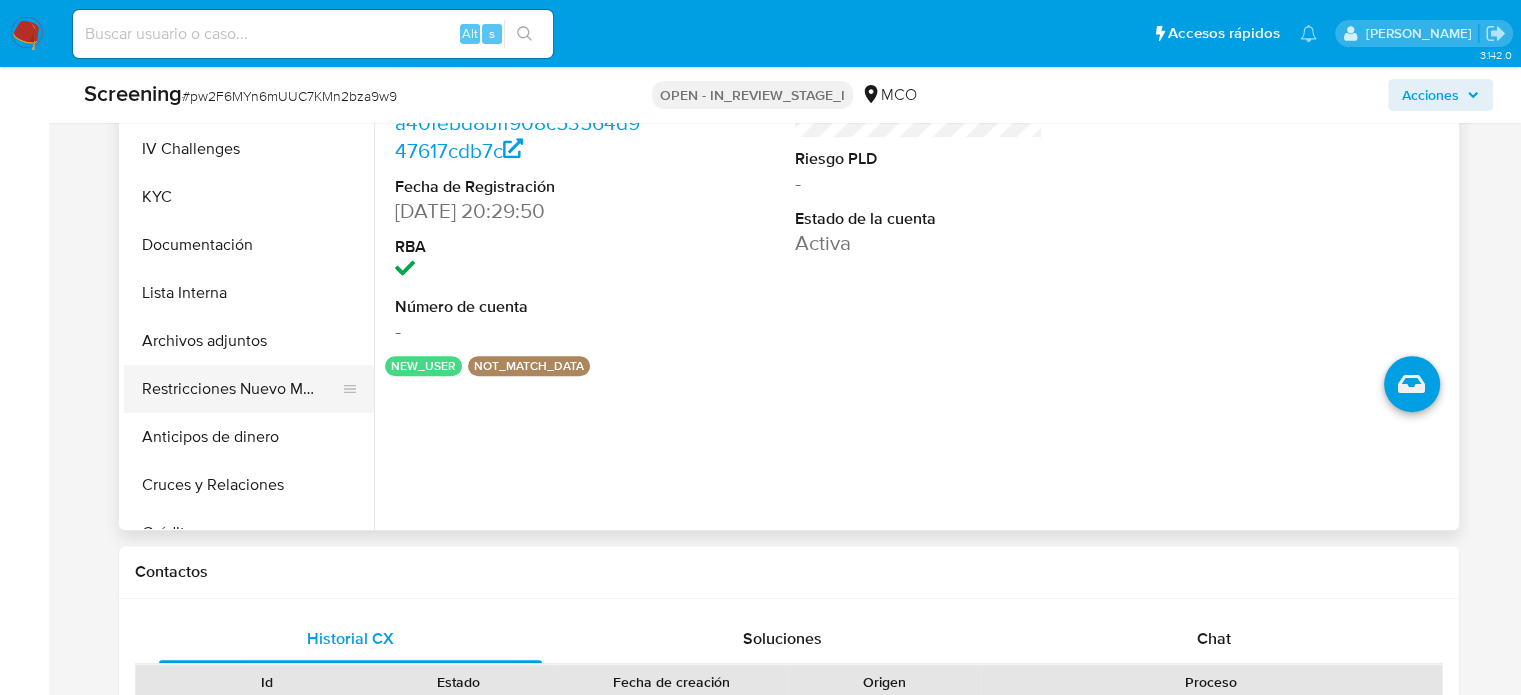 click on "Restricciones Nuevo Mundo" at bounding box center (241, 389) 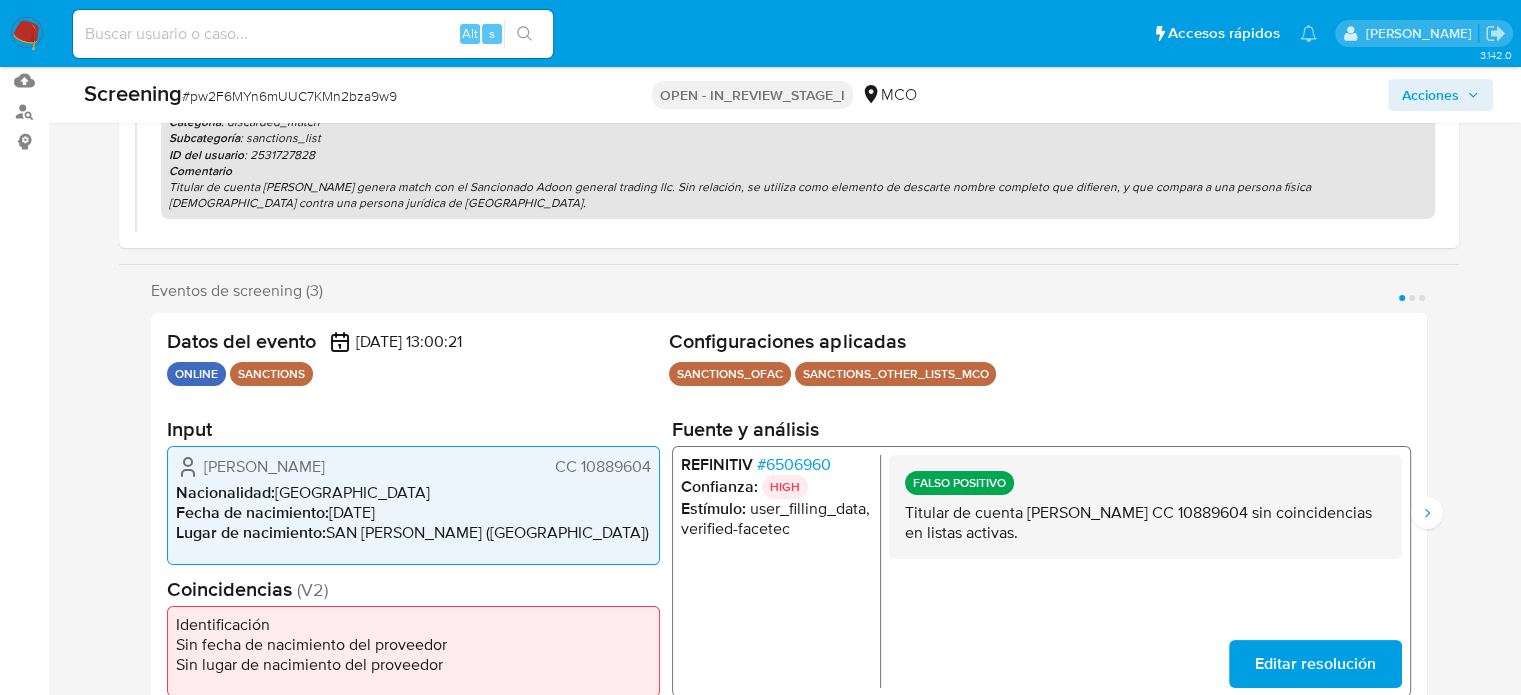 scroll, scrollTop: 200, scrollLeft: 0, axis: vertical 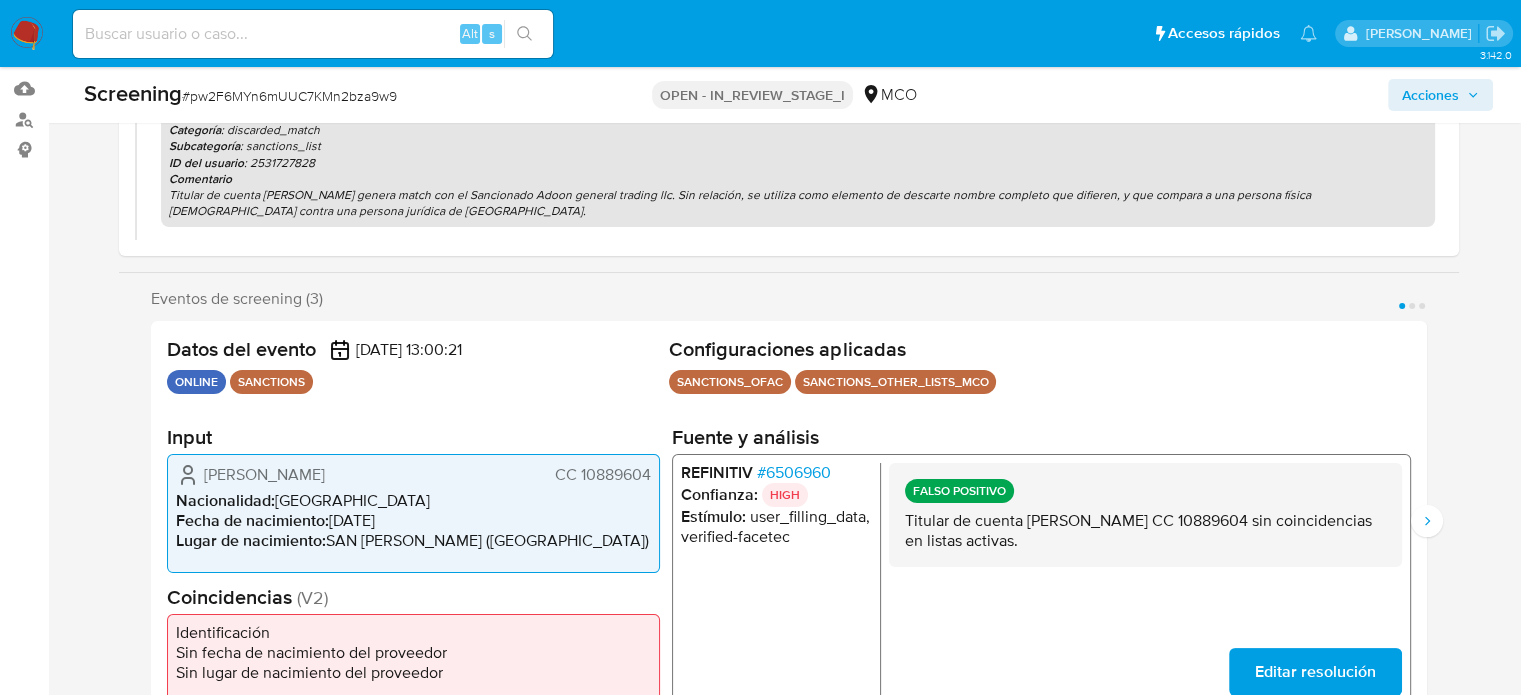 type 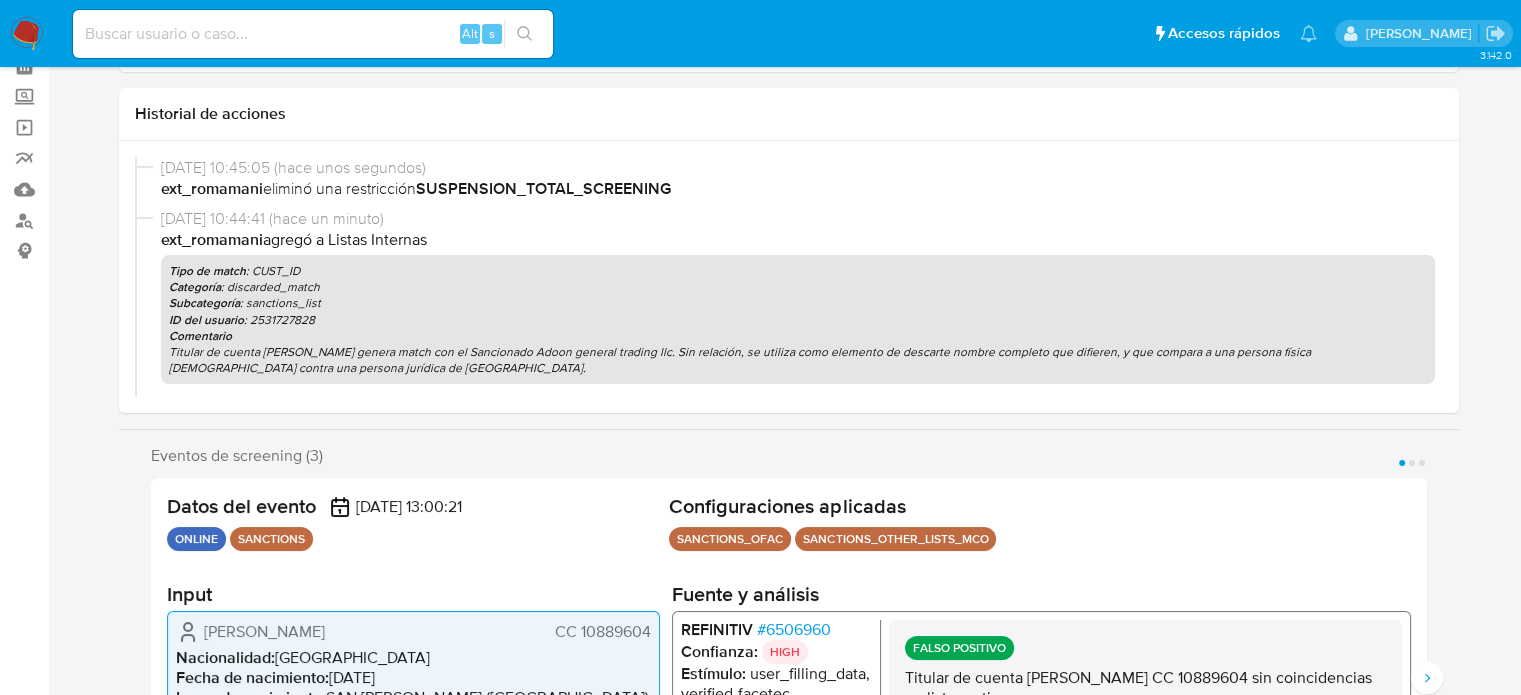 scroll, scrollTop: 0, scrollLeft: 0, axis: both 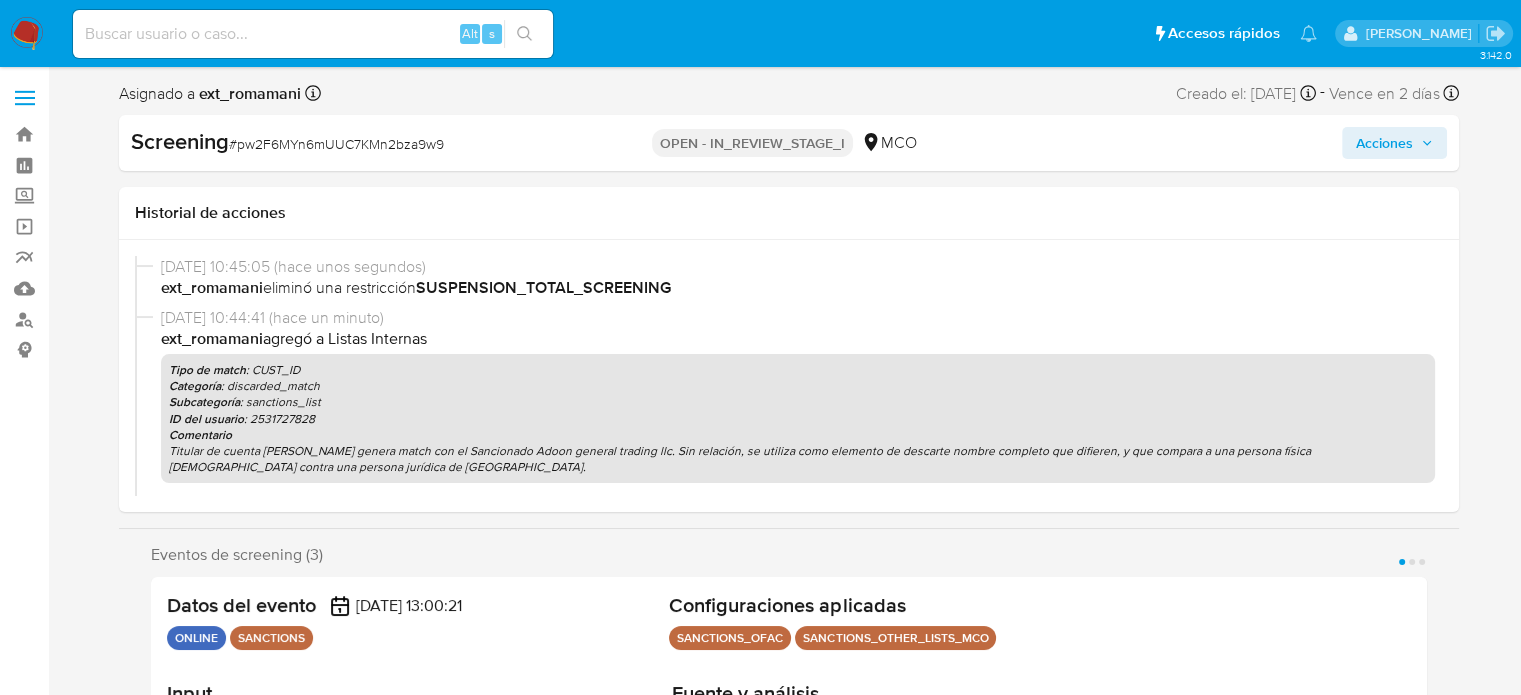 drag, startPoint x: 1404, startPoint y: 143, endPoint x: 1359, endPoint y: 159, distance: 47.759815 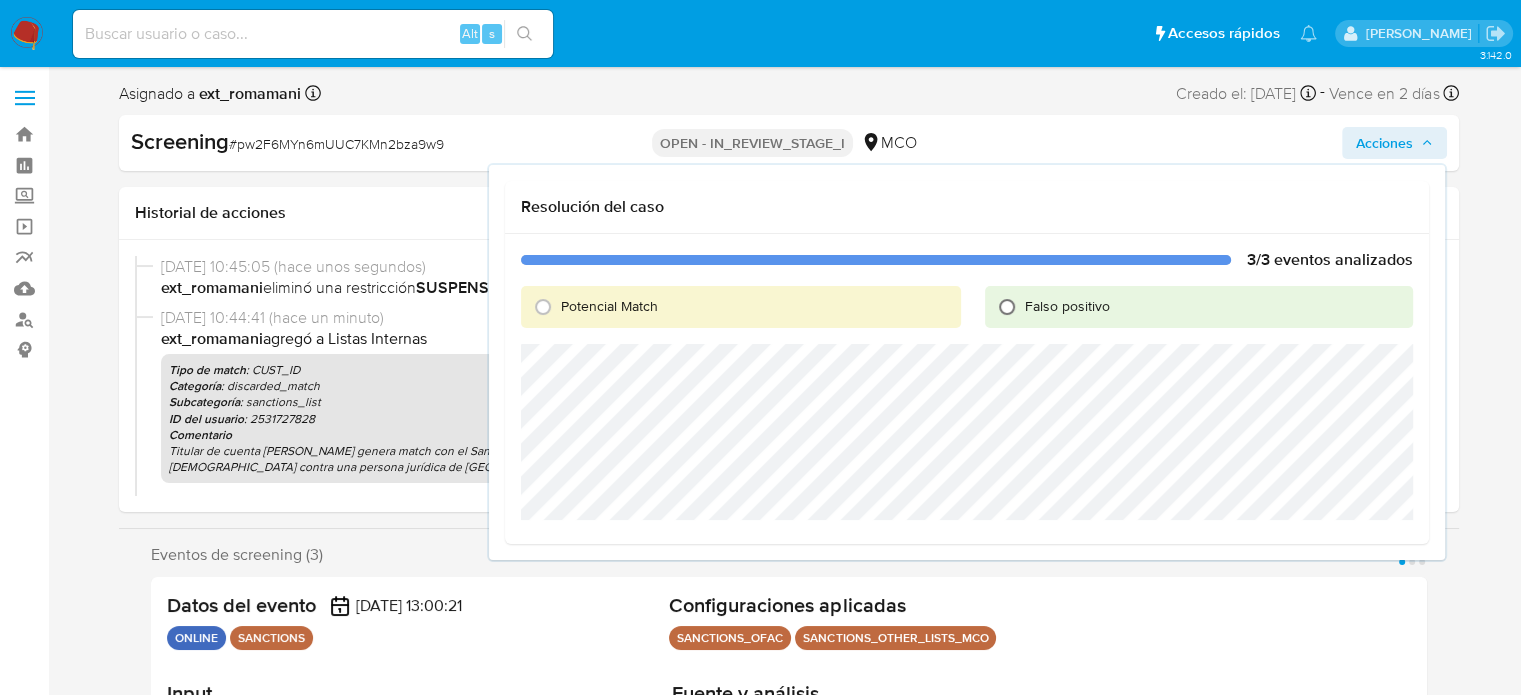 click on "Falso positivo" at bounding box center (1007, 307) 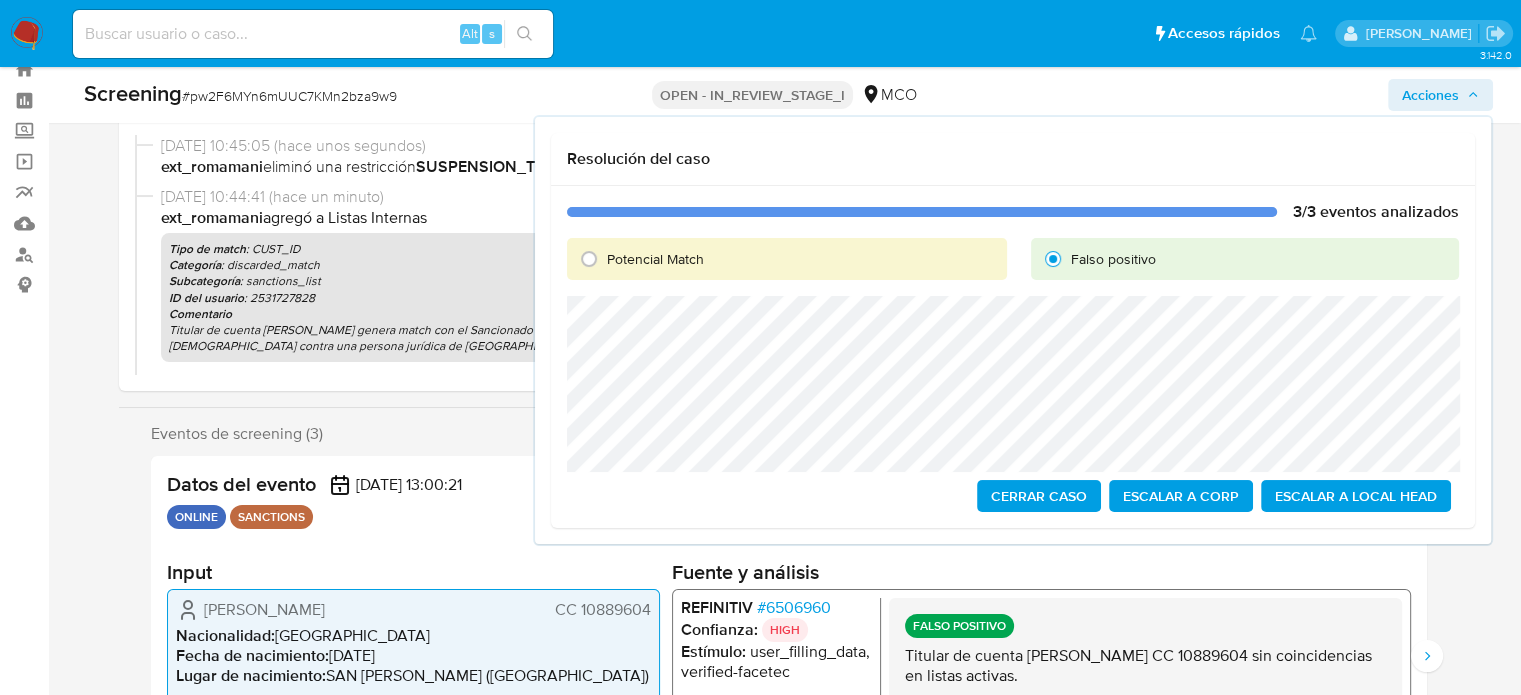 scroll, scrollTop: 100, scrollLeft: 0, axis: vertical 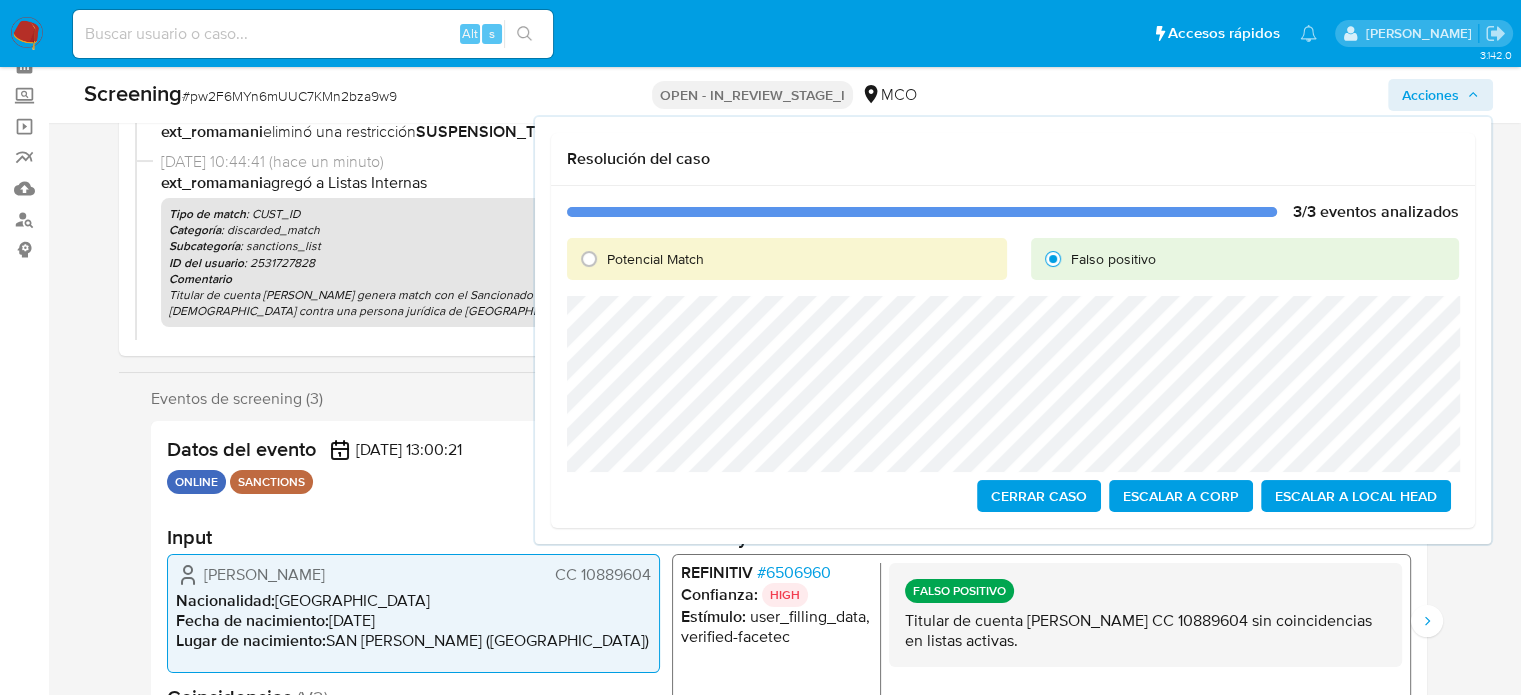 click on "Cerrar Caso" at bounding box center [1039, 496] 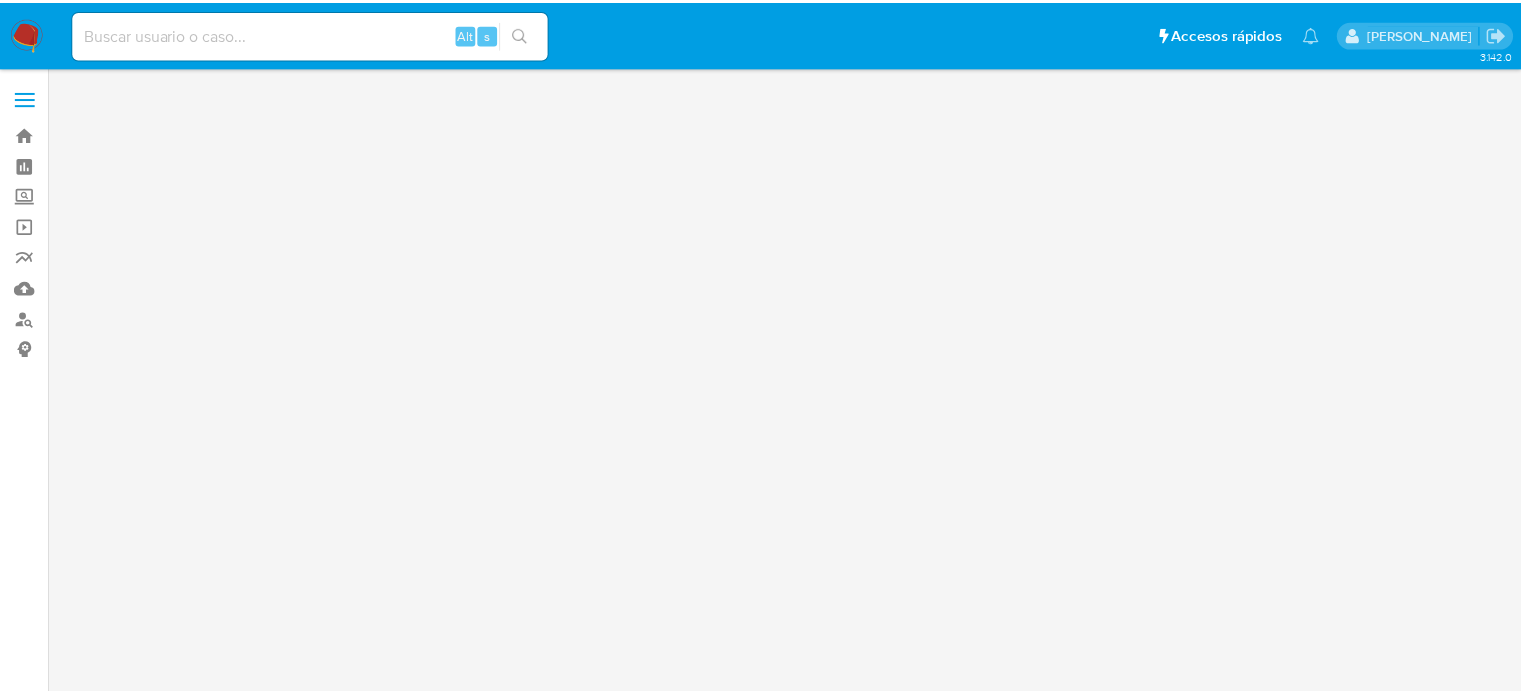 scroll, scrollTop: 0, scrollLeft: 0, axis: both 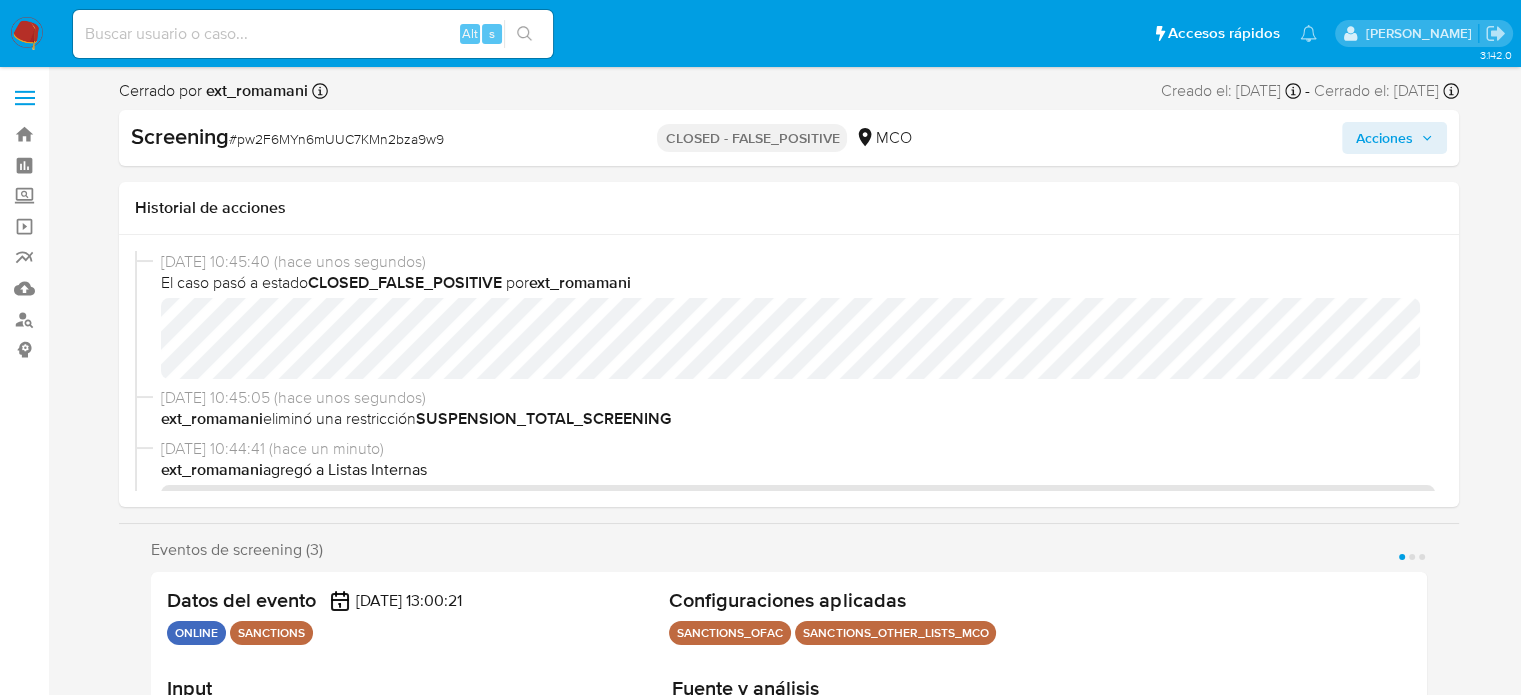 select on "10" 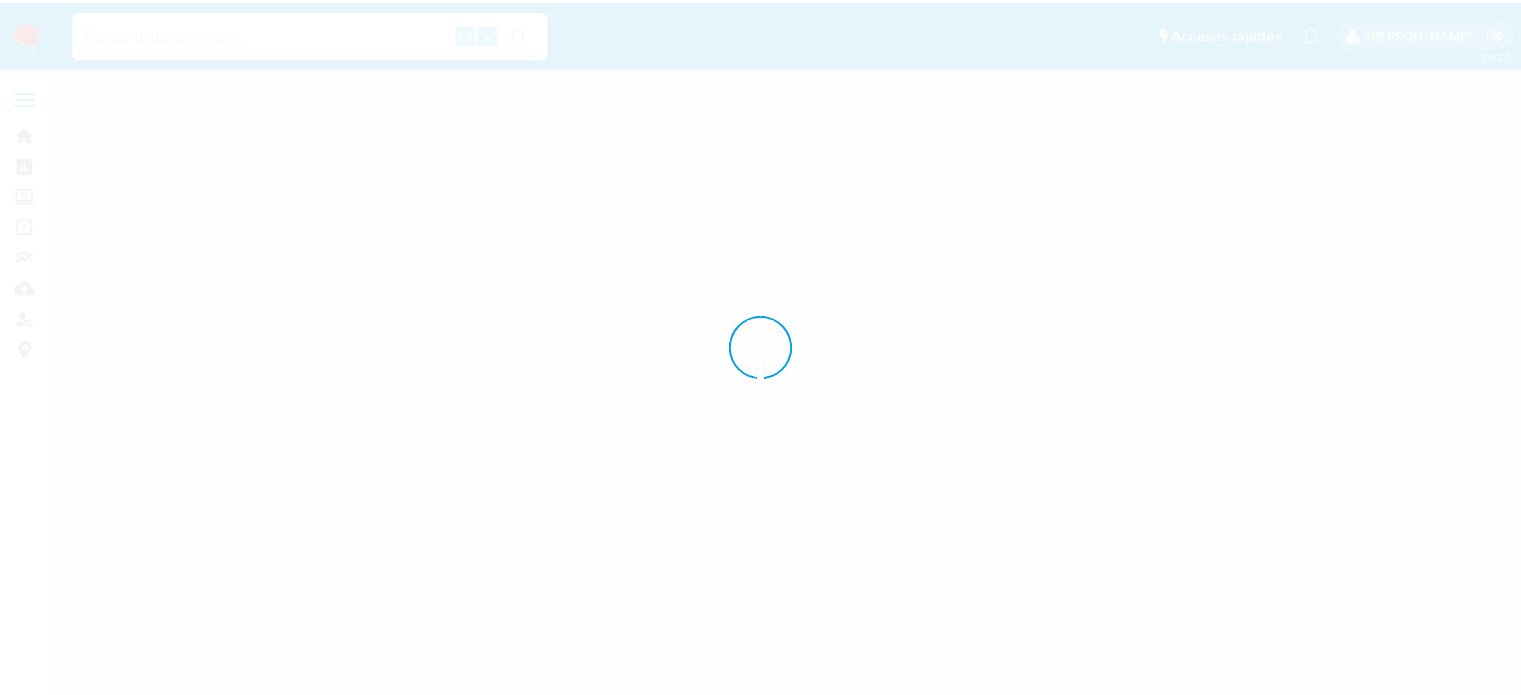 scroll, scrollTop: 0, scrollLeft: 0, axis: both 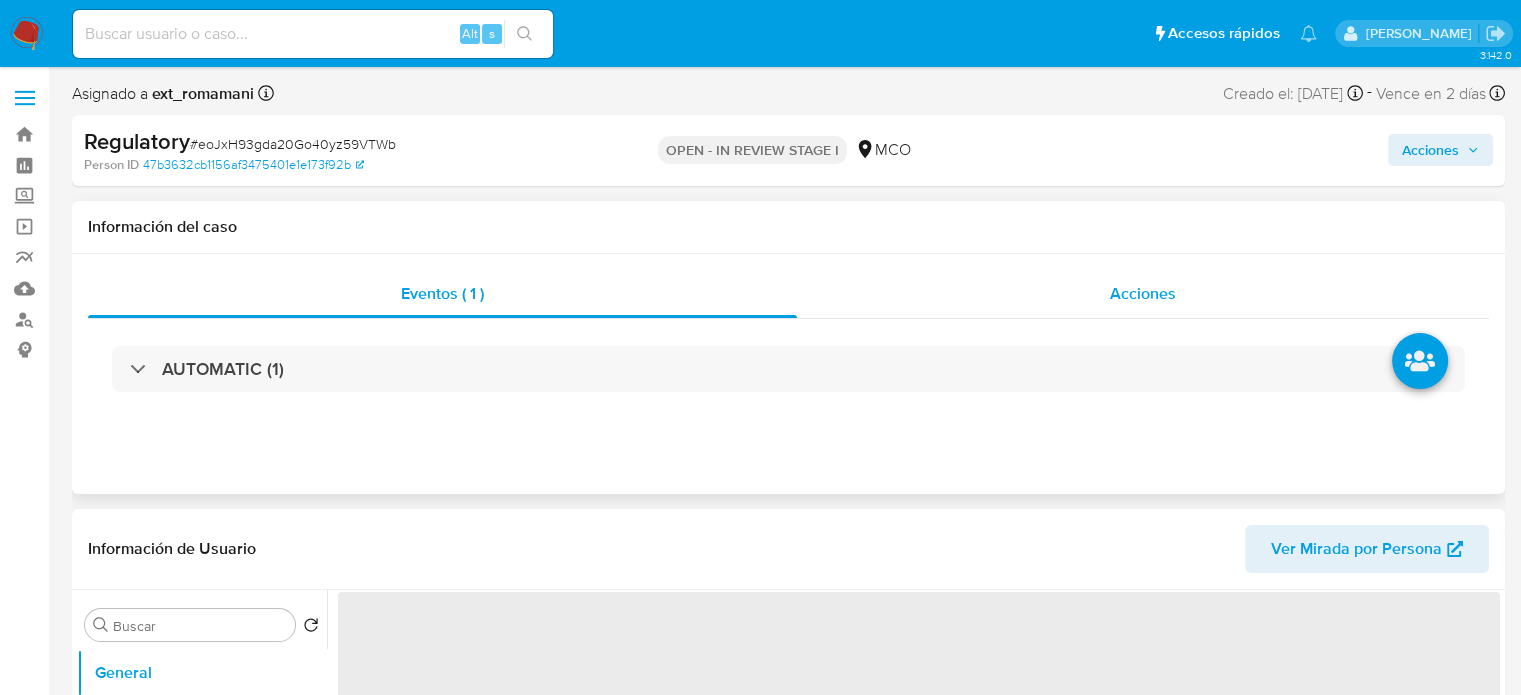 click on "Acciones" at bounding box center (1143, 293) 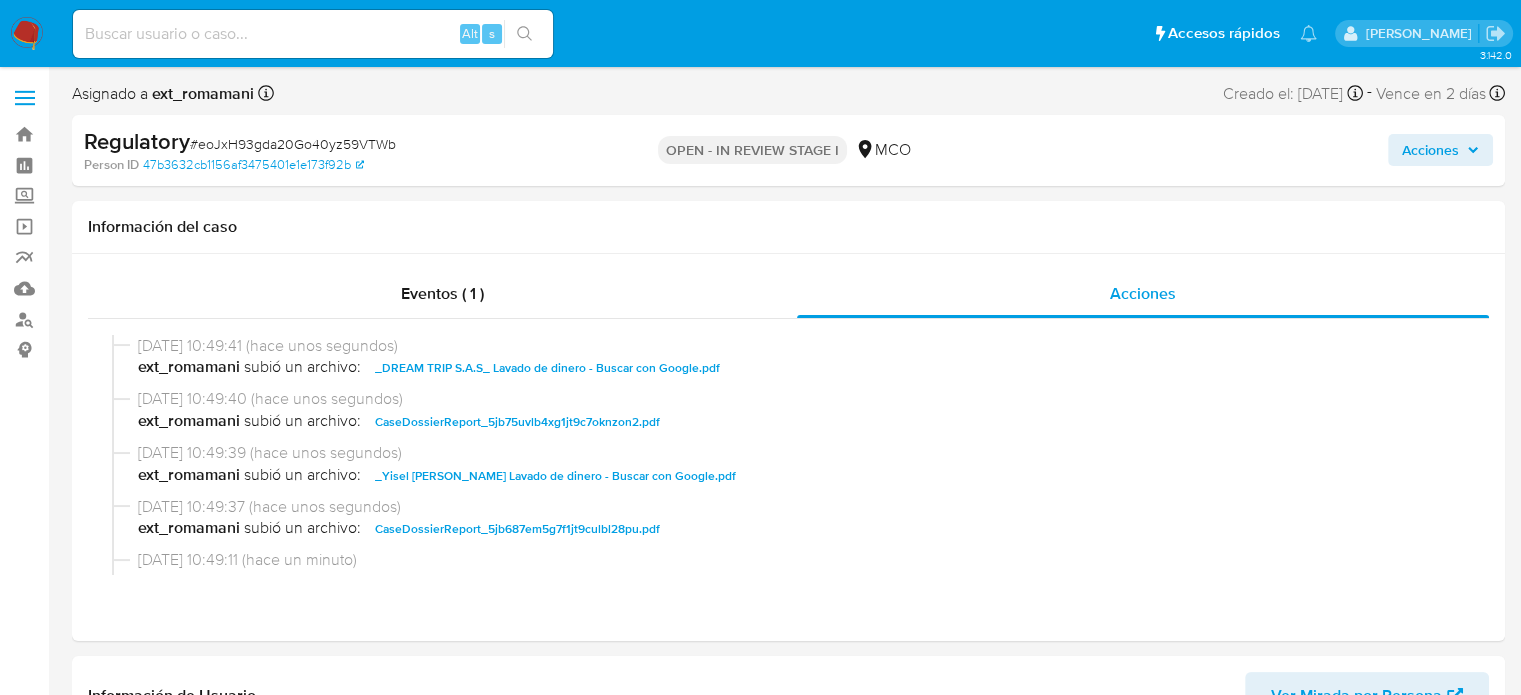 select on "10" 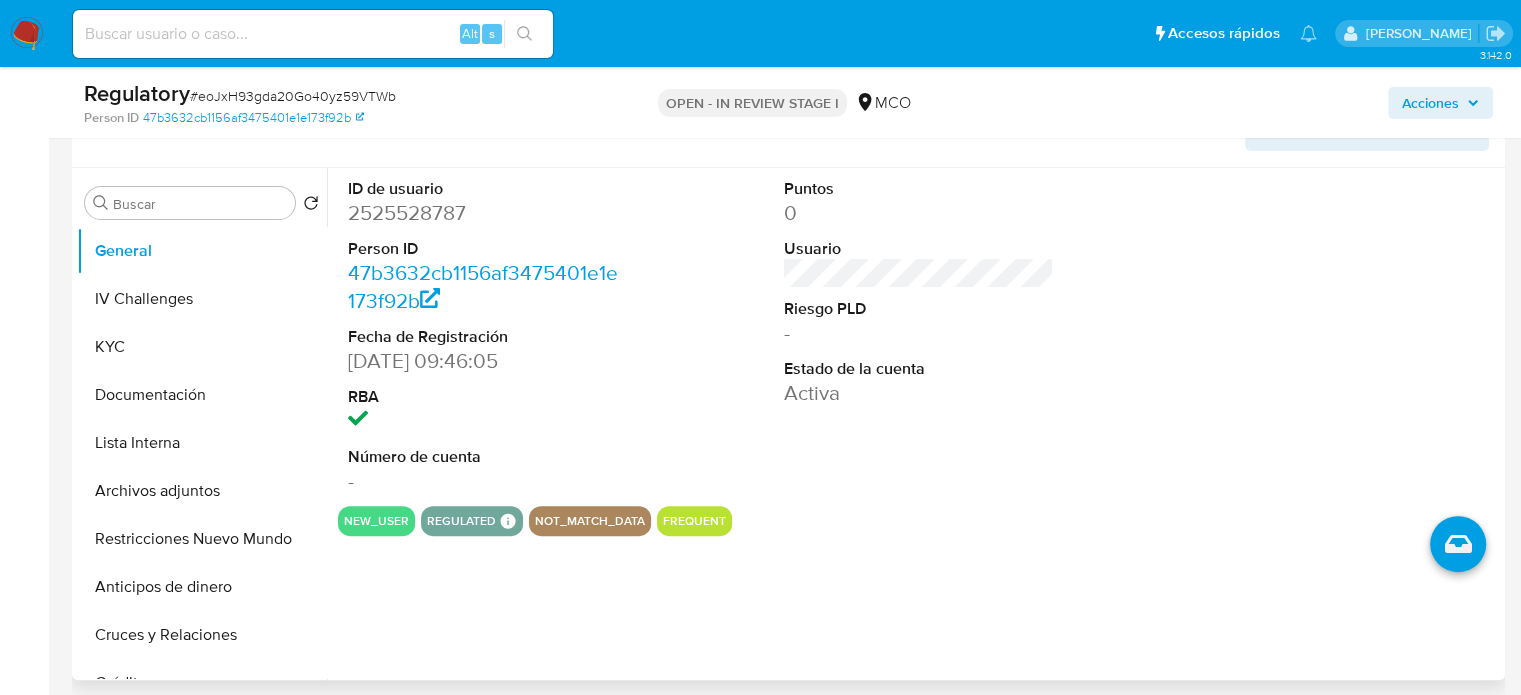 scroll, scrollTop: 500, scrollLeft: 0, axis: vertical 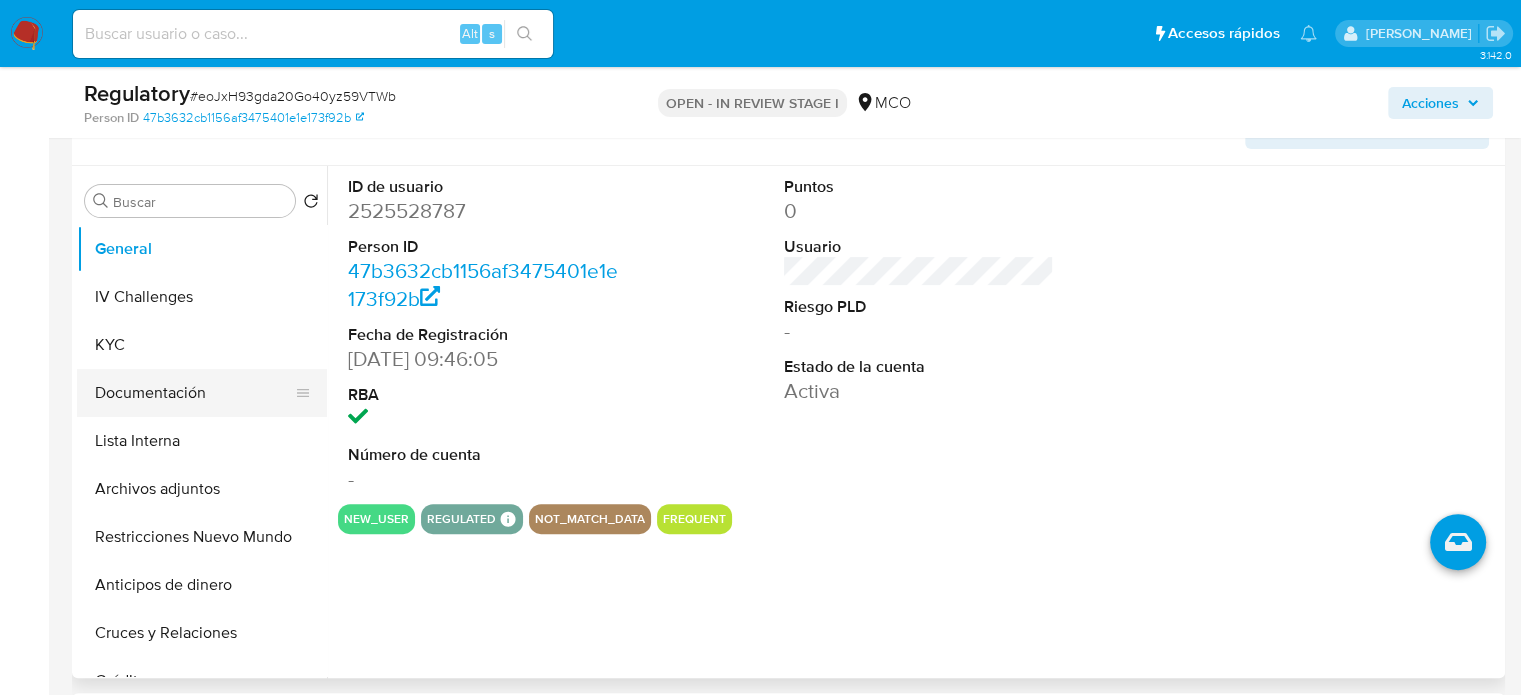 click on "Documentación" at bounding box center [194, 393] 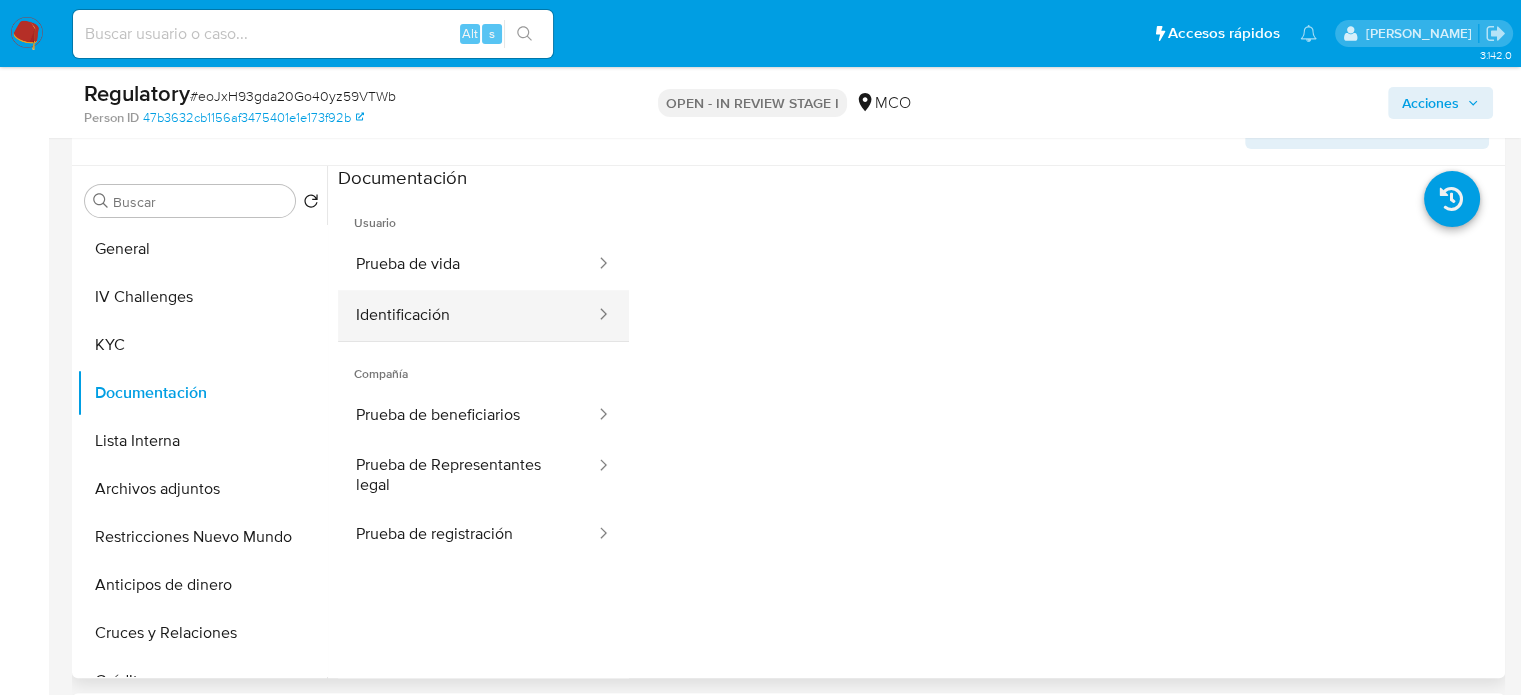 click on "Identificación" at bounding box center [467, 315] 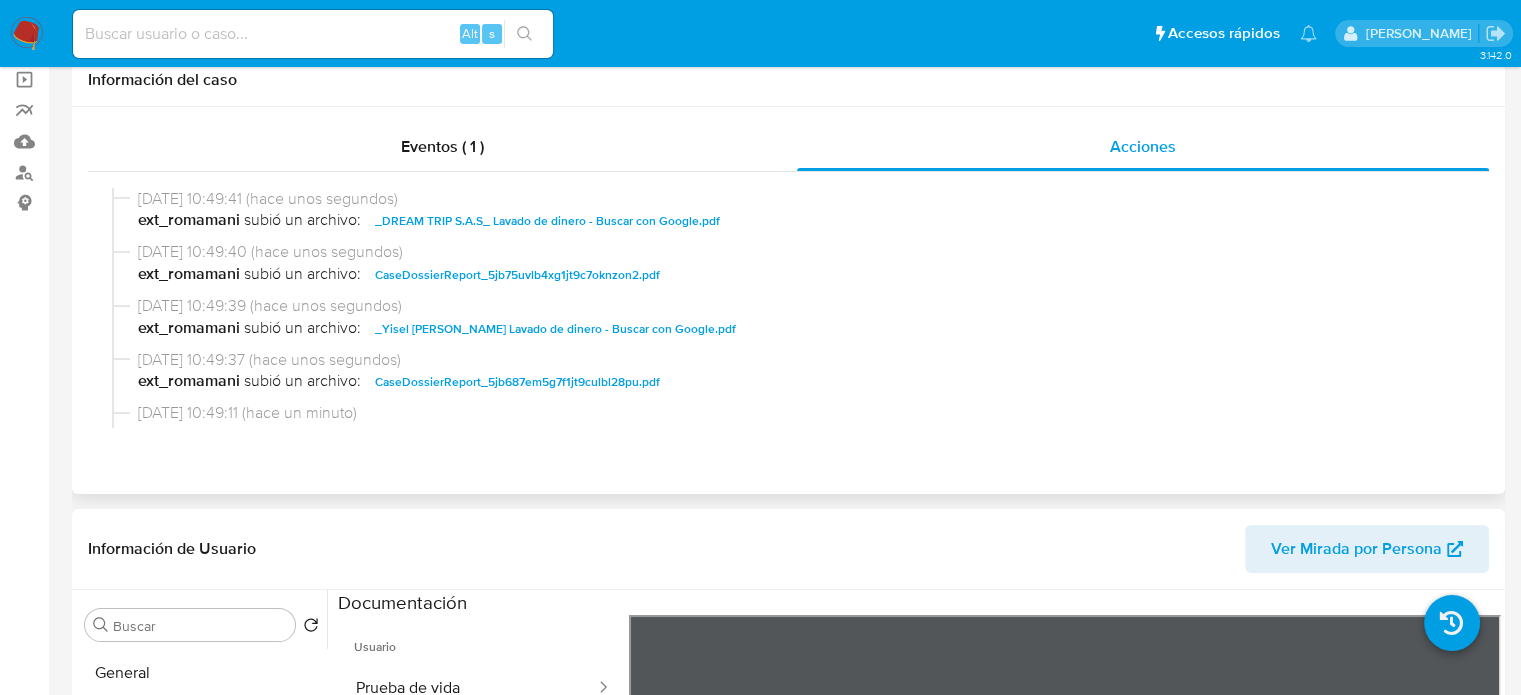 scroll, scrollTop: 0, scrollLeft: 0, axis: both 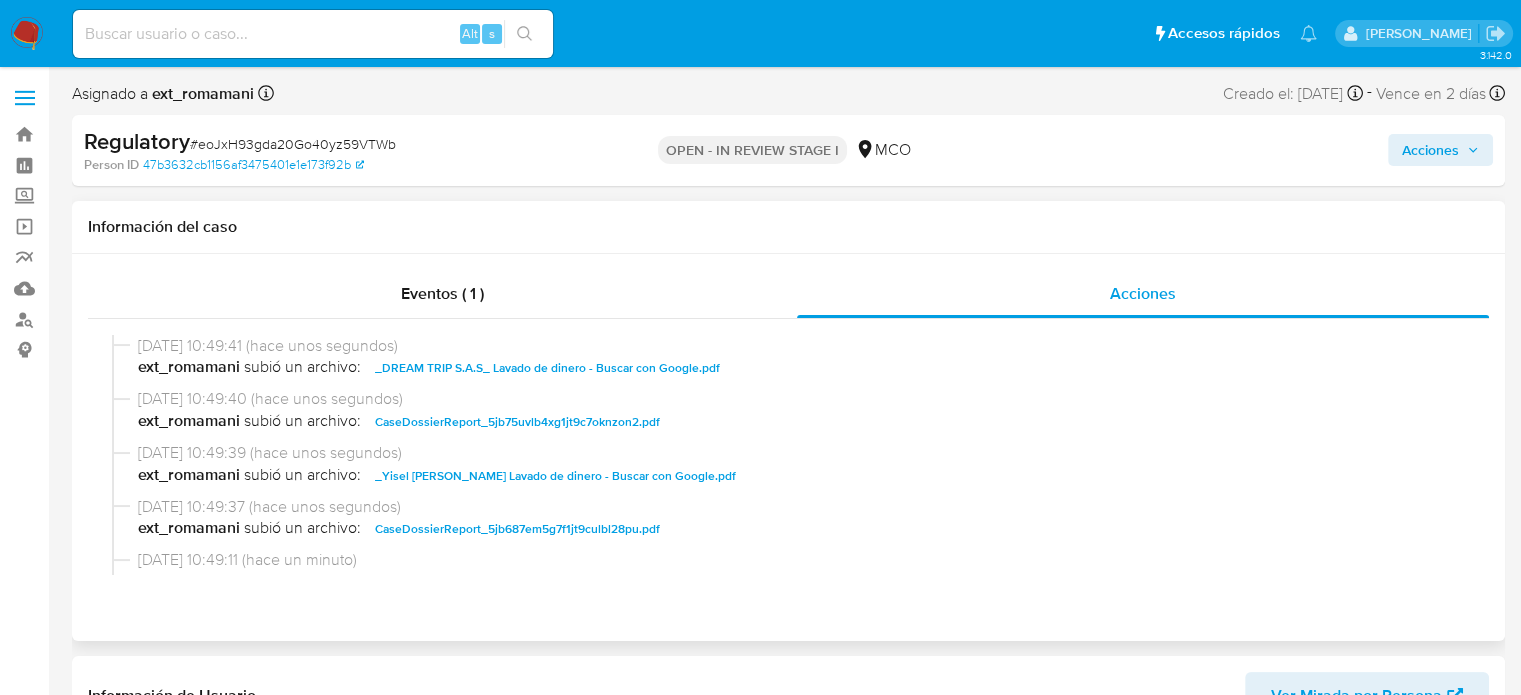 type 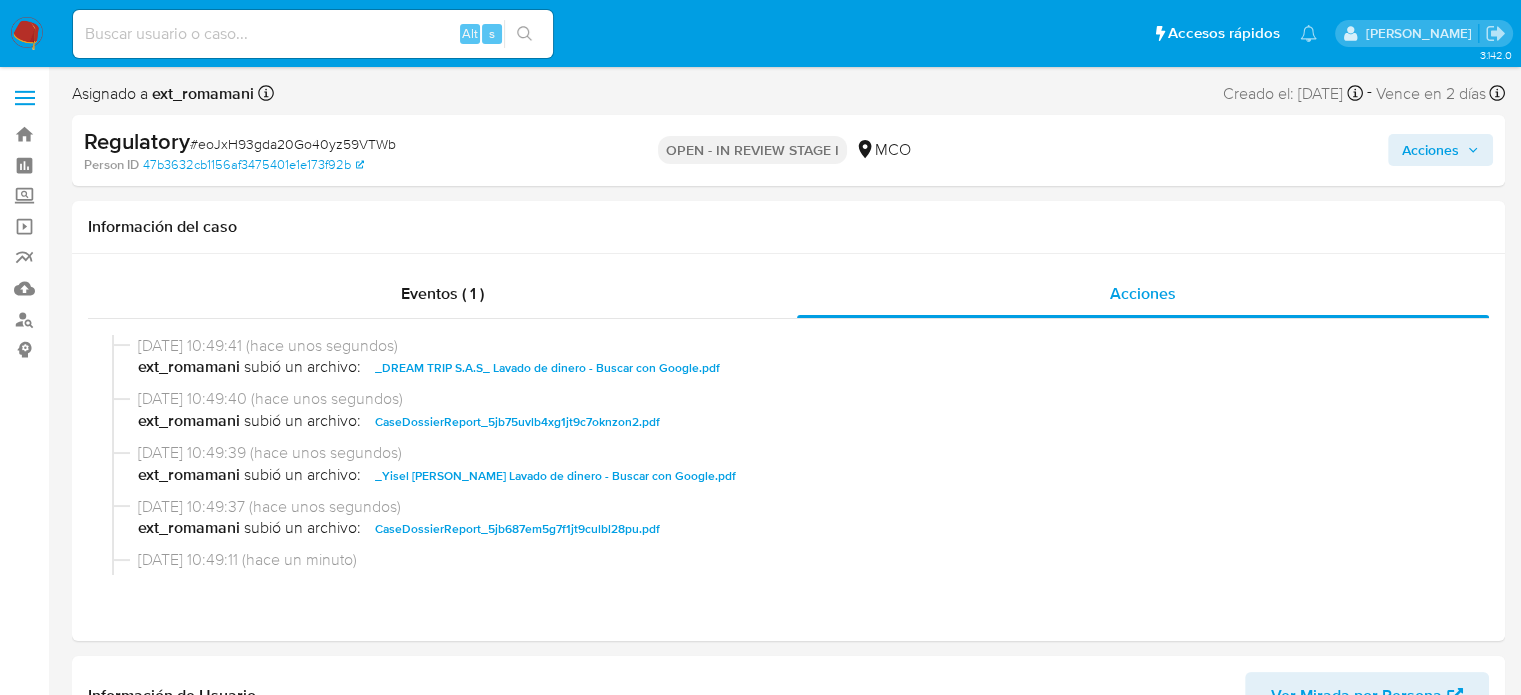 click on "Acciones" at bounding box center (1430, 150) 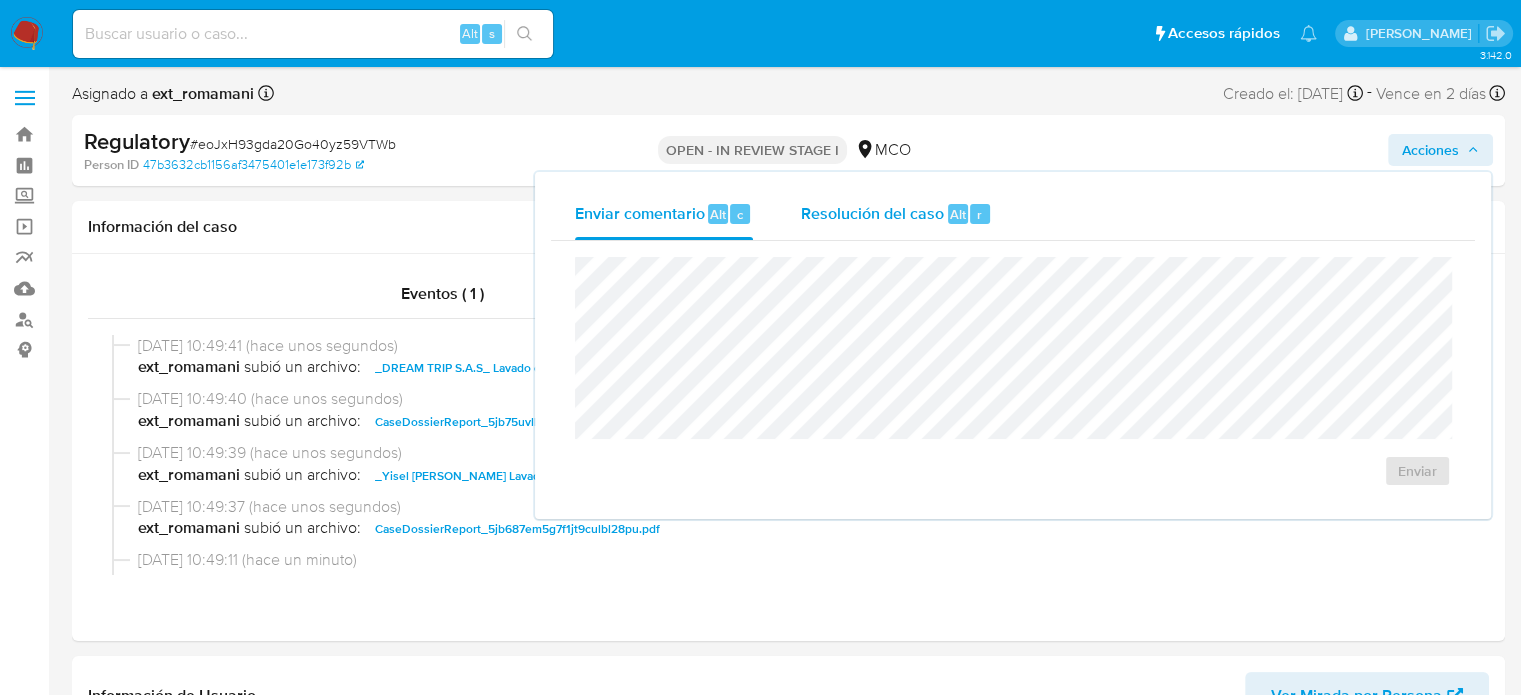 click on "Resolución del caso" at bounding box center [872, 213] 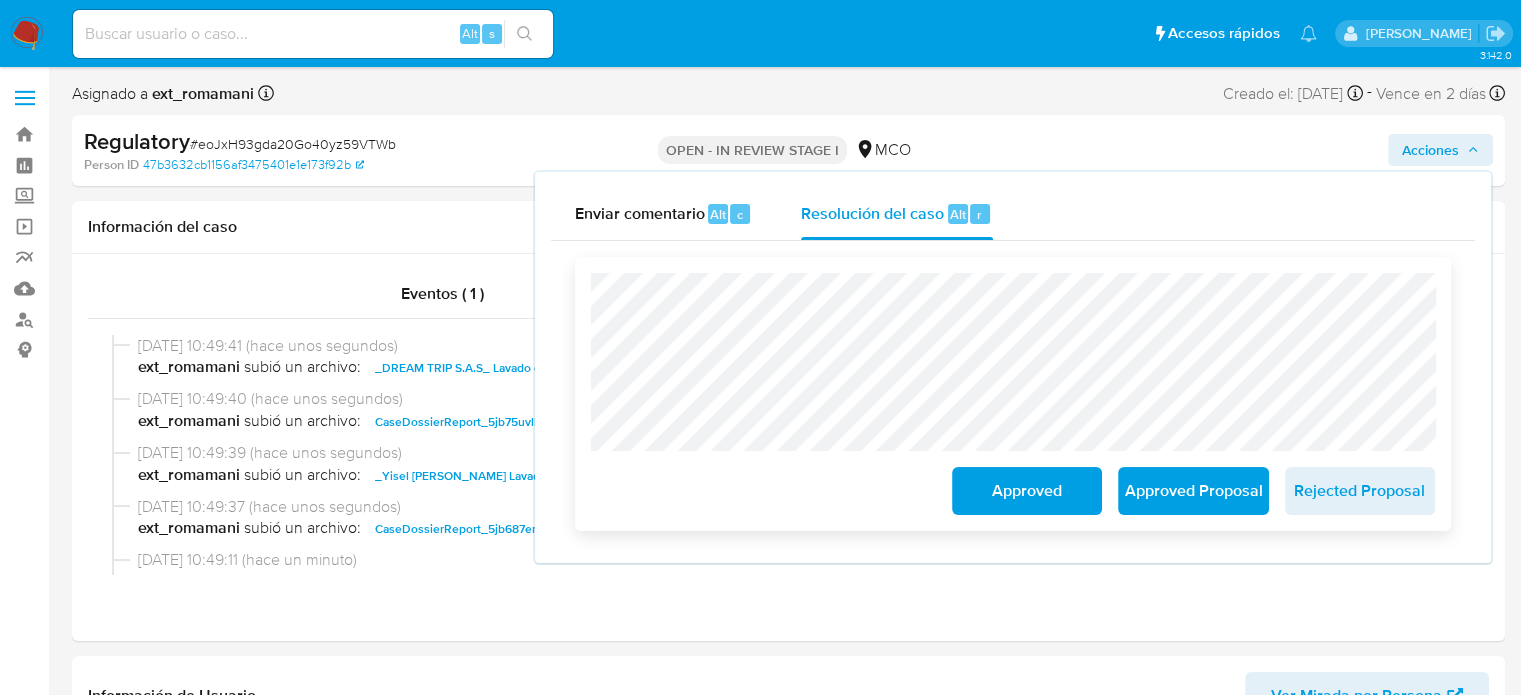 click on "Approved" at bounding box center [1027, 491] 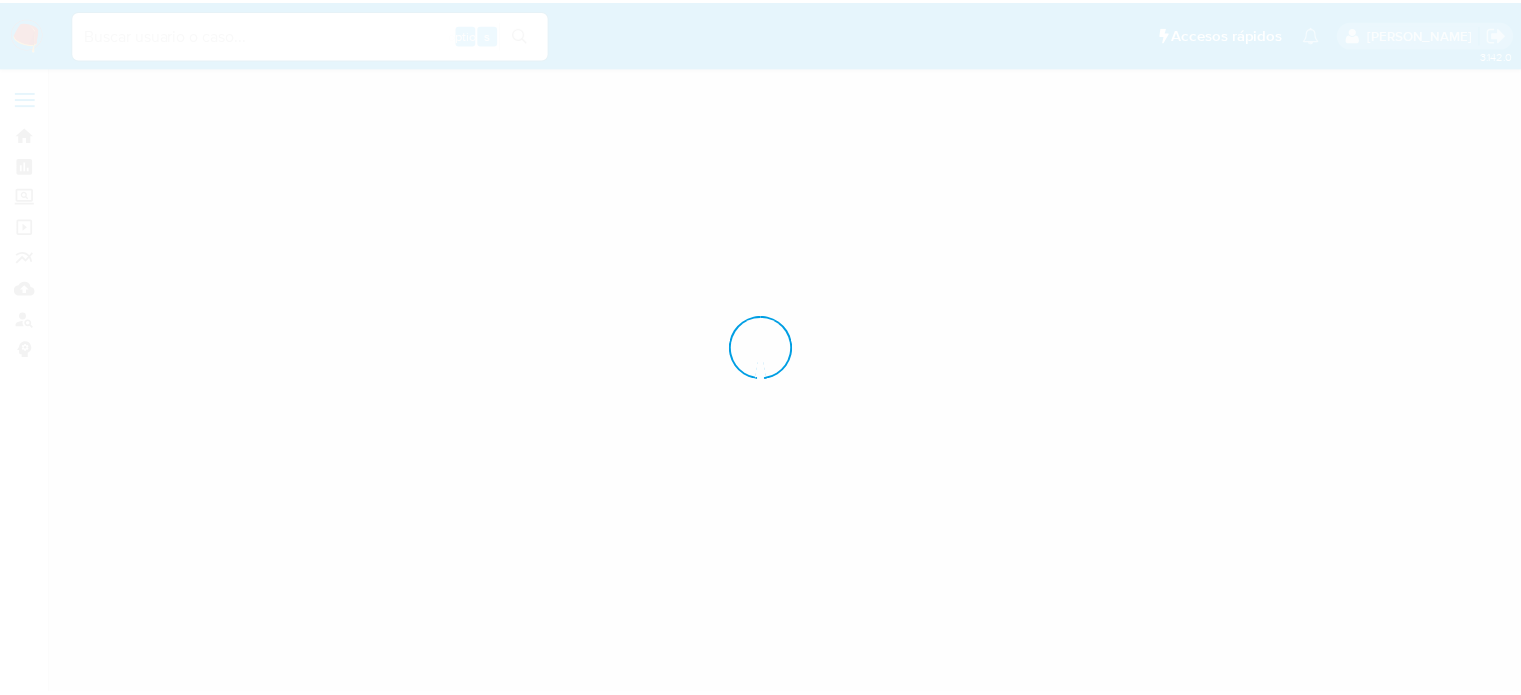 scroll, scrollTop: 0, scrollLeft: 0, axis: both 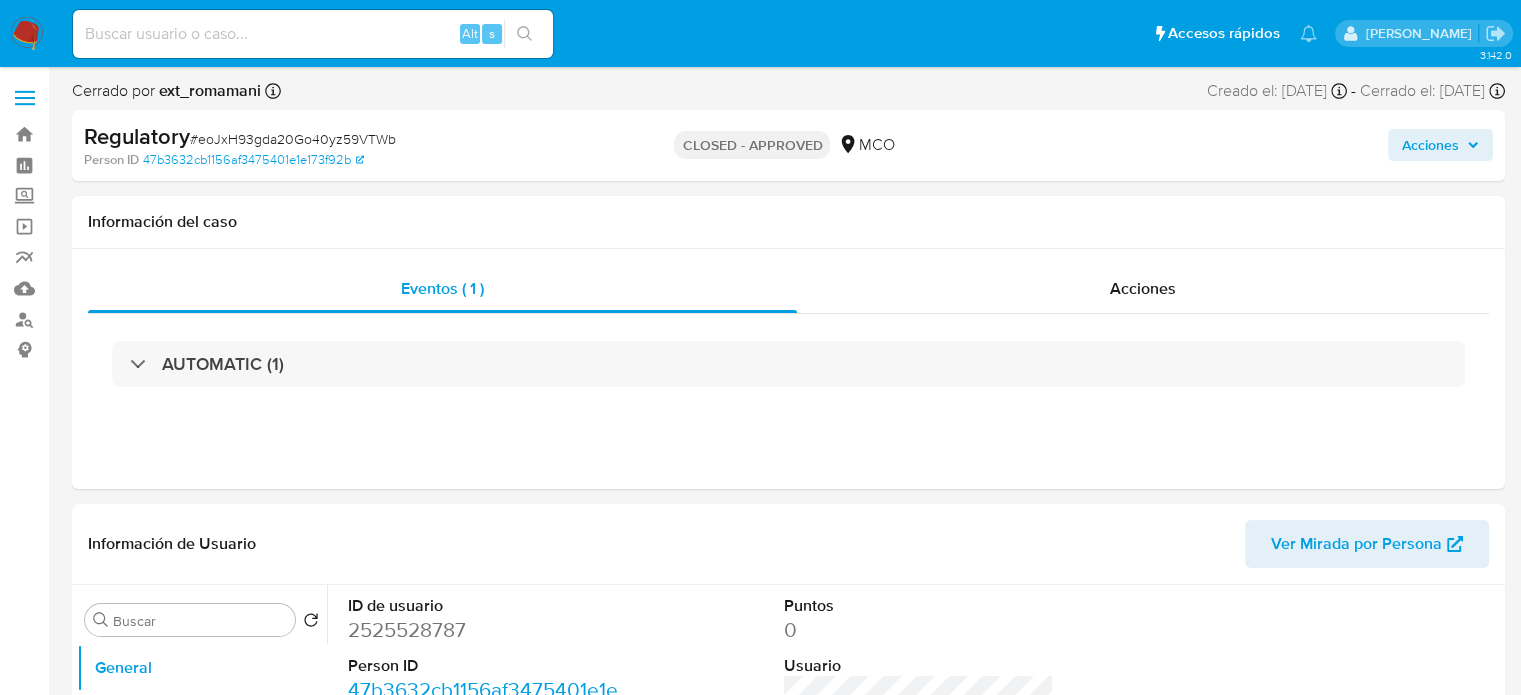 select on "10" 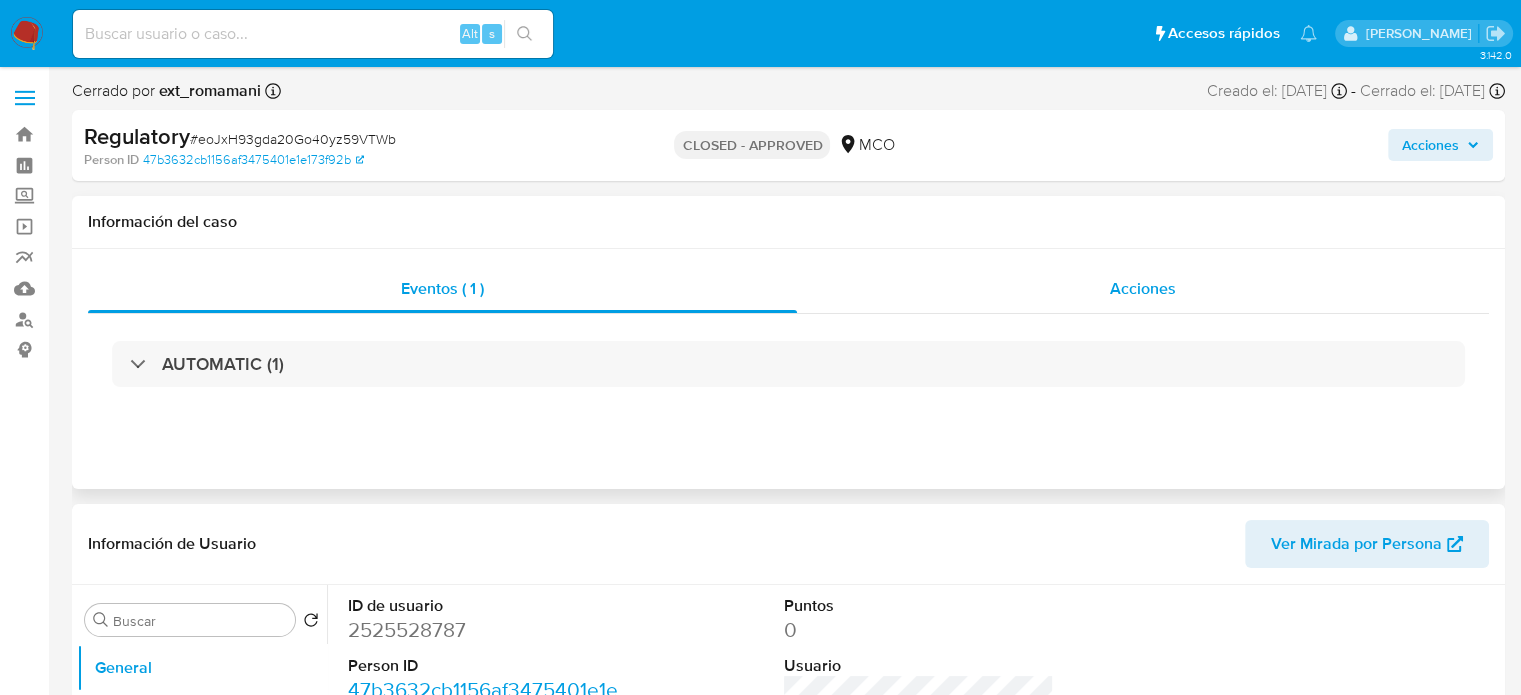click on "Acciones" at bounding box center (1143, 289) 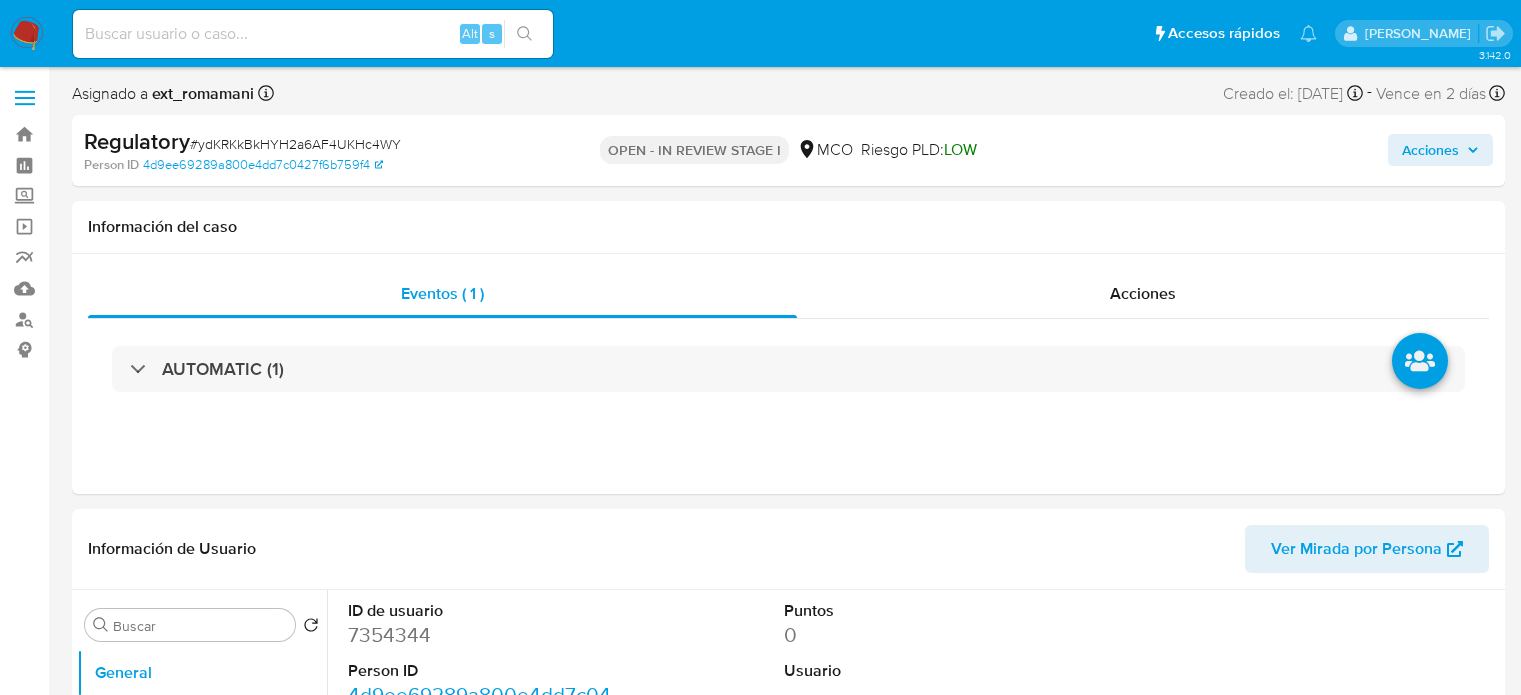 select on "10" 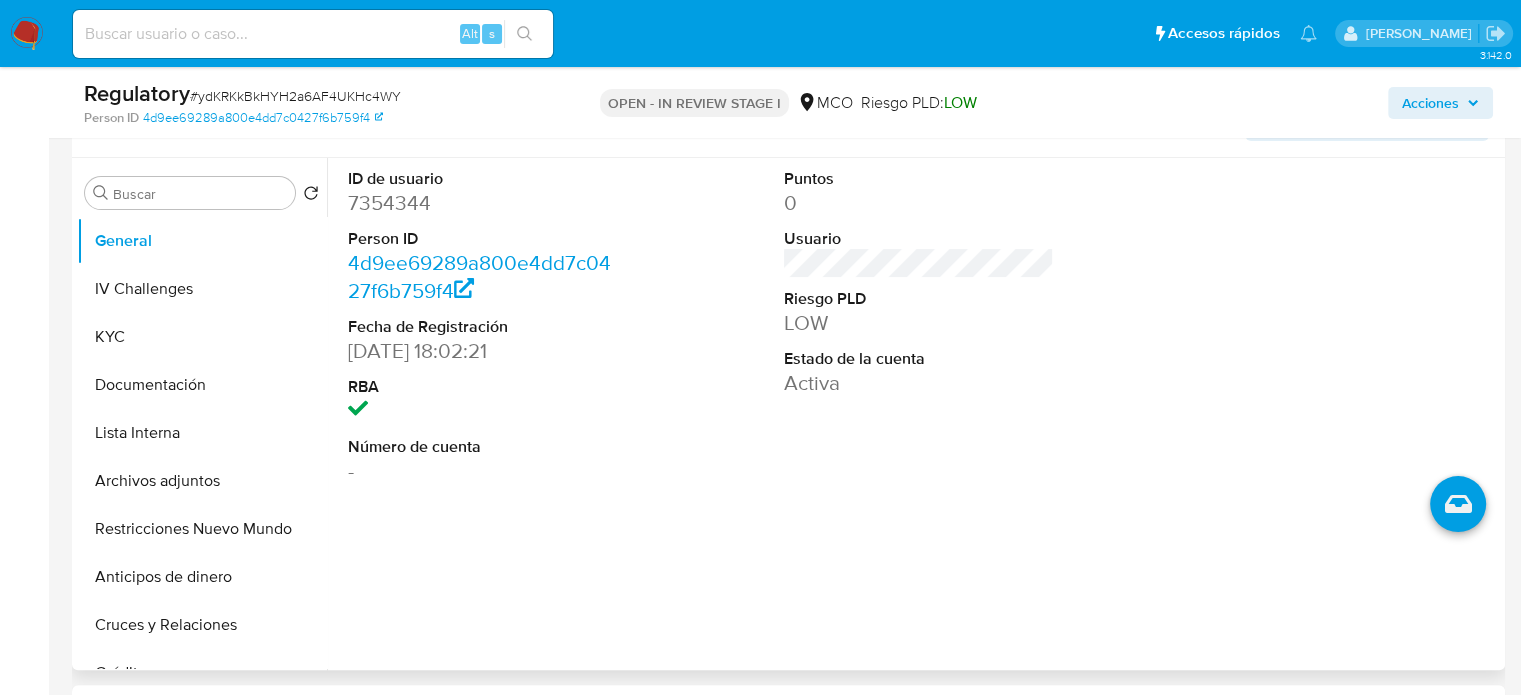 scroll, scrollTop: 400, scrollLeft: 0, axis: vertical 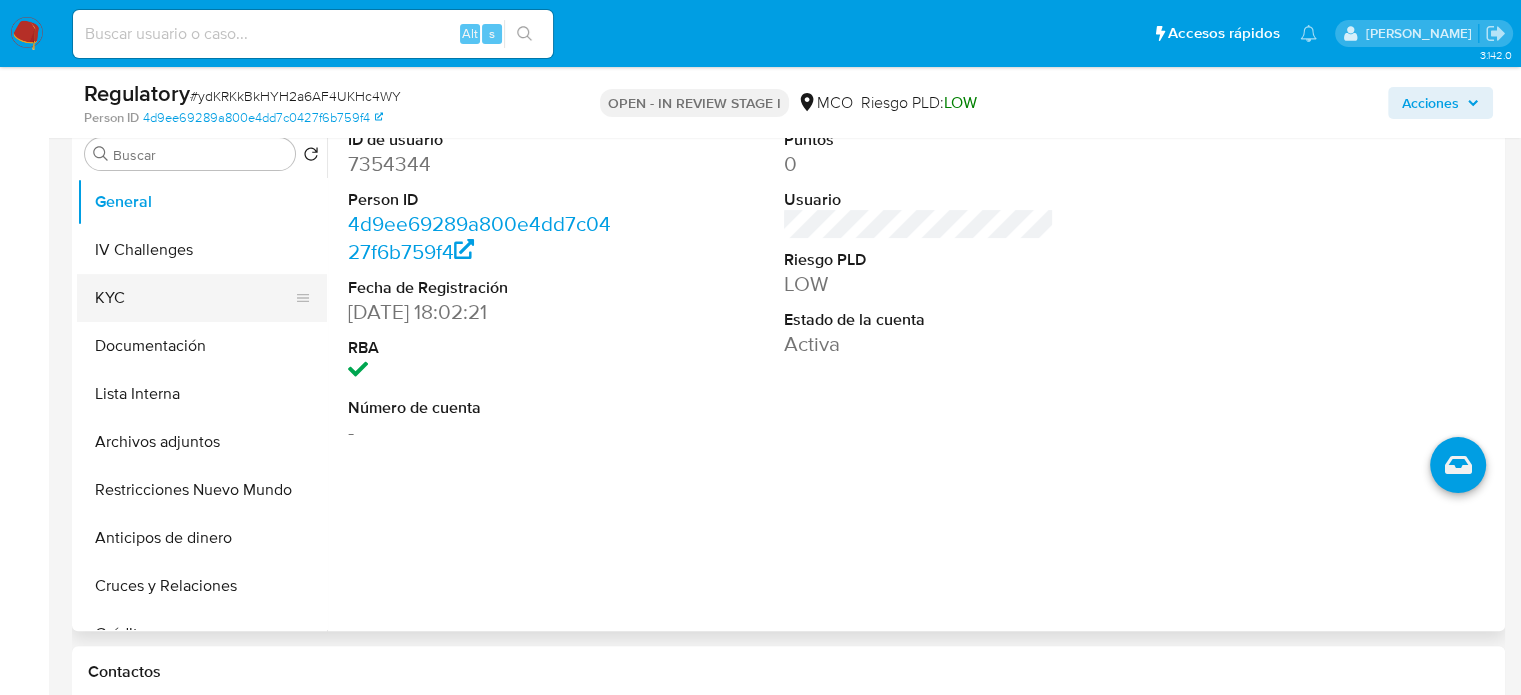 click on "KYC" at bounding box center (194, 298) 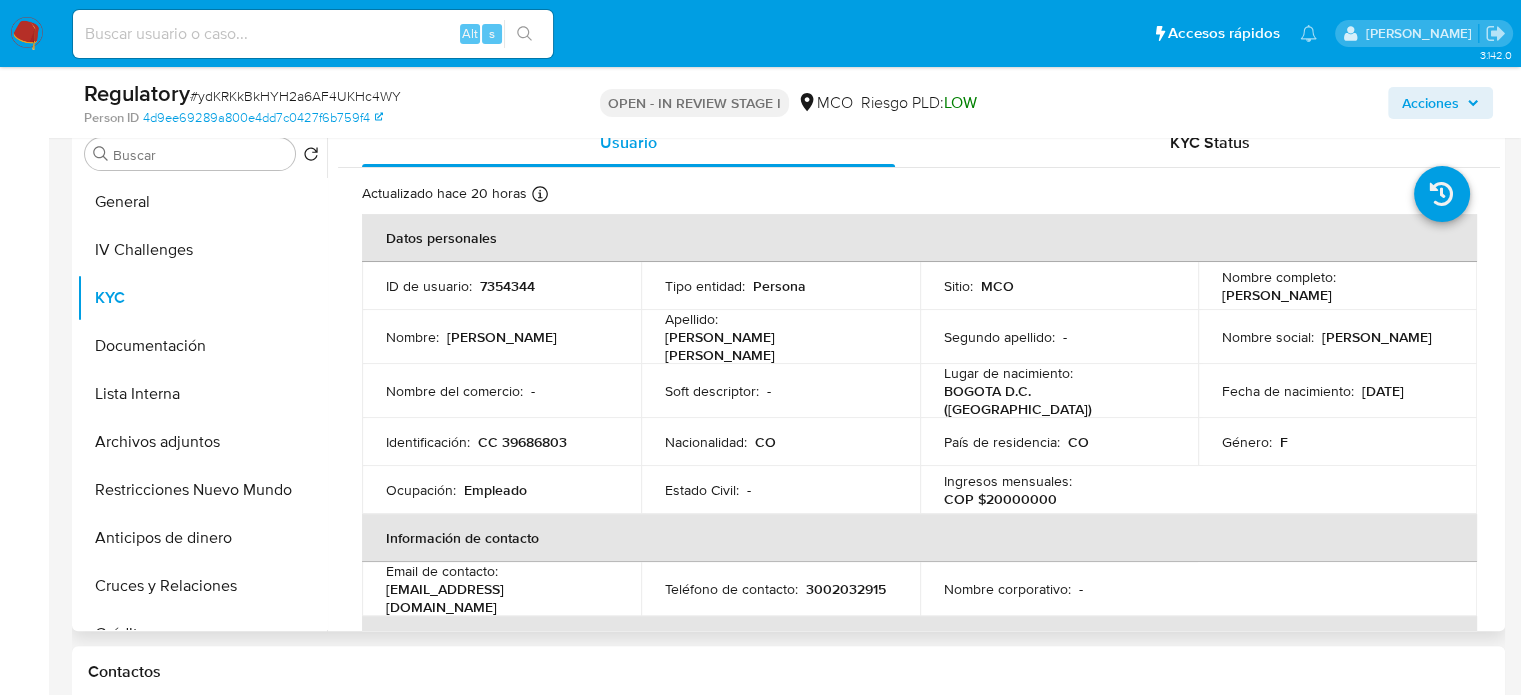 drag, startPoint x: 1409, startPoint y: 286, endPoint x: 1200, endPoint y: 283, distance: 209.02153 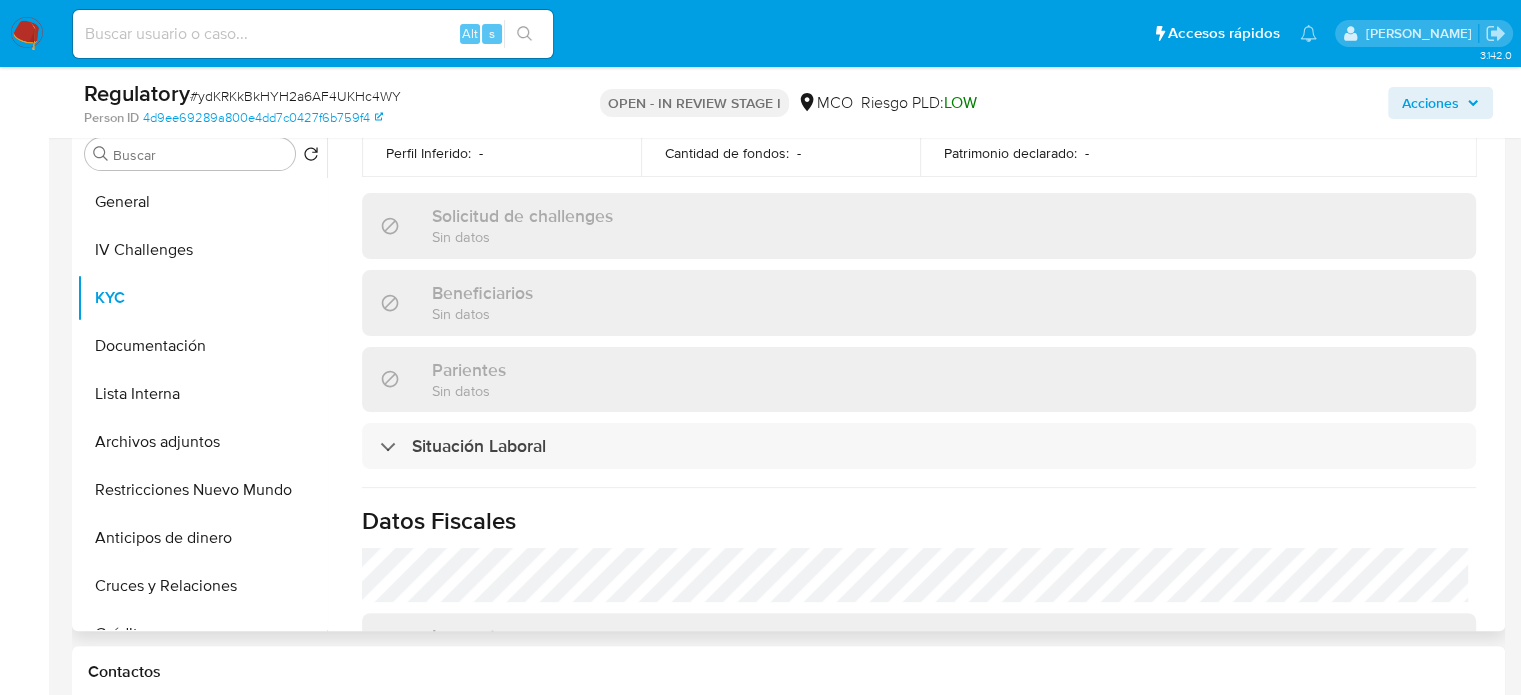 scroll, scrollTop: 800, scrollLeft: 0, axis: vertical 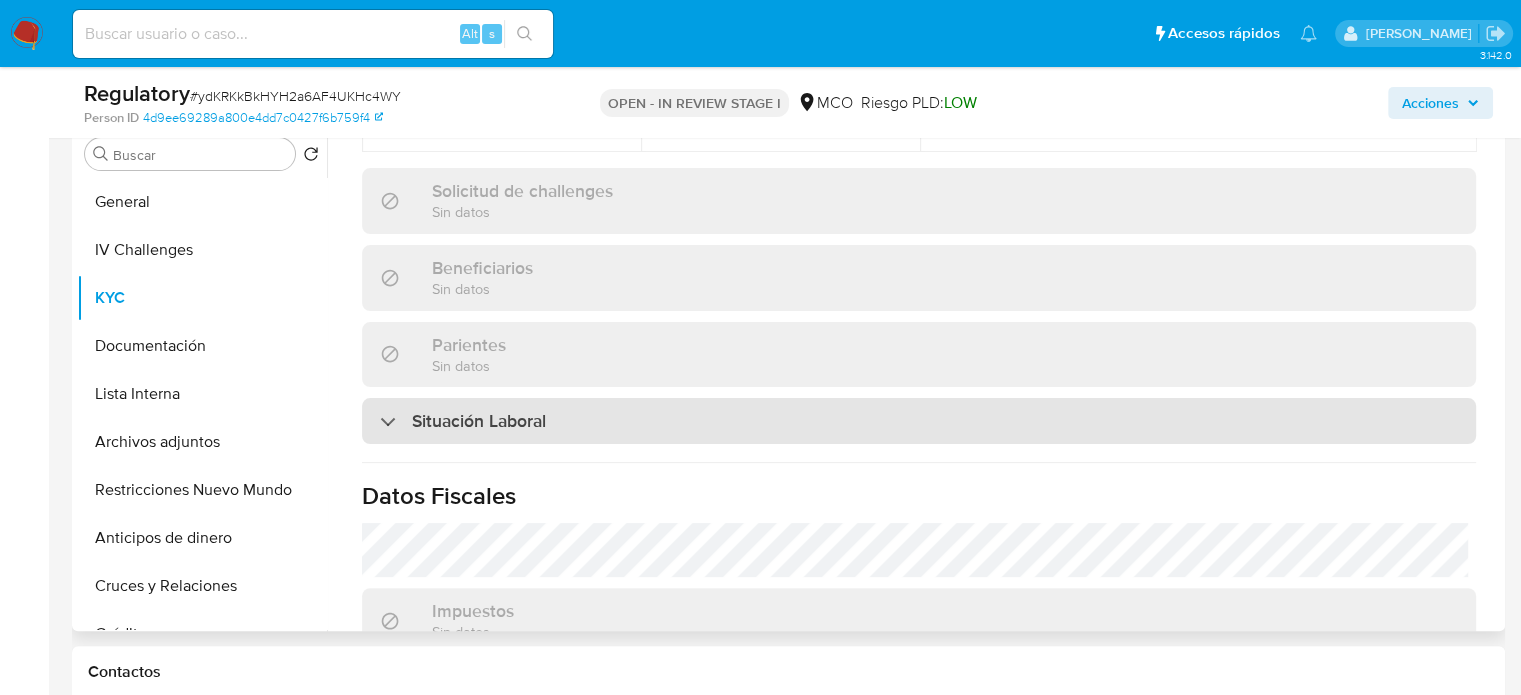 drag, startPoint x: 644, startPoint y: 434, endPoint x: 652, endPoint y: 412, distance: 23.409399 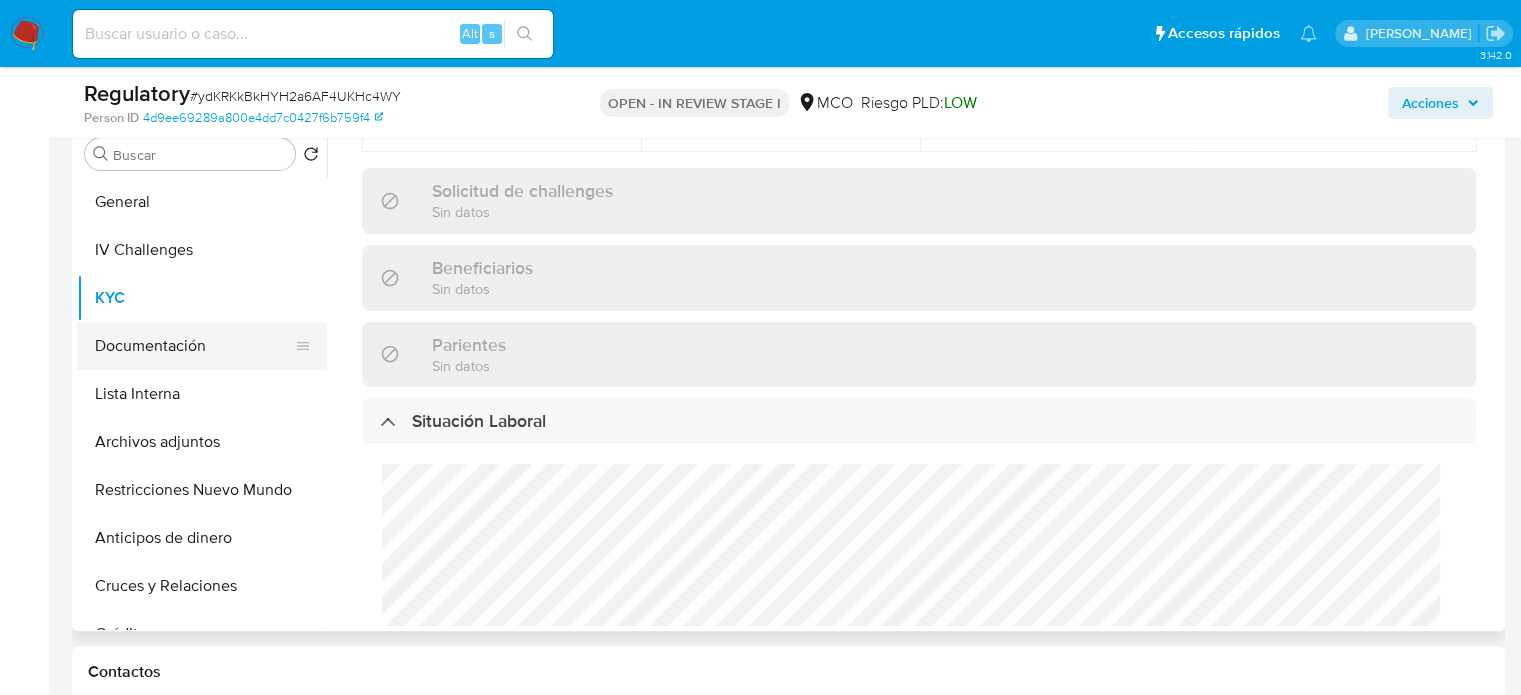 click on "Documentación" at bounding box center (194, 346) 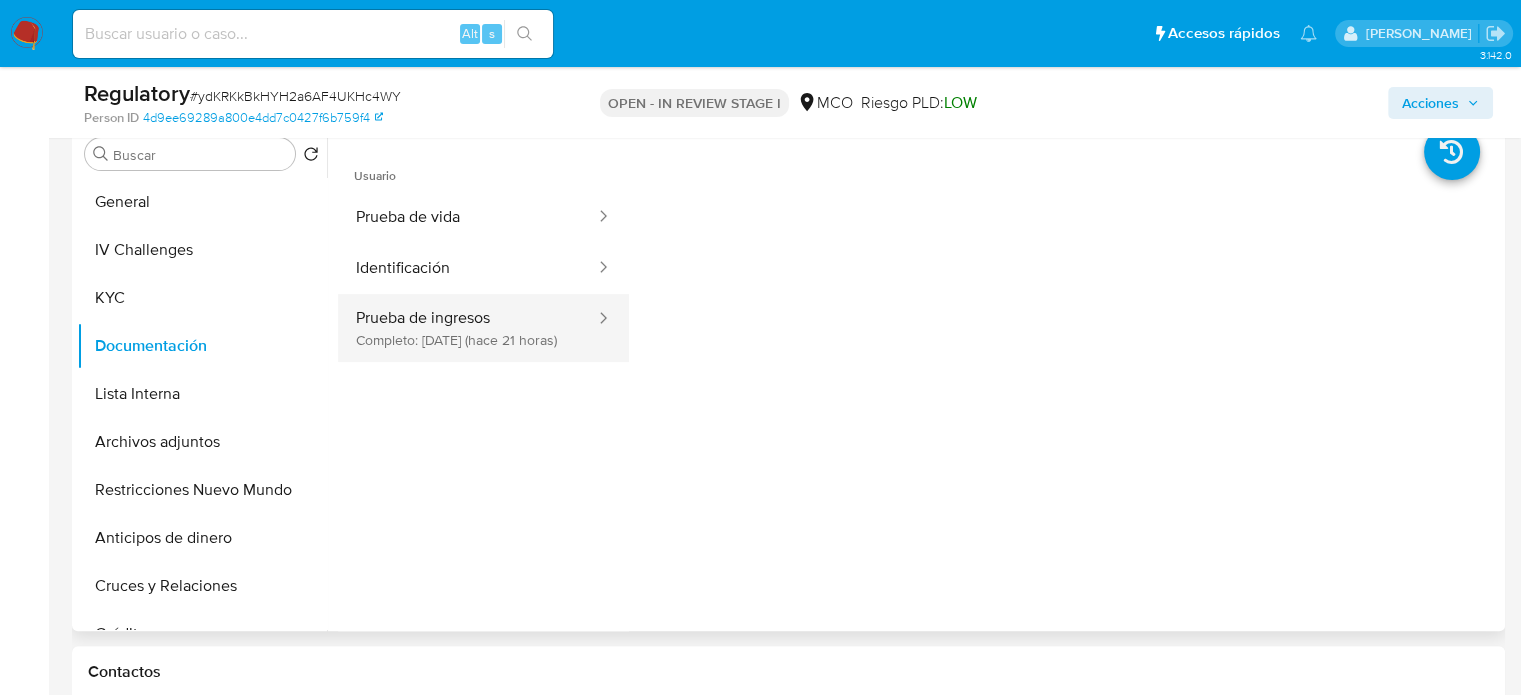 click on "Prueba de ingresos Completo: [DATE] (hace 21 horas)" at bounding box center [467, 328] 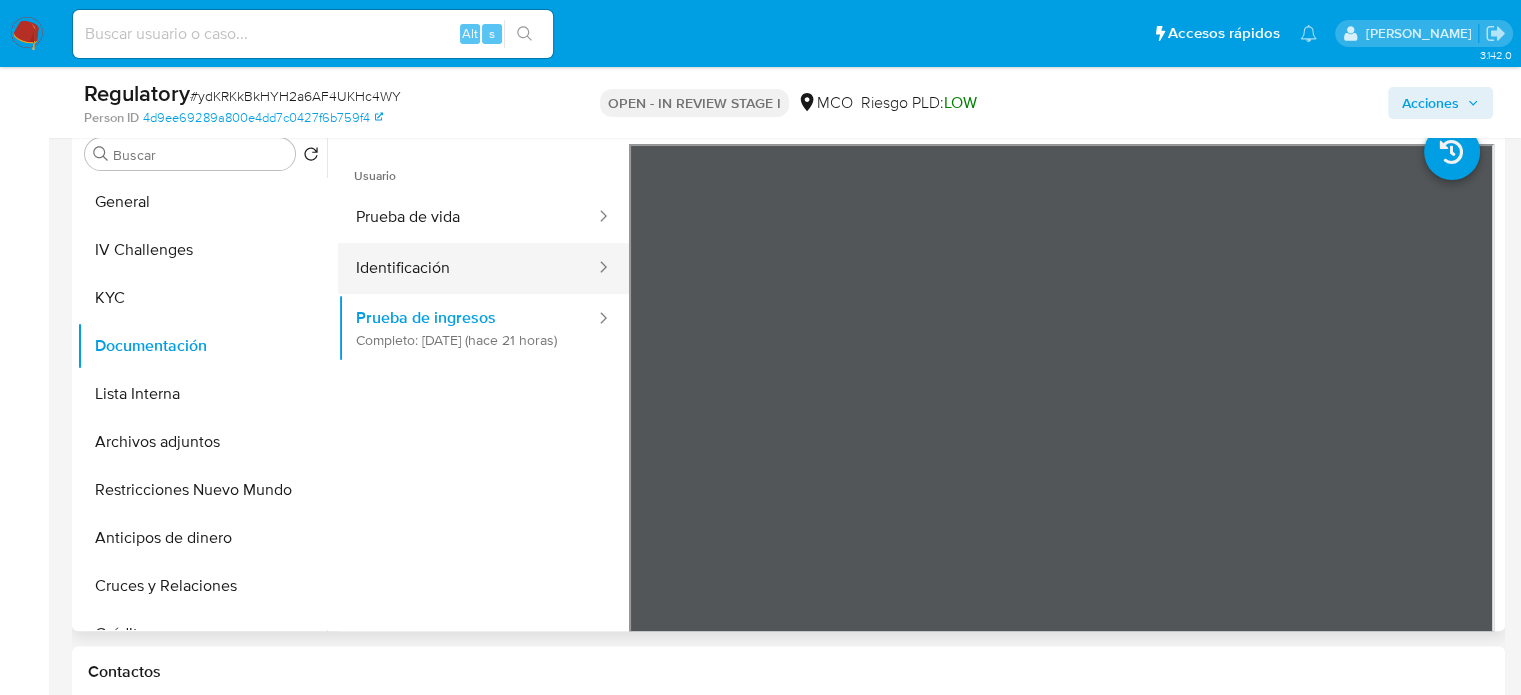 click on "Identificación" at bounding box center (467, 268) 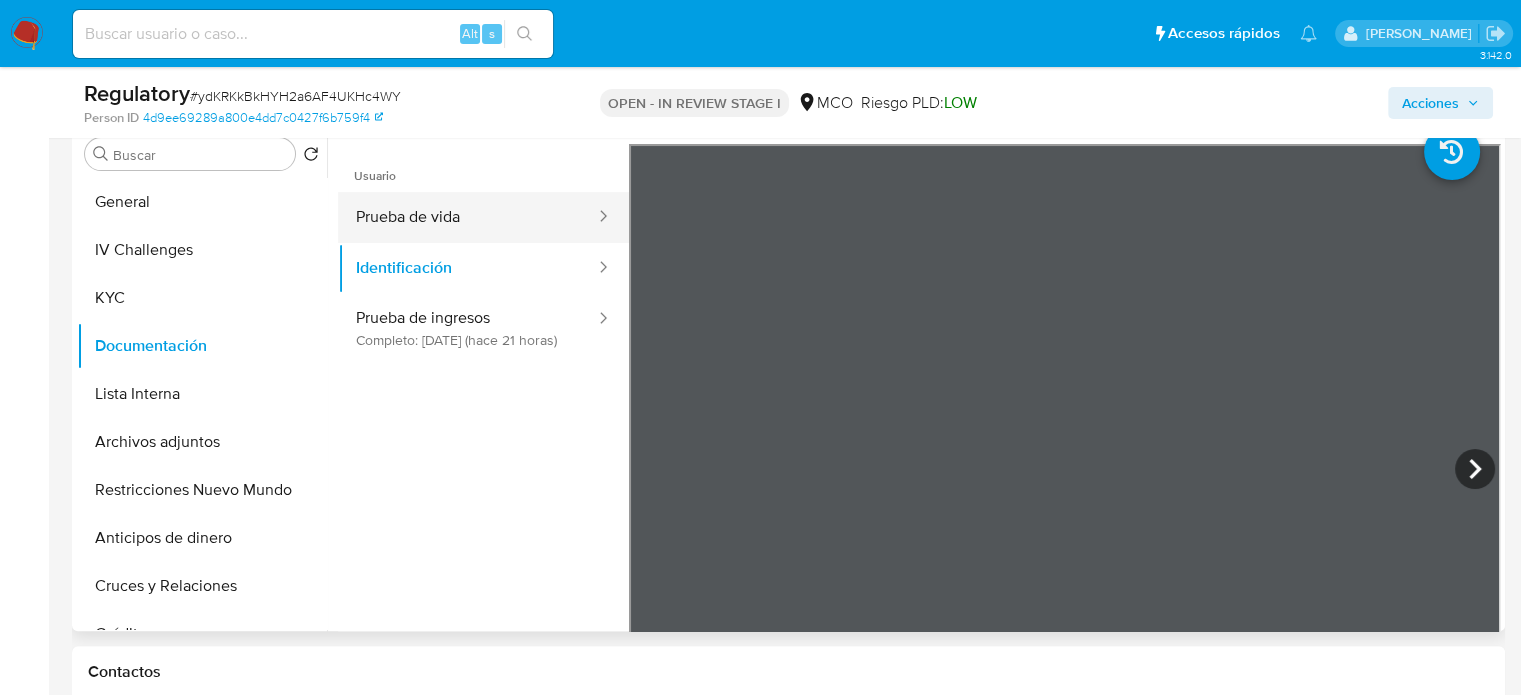 click on "Prueba de vida" at bounding box center (467, 217) 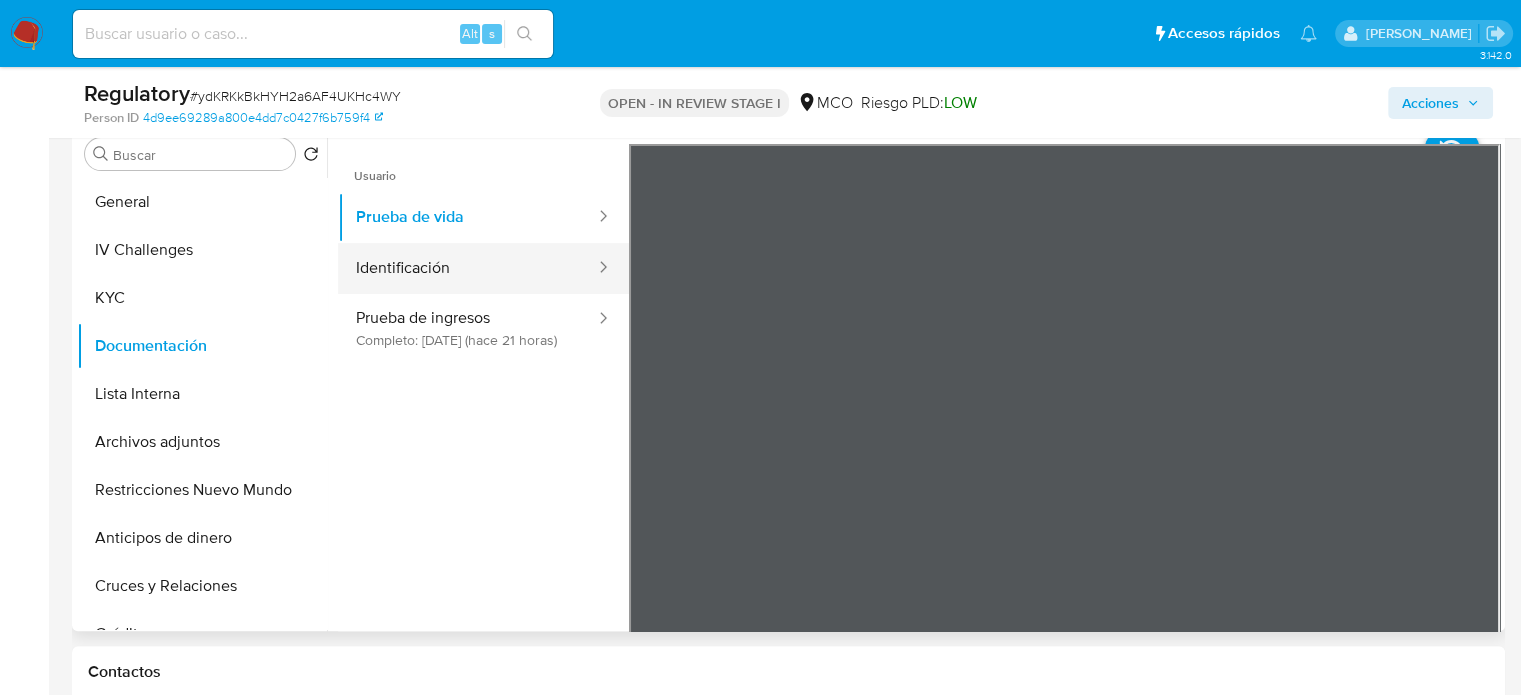 click on "Identificación" at bounding box center [467, 268] 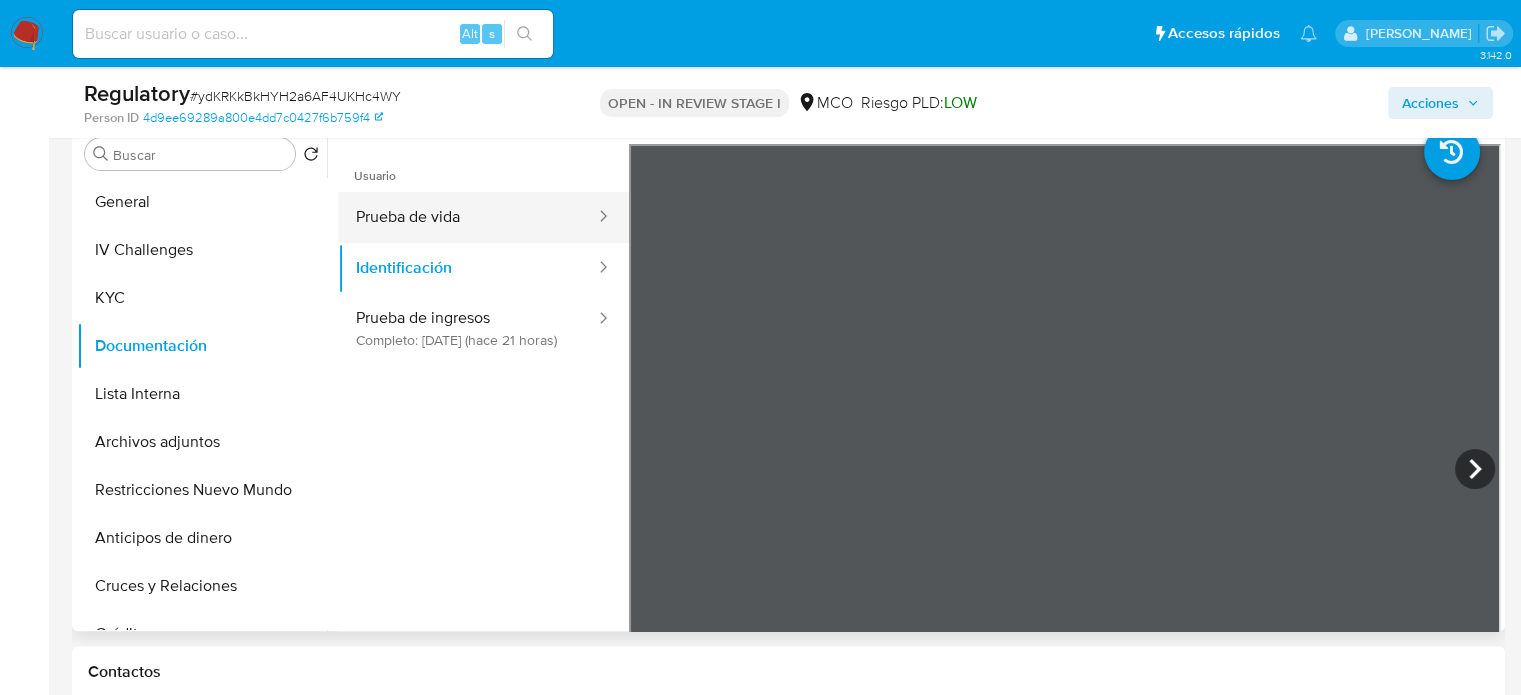 click on "Prueba de vida" at bounding box center [467, 217] 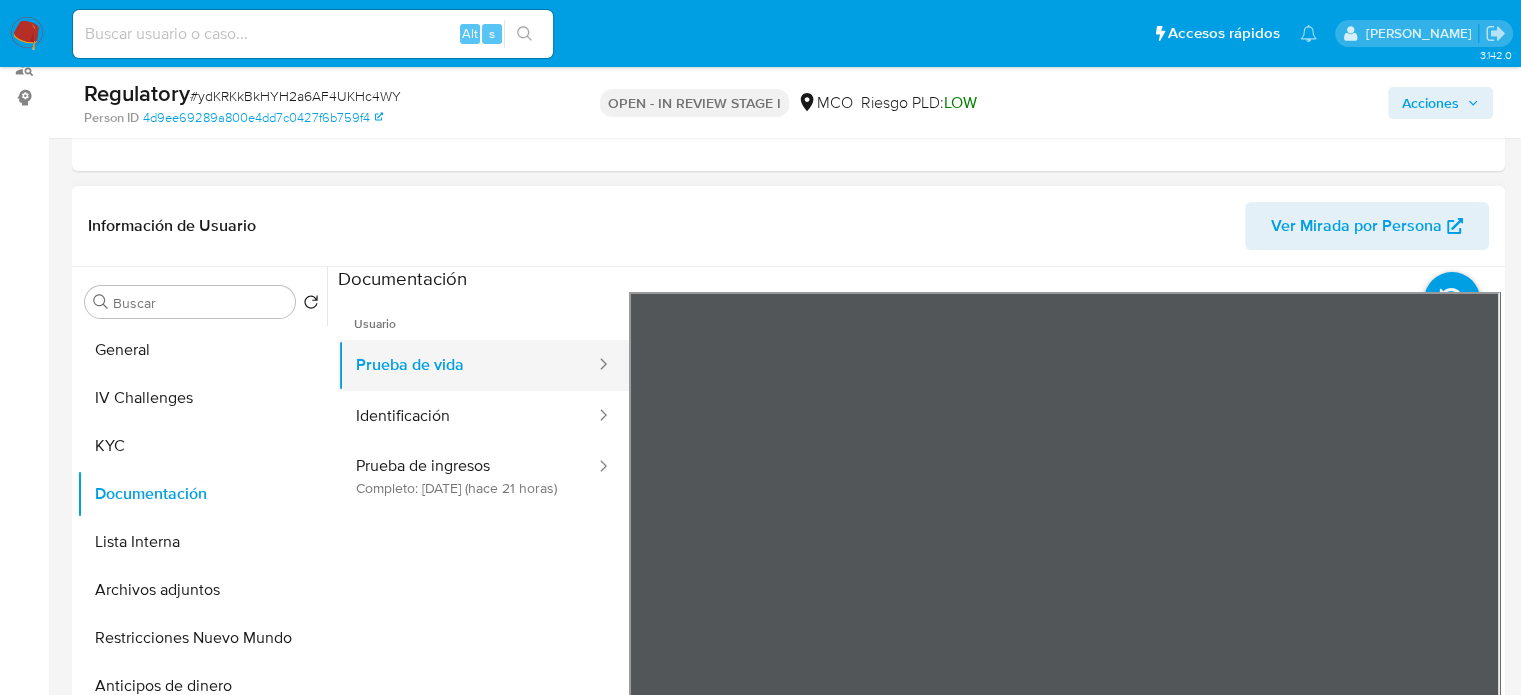 scroll, scrollTop: 100, scrollLeft: 0, axis: vertical 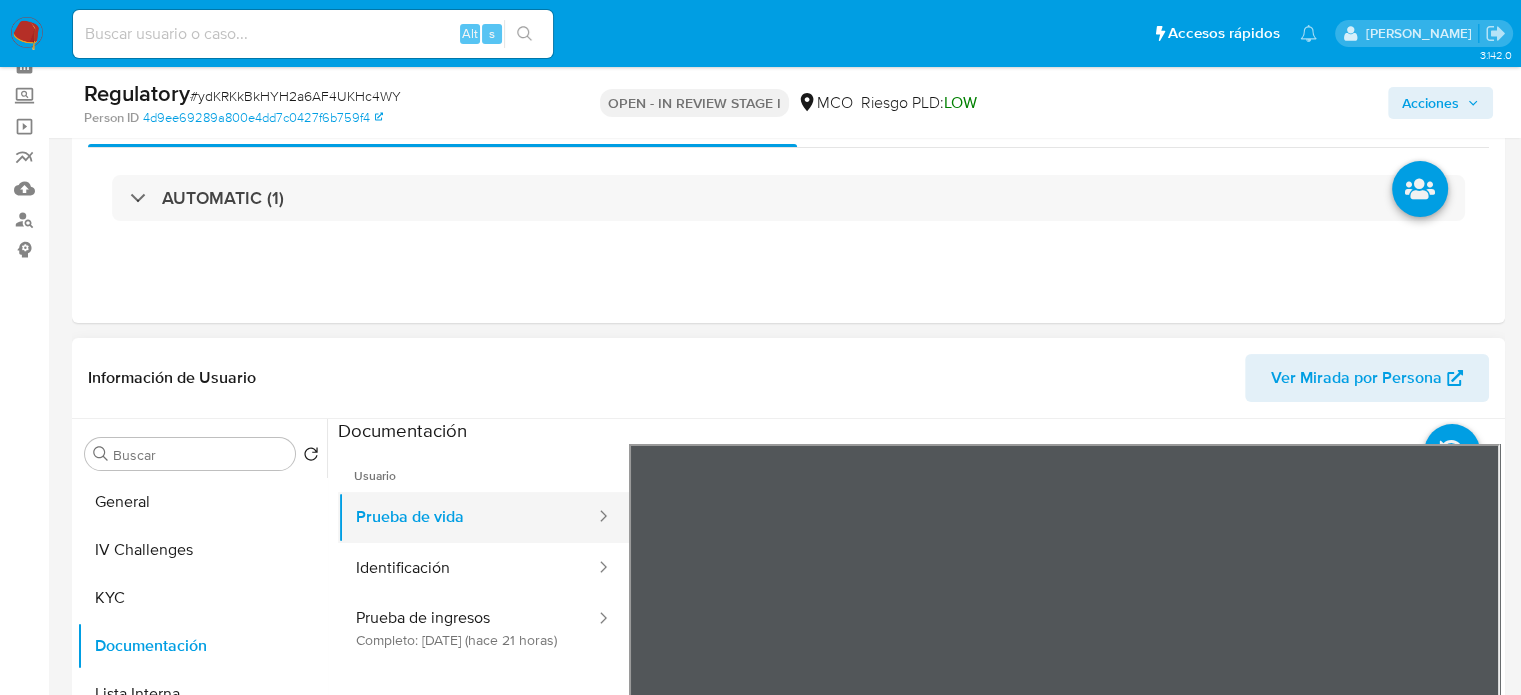 type 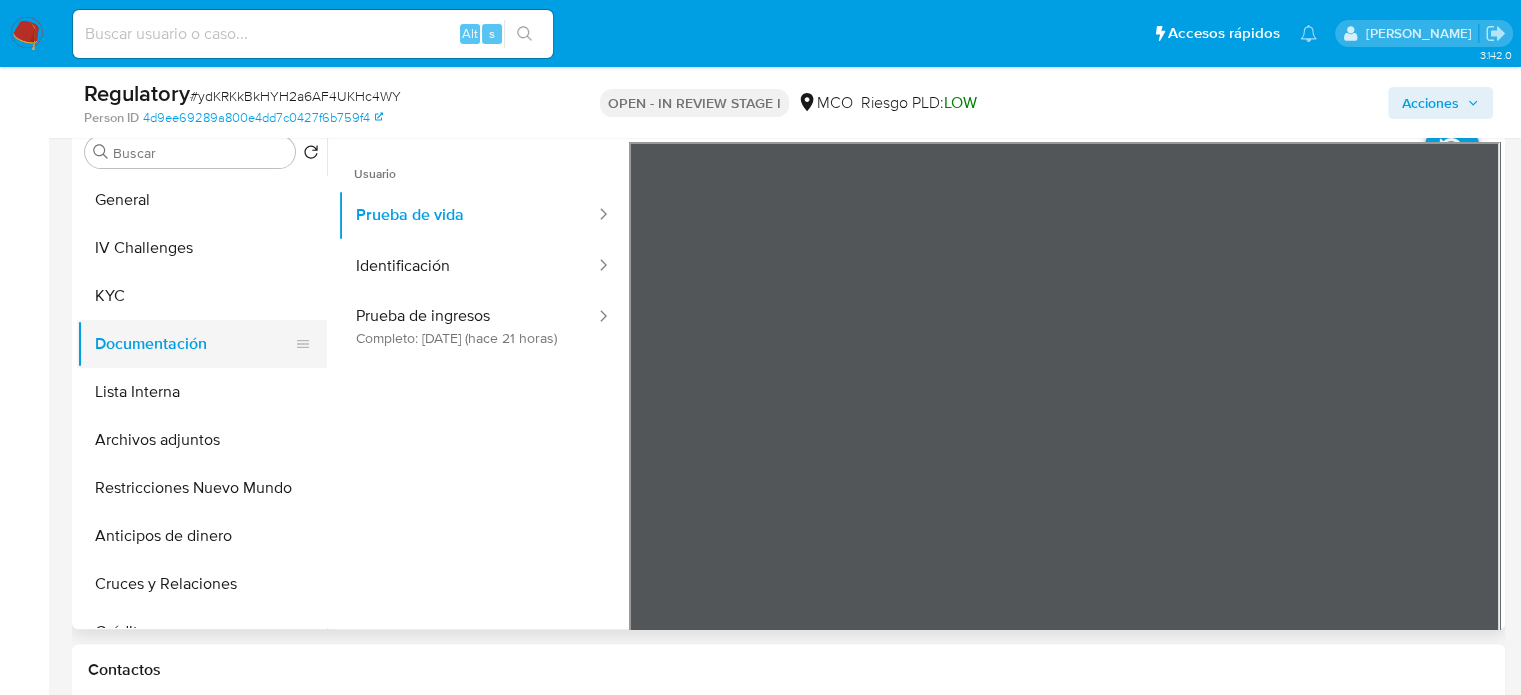 scroll, scrollTop: 400, scrollLeft: 0, axis: vertical 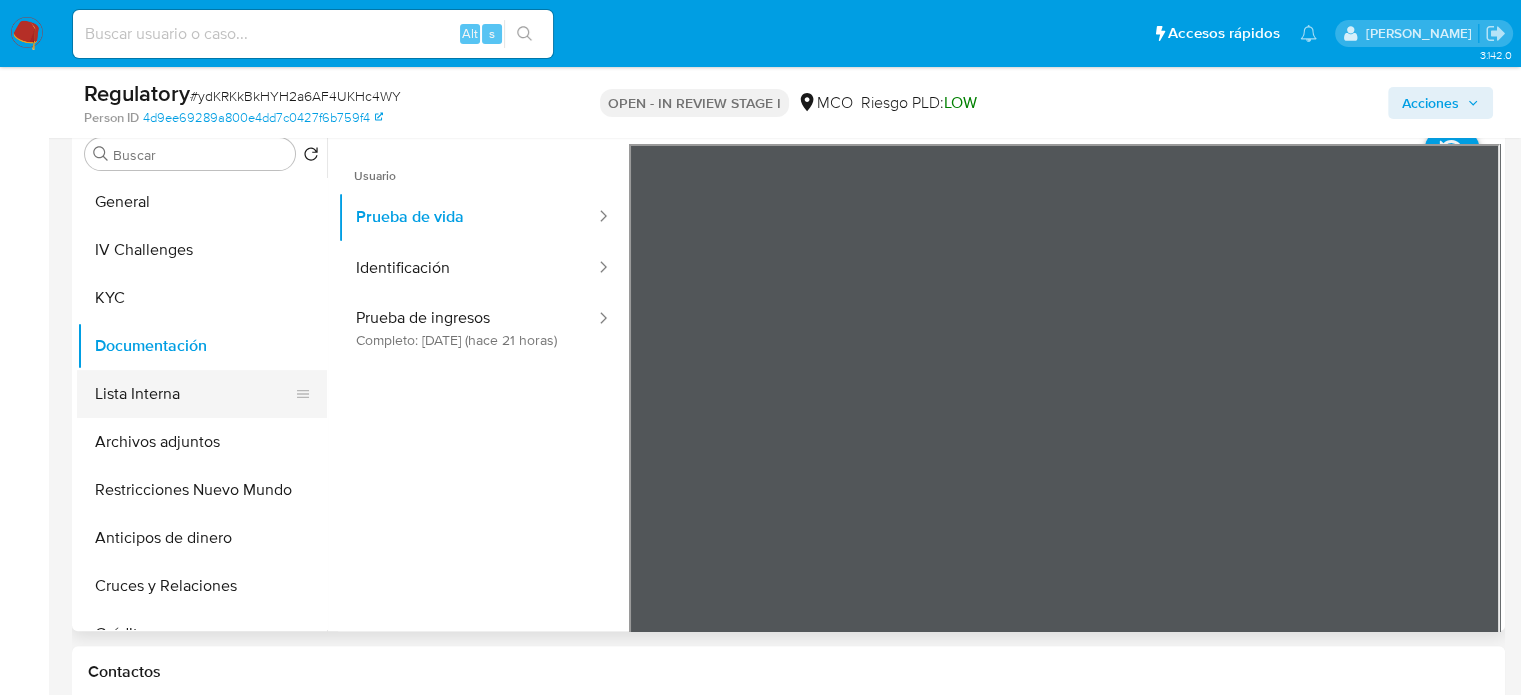 click on "Lista Interna" at bounding box center (194, 394) 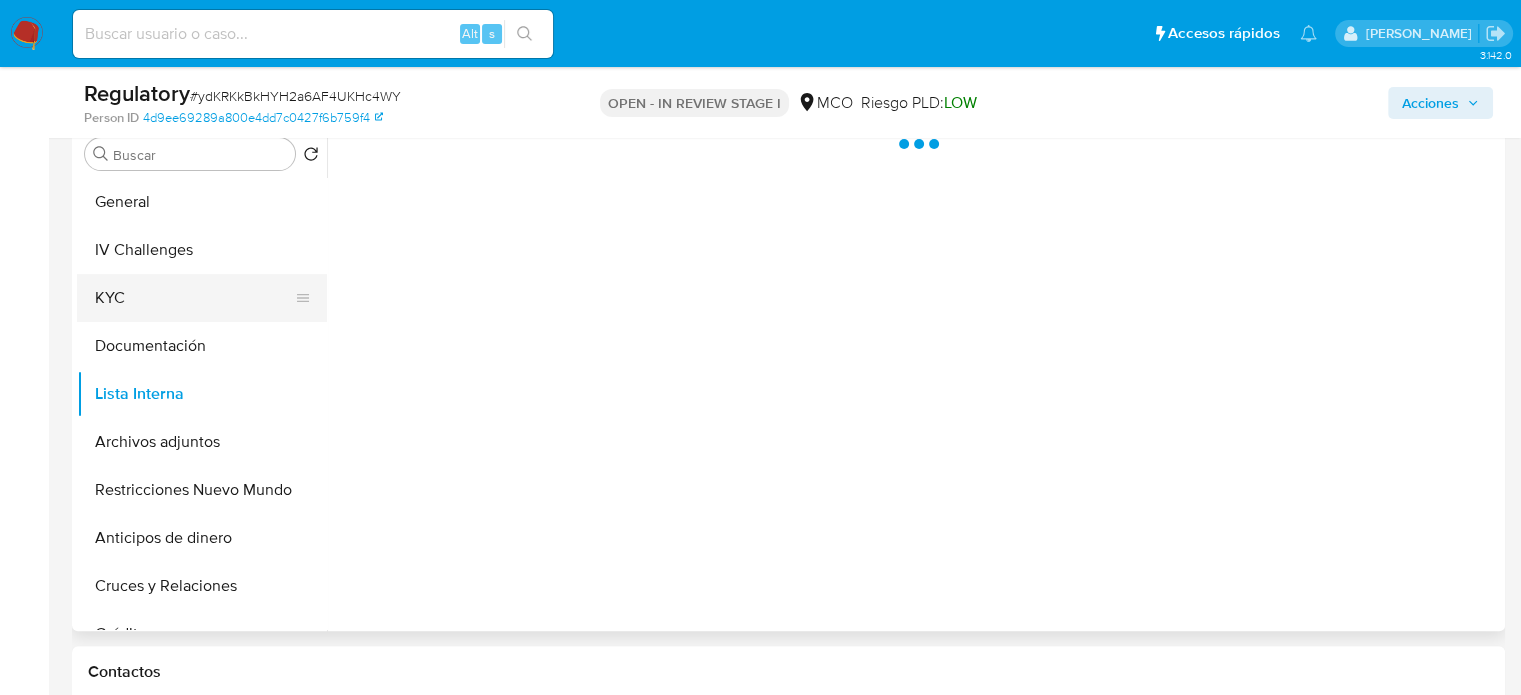 click on "KYC" at bounding box center [194, 298] 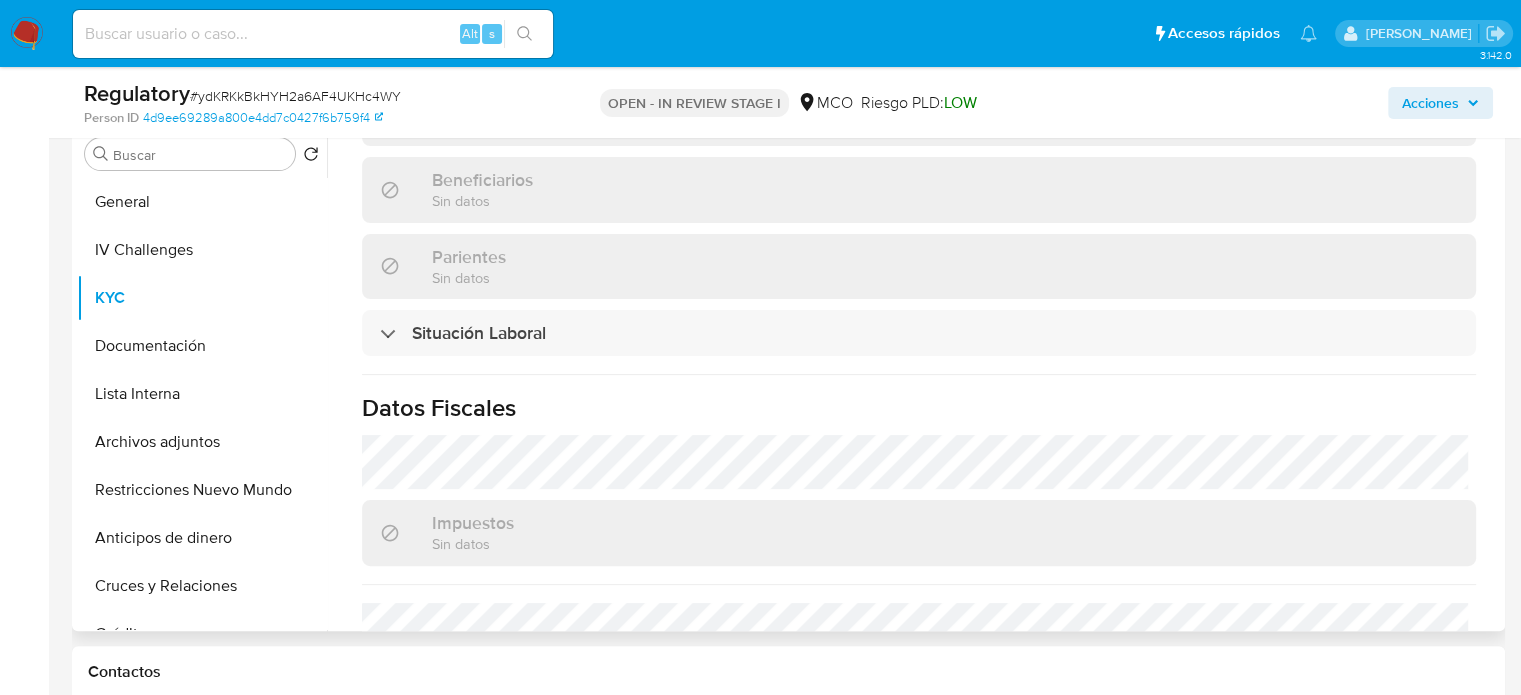 scroll, scrollTop: 871, scrollLeft: 0, axis: vertical 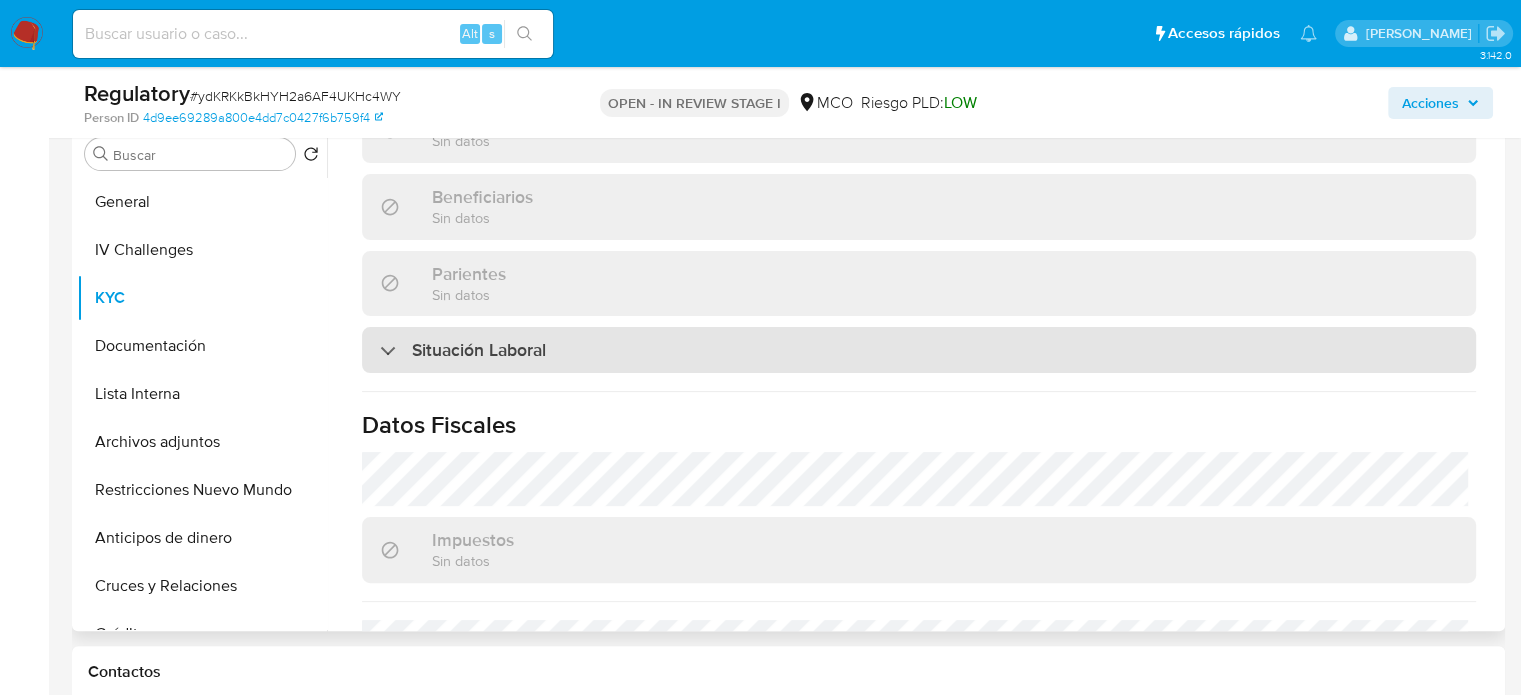 click on "Situación Laboral" at bounding box center [919, 350] 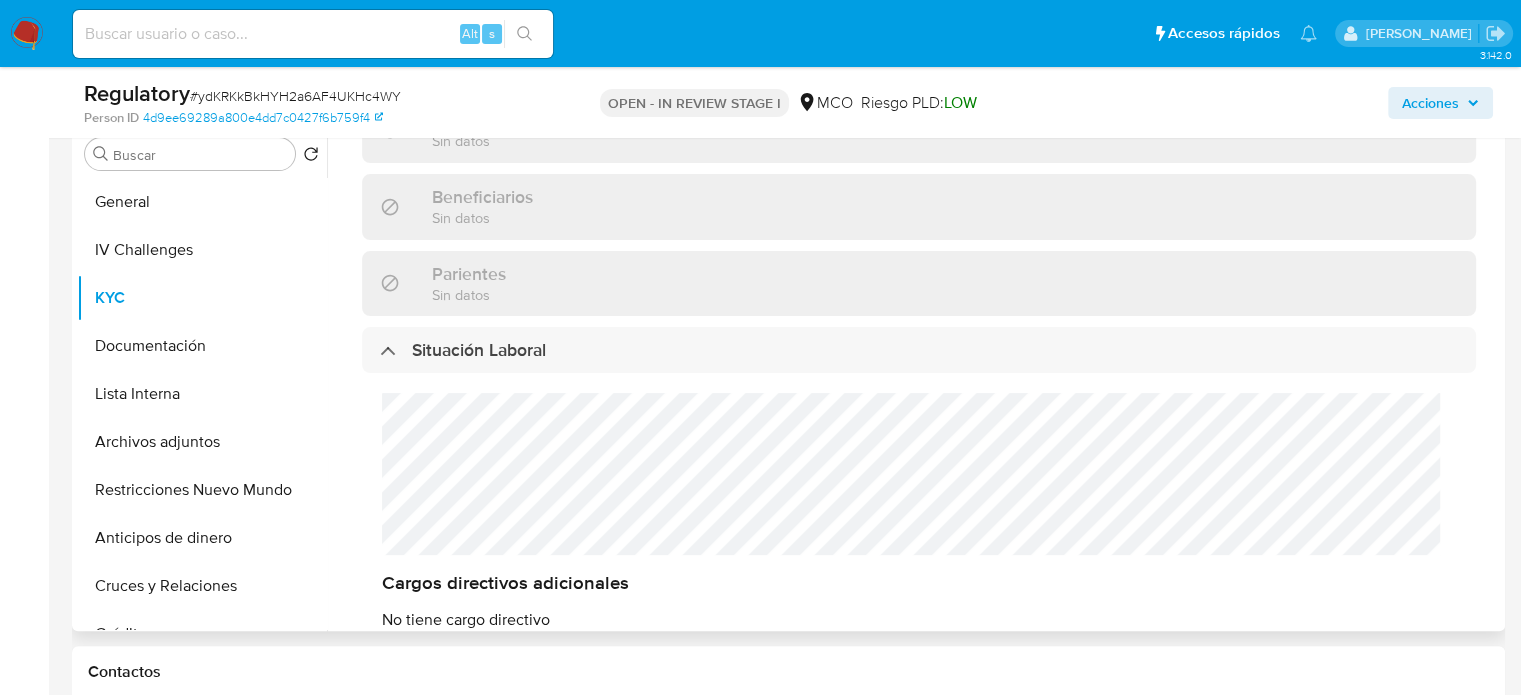 click on "Cargos directivos adicionales No tiene cargo directivo" at bounding box center [919, 511] 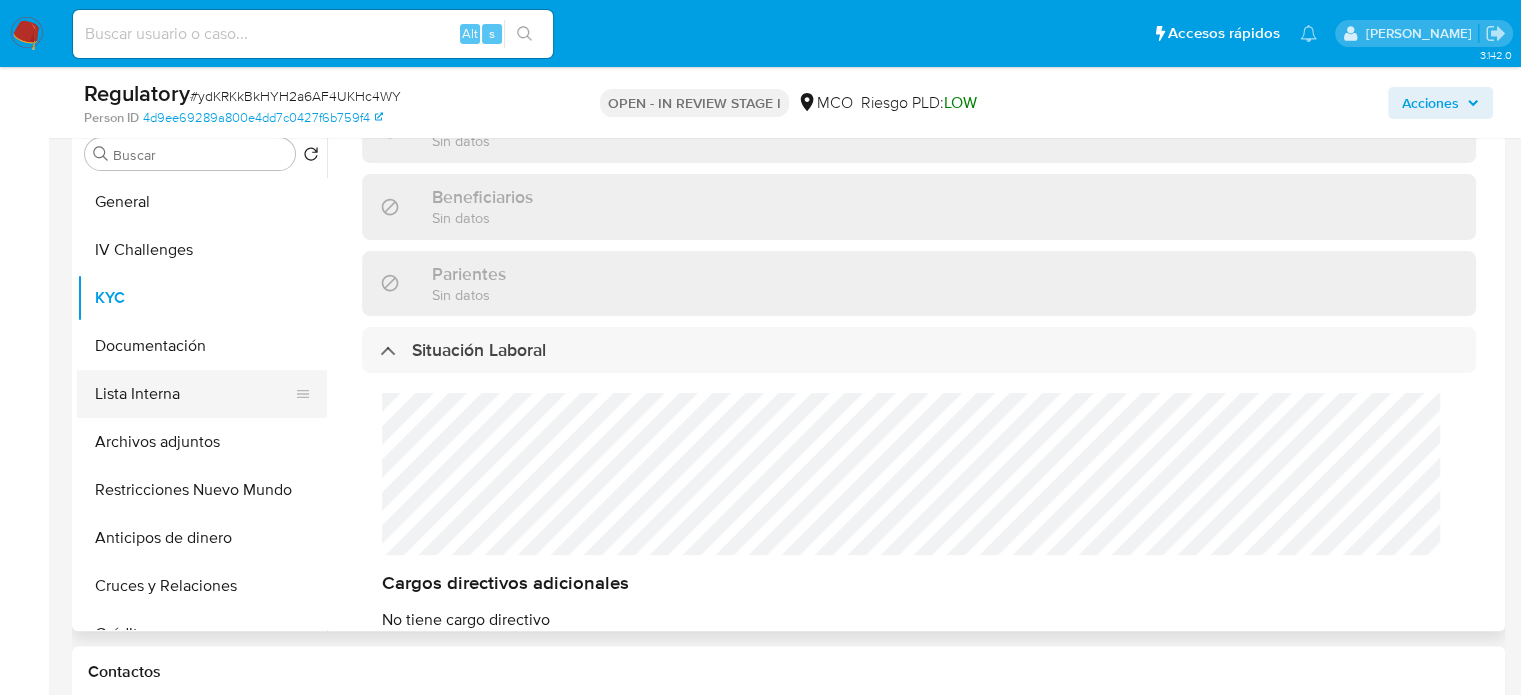 click on "Lista Interna" at bounding box center (194, 394) 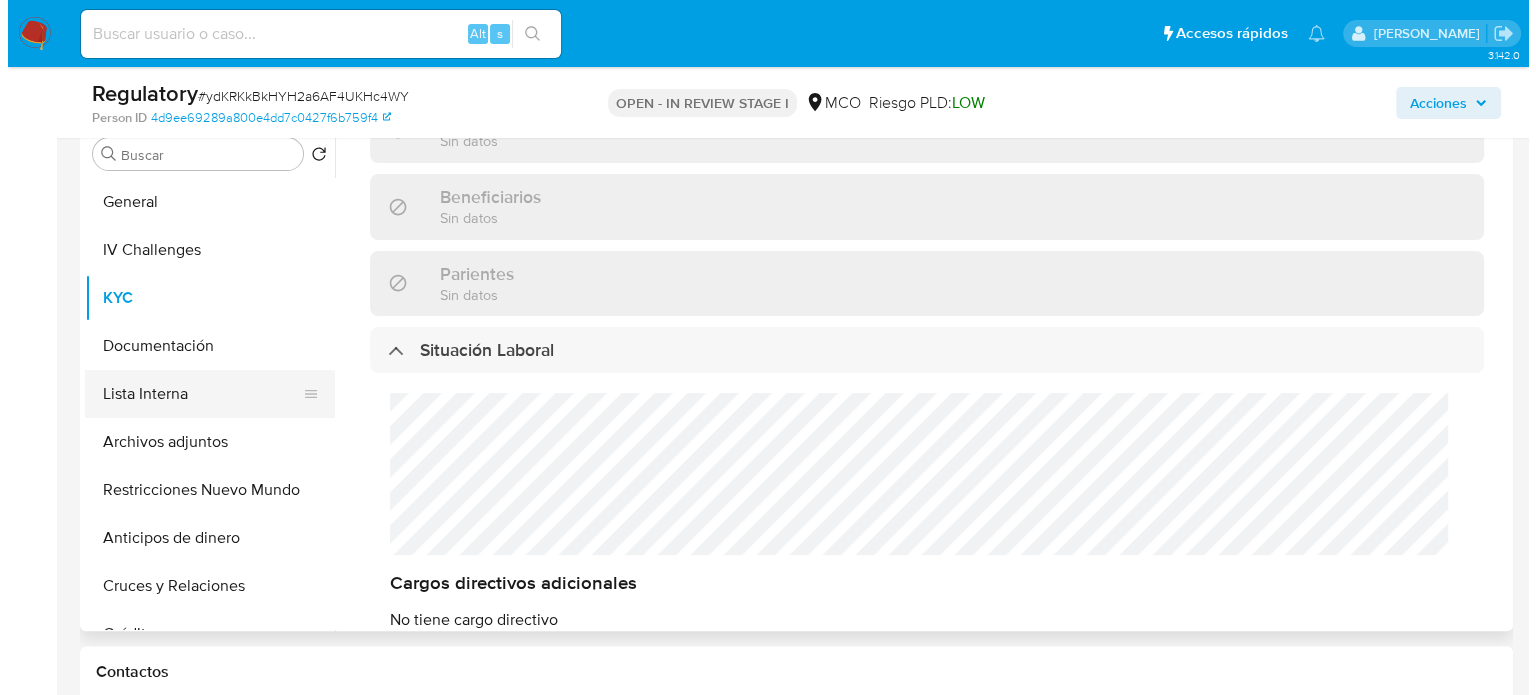 scroll, scrollTop: 0, scrollLeft: 0, axis: both 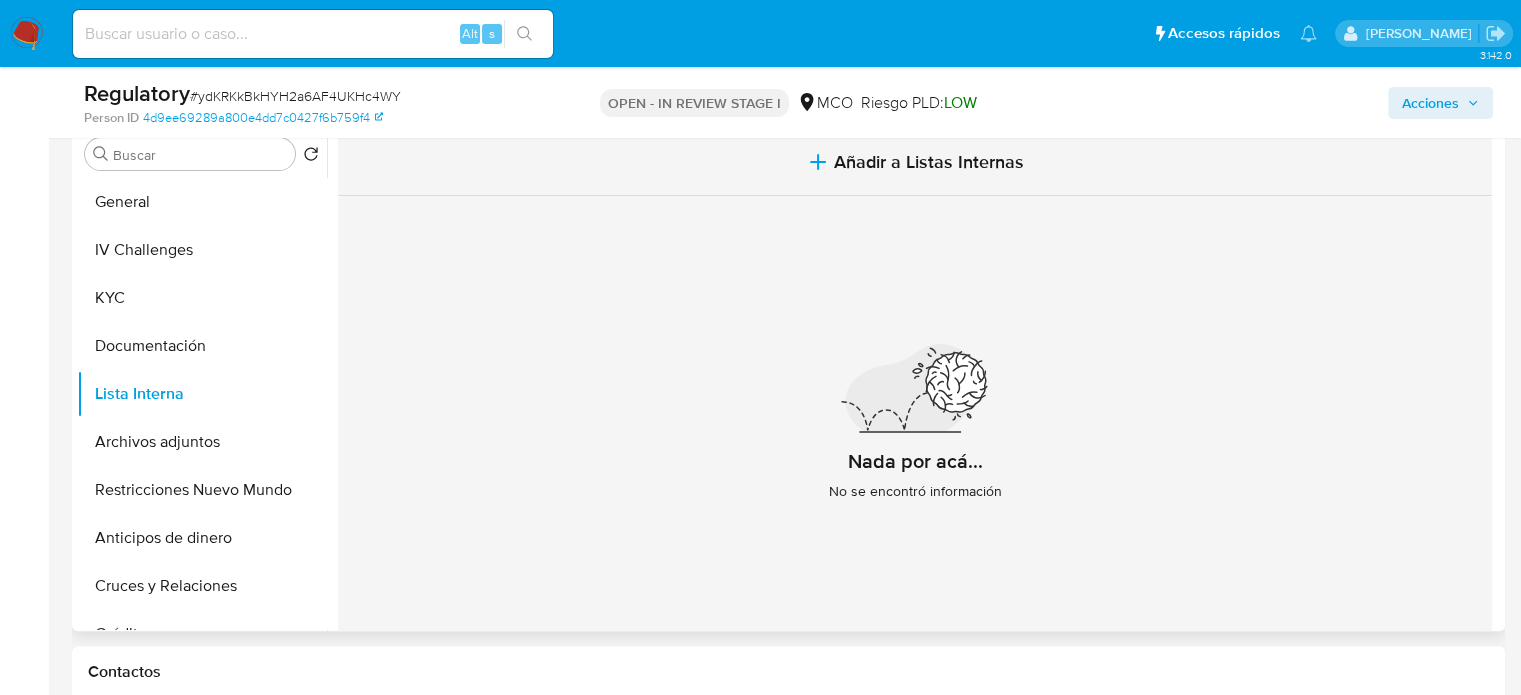 click on "Añadir a Listas Internas" at bounding box center (929, 162) 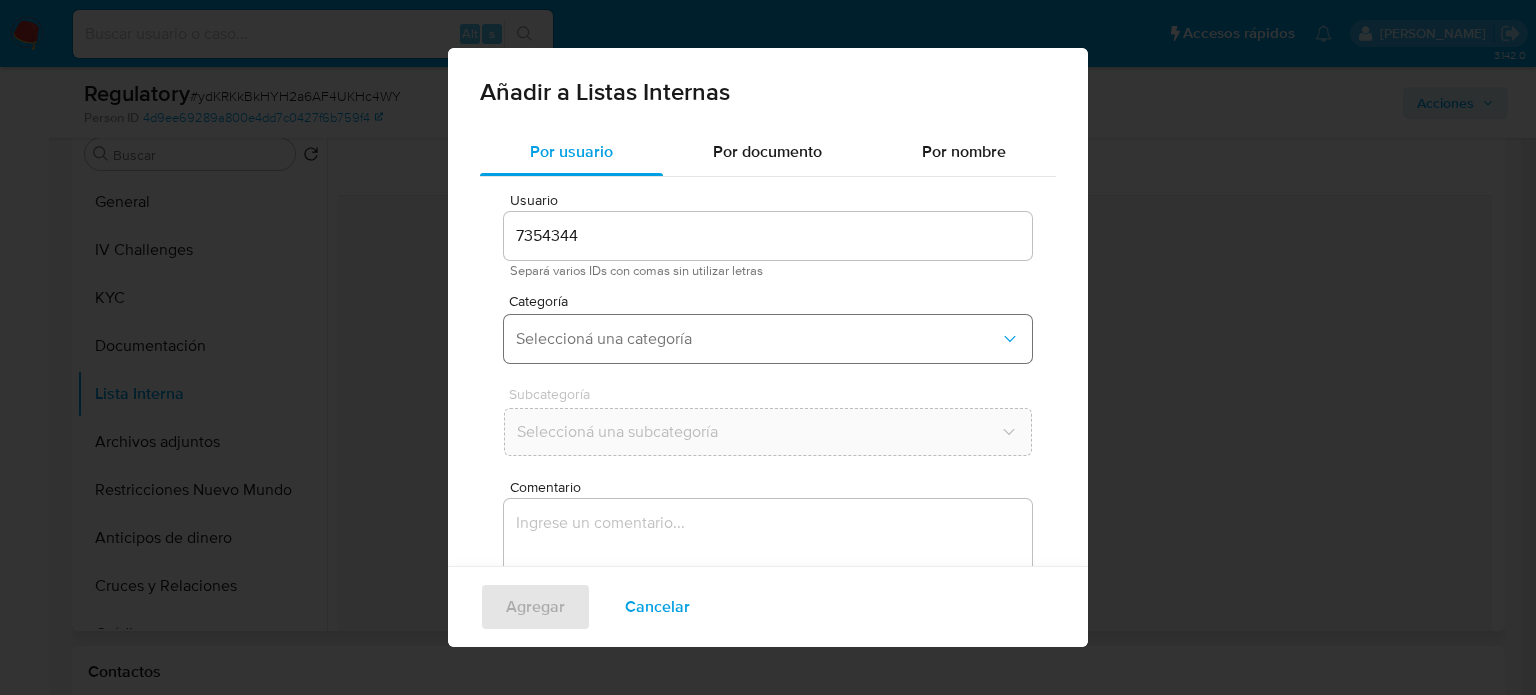 click on "Seleccioná una categoría" at bounding box center [768, 339] 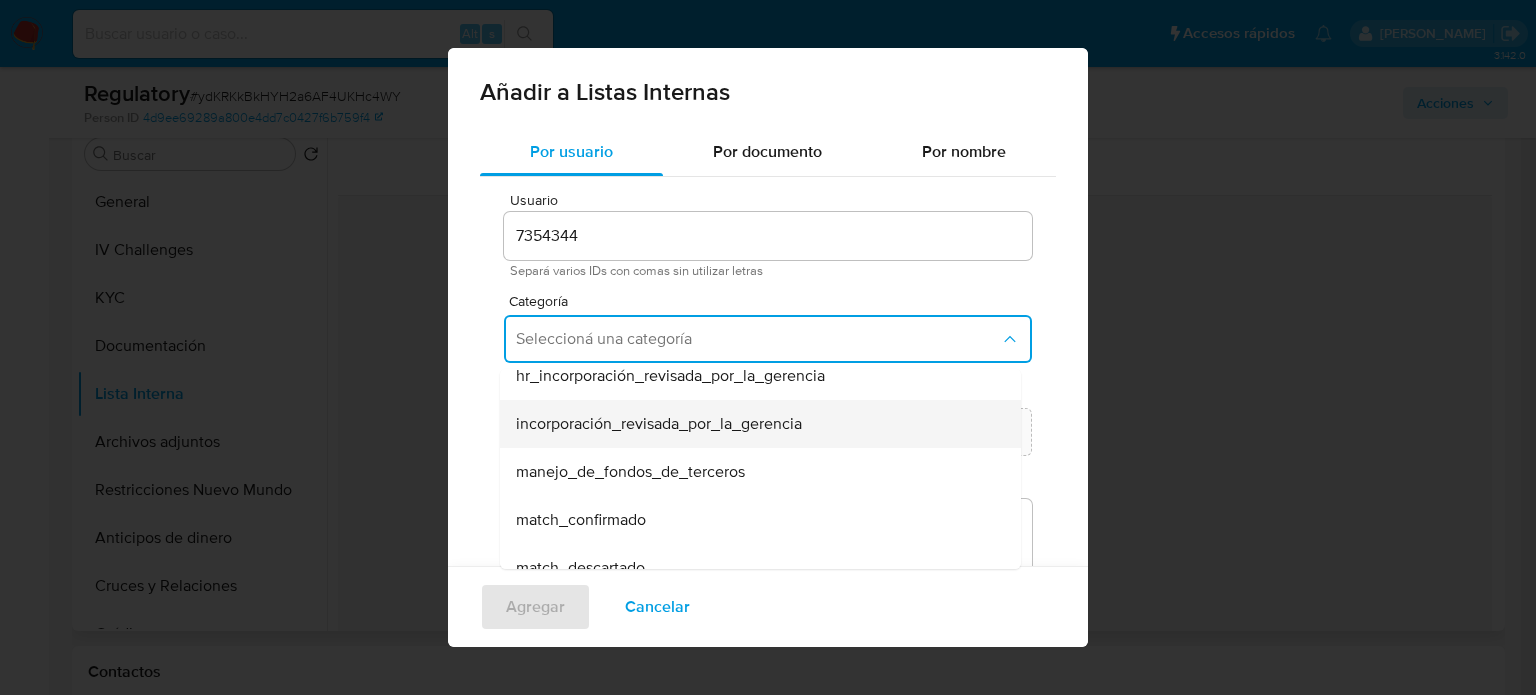 scroll, scrollTop: 100, scrollLeft: 0, axis: vertical 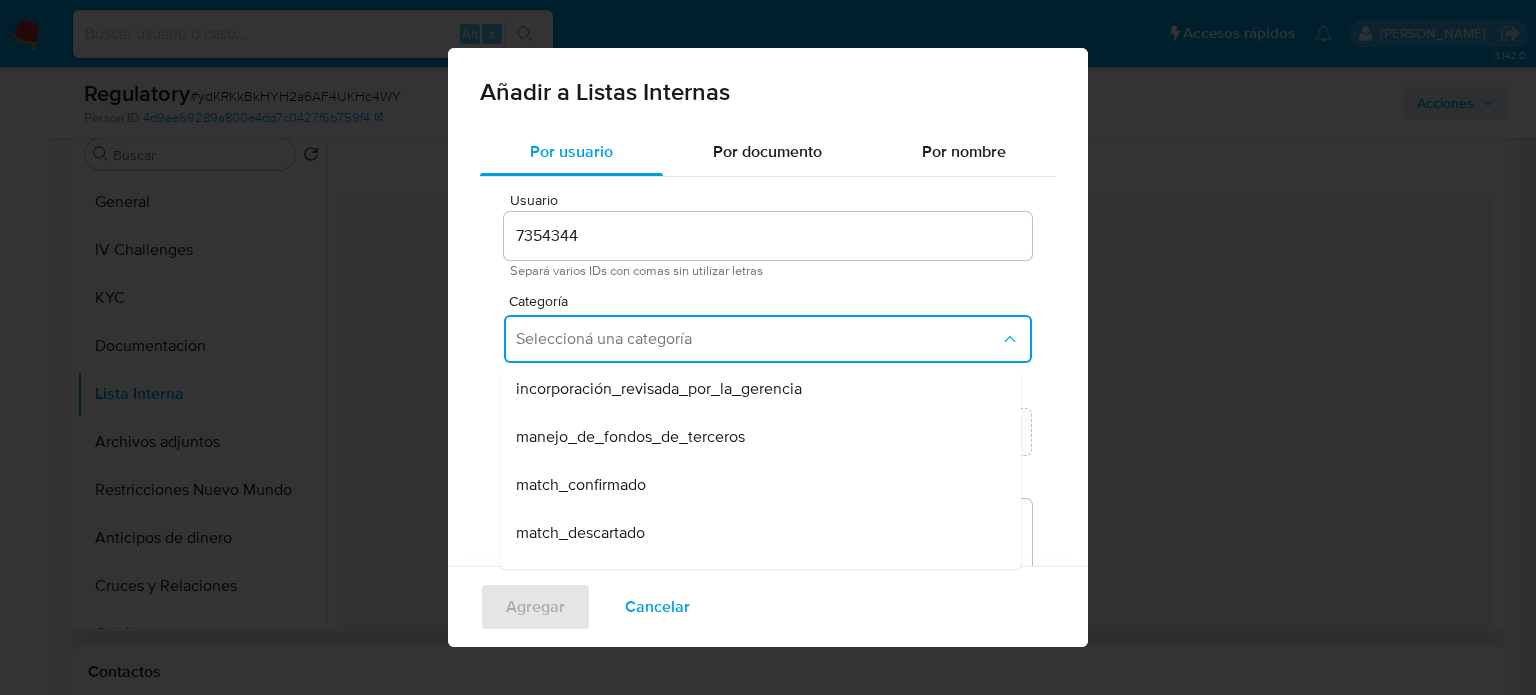 drag, startPoint x: 616, startPoint y: 487, endPoint x: 640, endPoint y: 441, distance: 51.884487 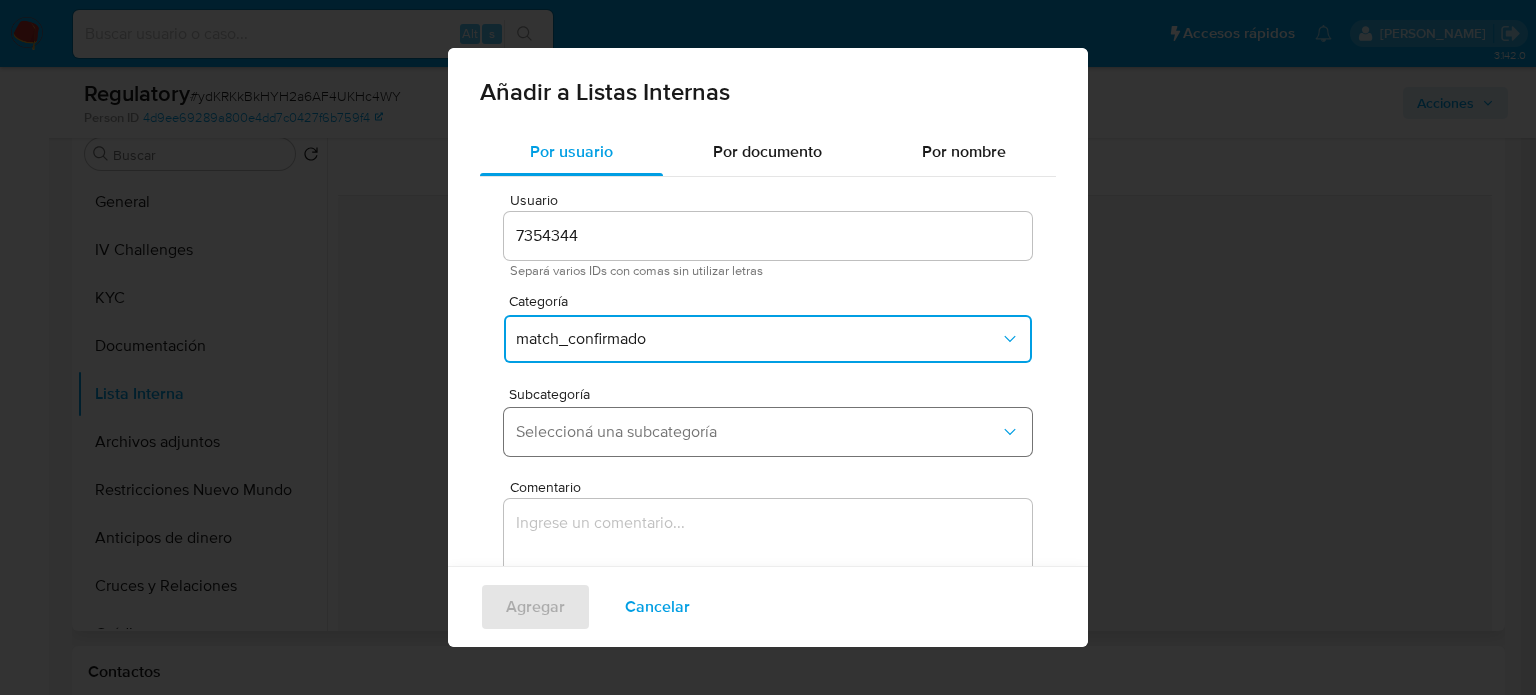 click on "Seleccioná una subcategoría" at bounding box center (758, 432) 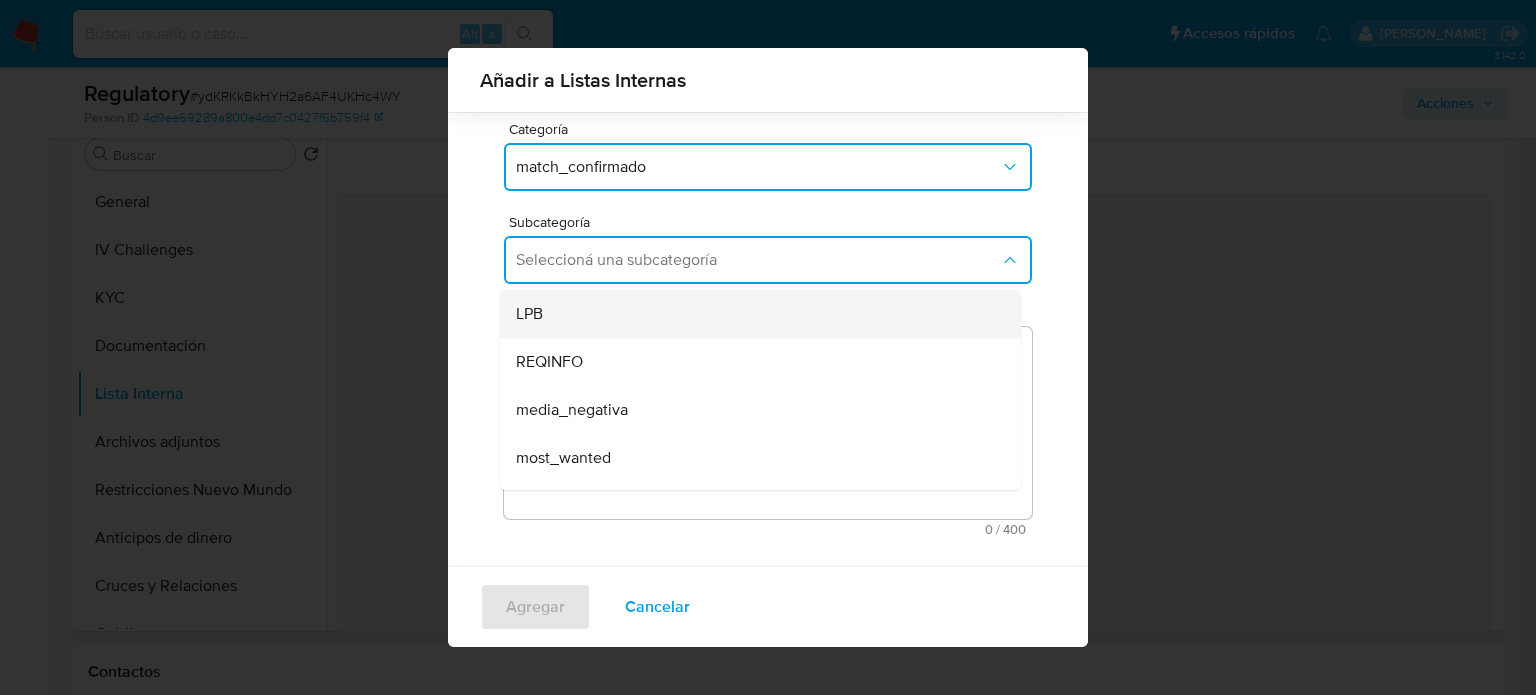 scroll, scrollTop: 157, scrollLeft: 0, axis: vertical 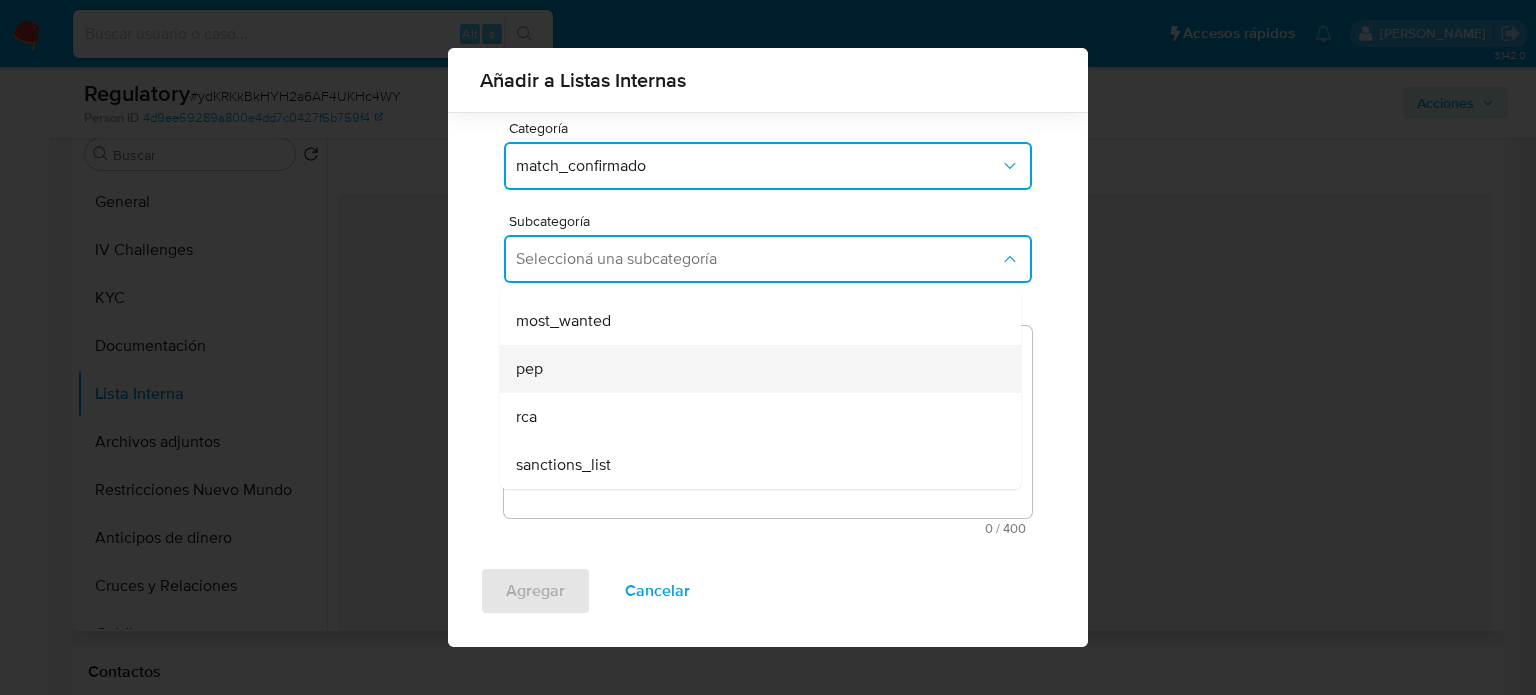 click on "pep" at bounding box center [754, 369] 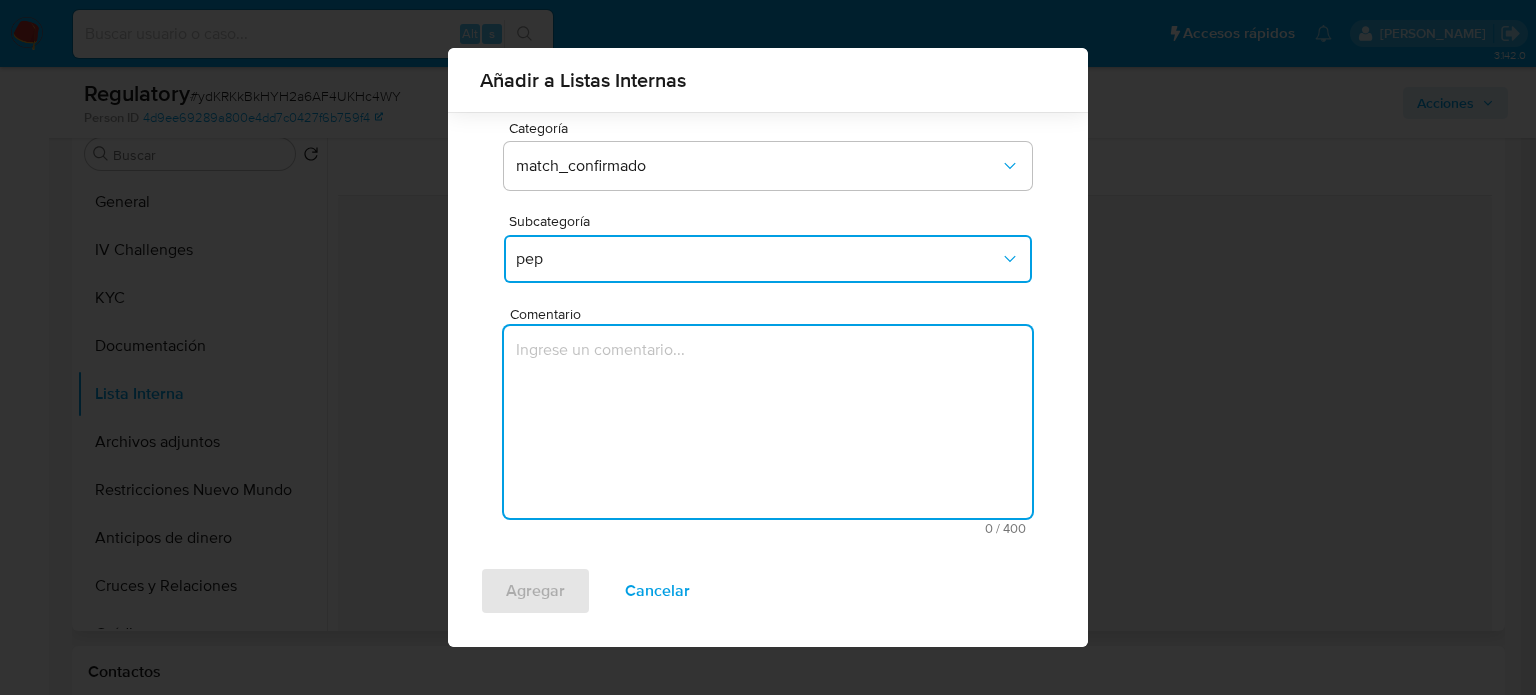 click at bounding box center (768, 422) 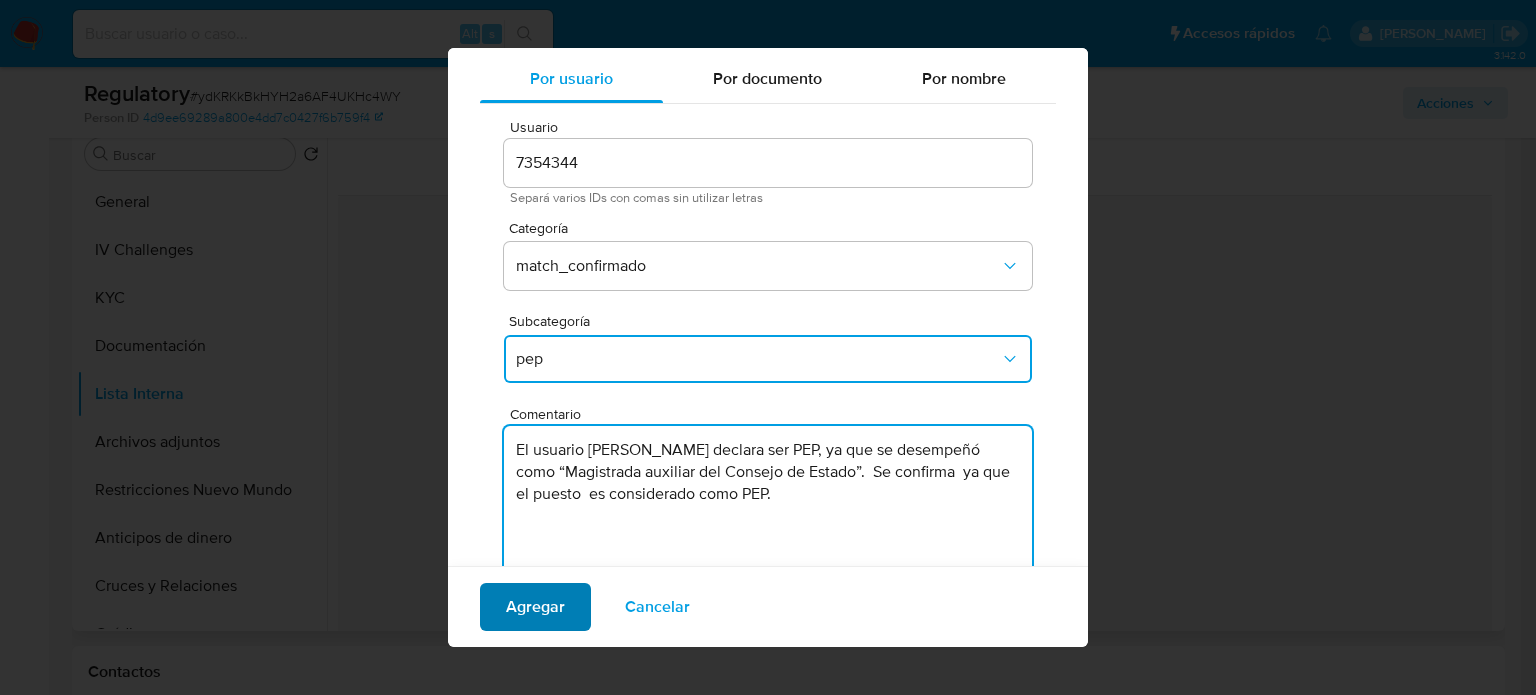 type on "El usuario [PERSON_NAME] declara ser PEP, ya que se desempeñó como “Magistrada auxiliar del Consejo de Estado”.  Se confirma  ya que el puesto  es considerado como PEP." 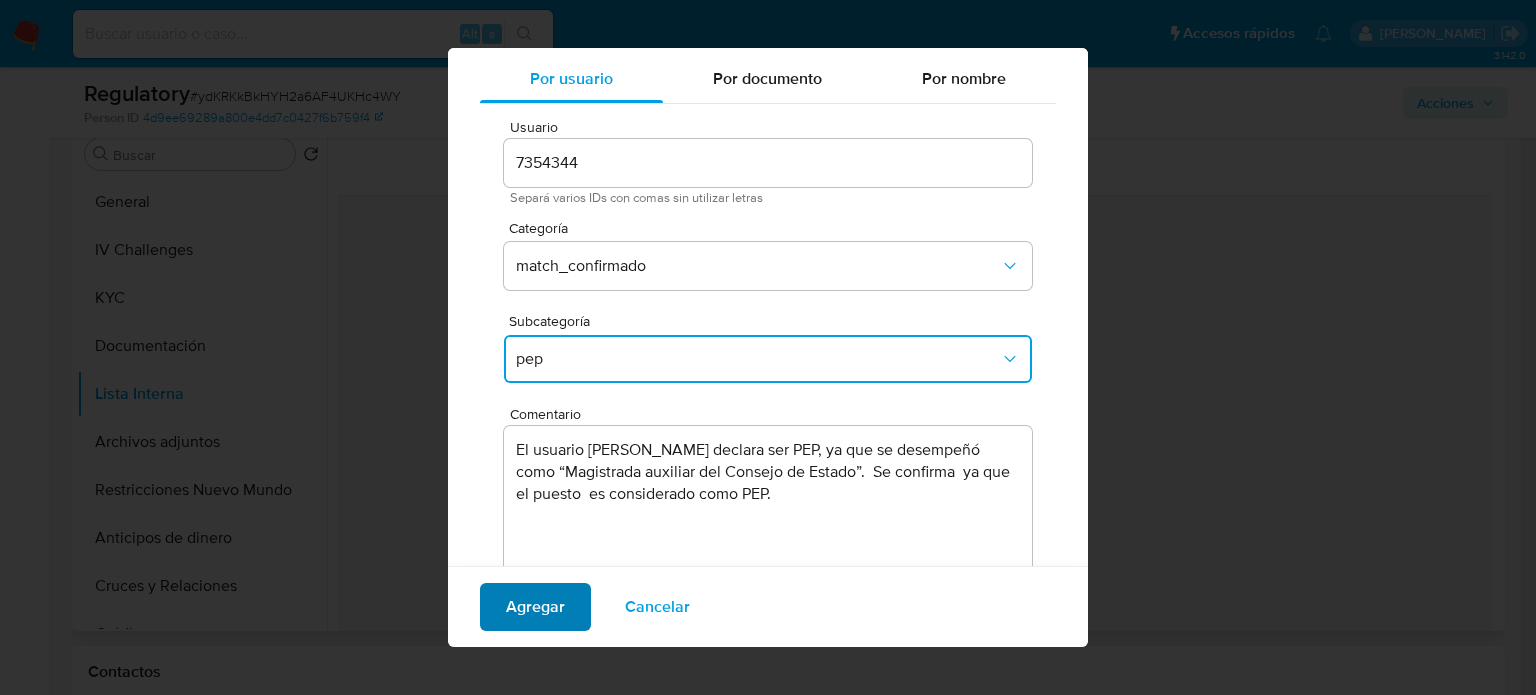click on "Agregar" at bounding box center [535, 607] 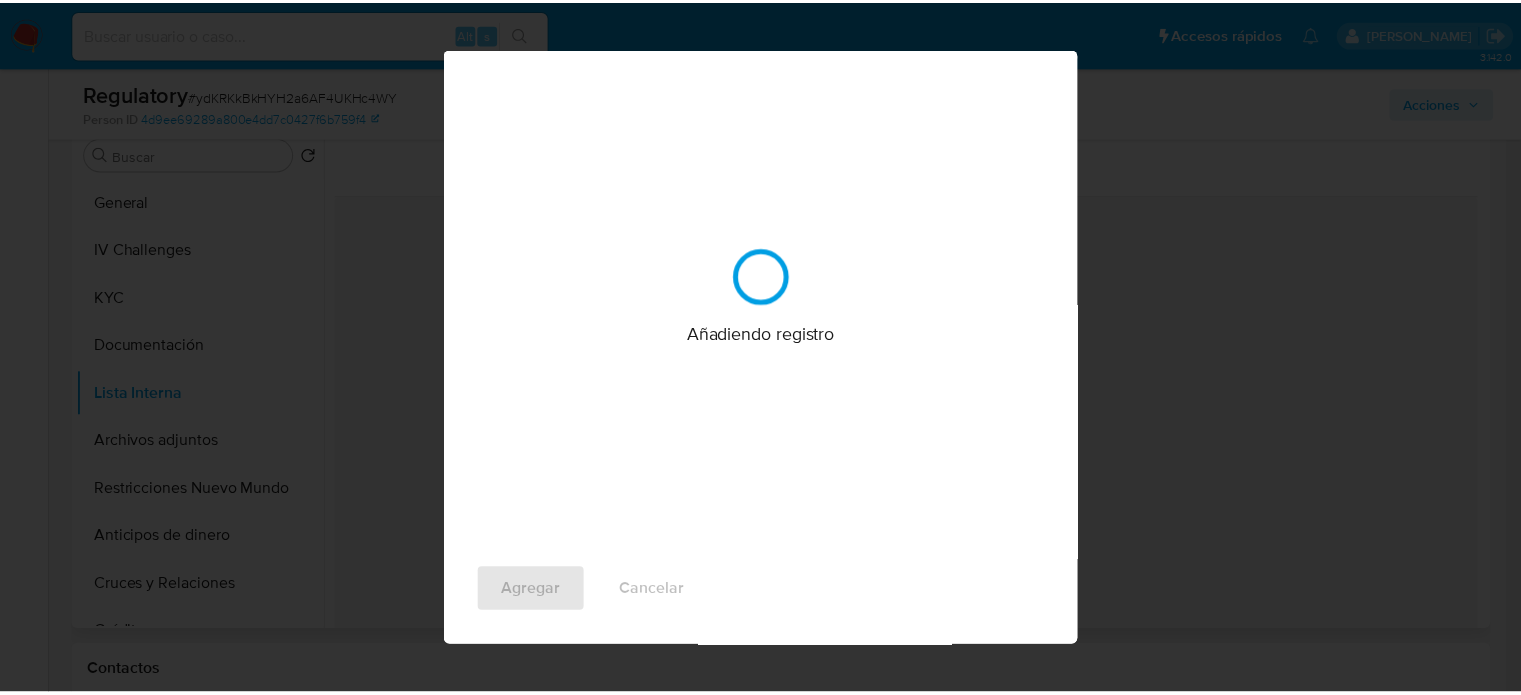 scroll, scrollTop: 0, scrollLeft: 0, axis: both 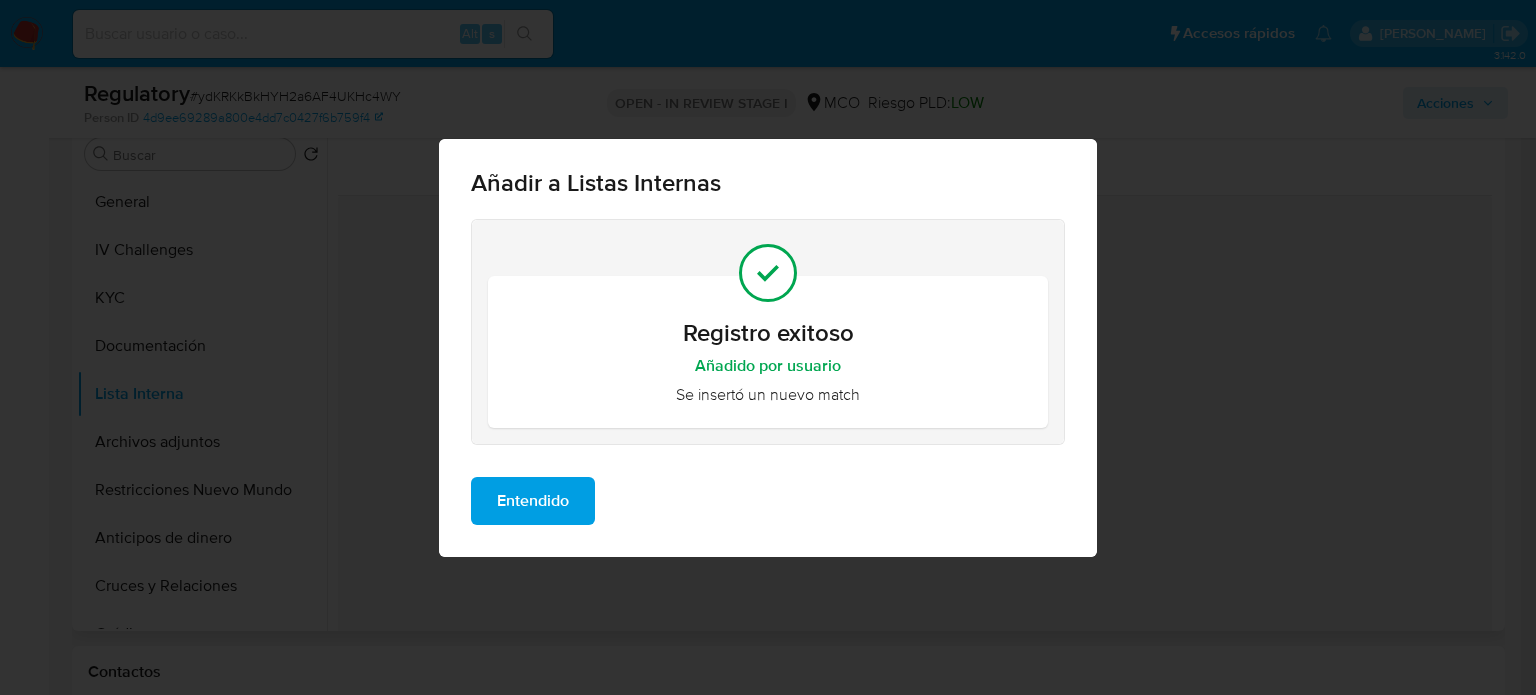 click on "Entendido" at bounding box center (533, 501) 